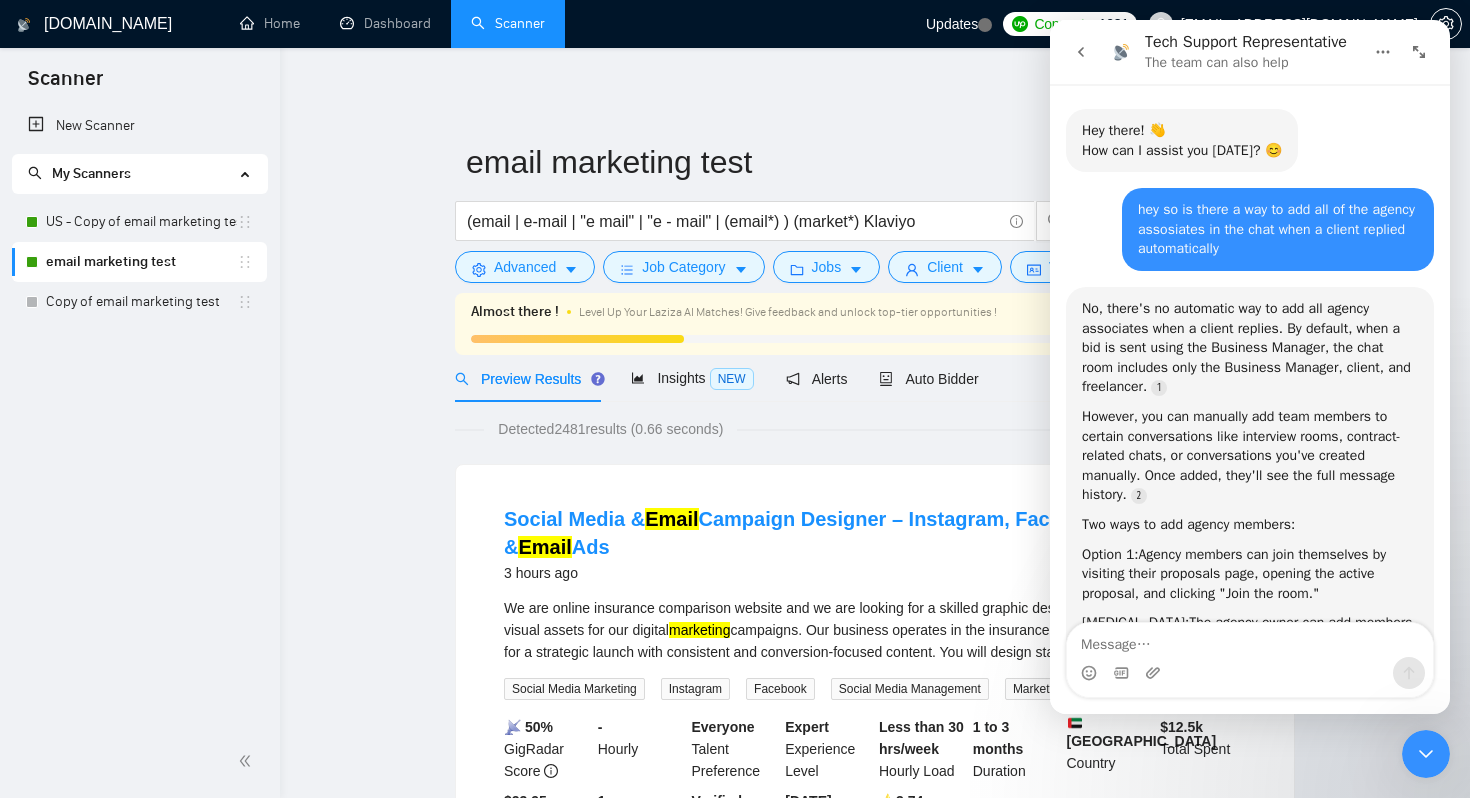 scroll, scrollTop: 0, scrollLeft: 0, axis: both 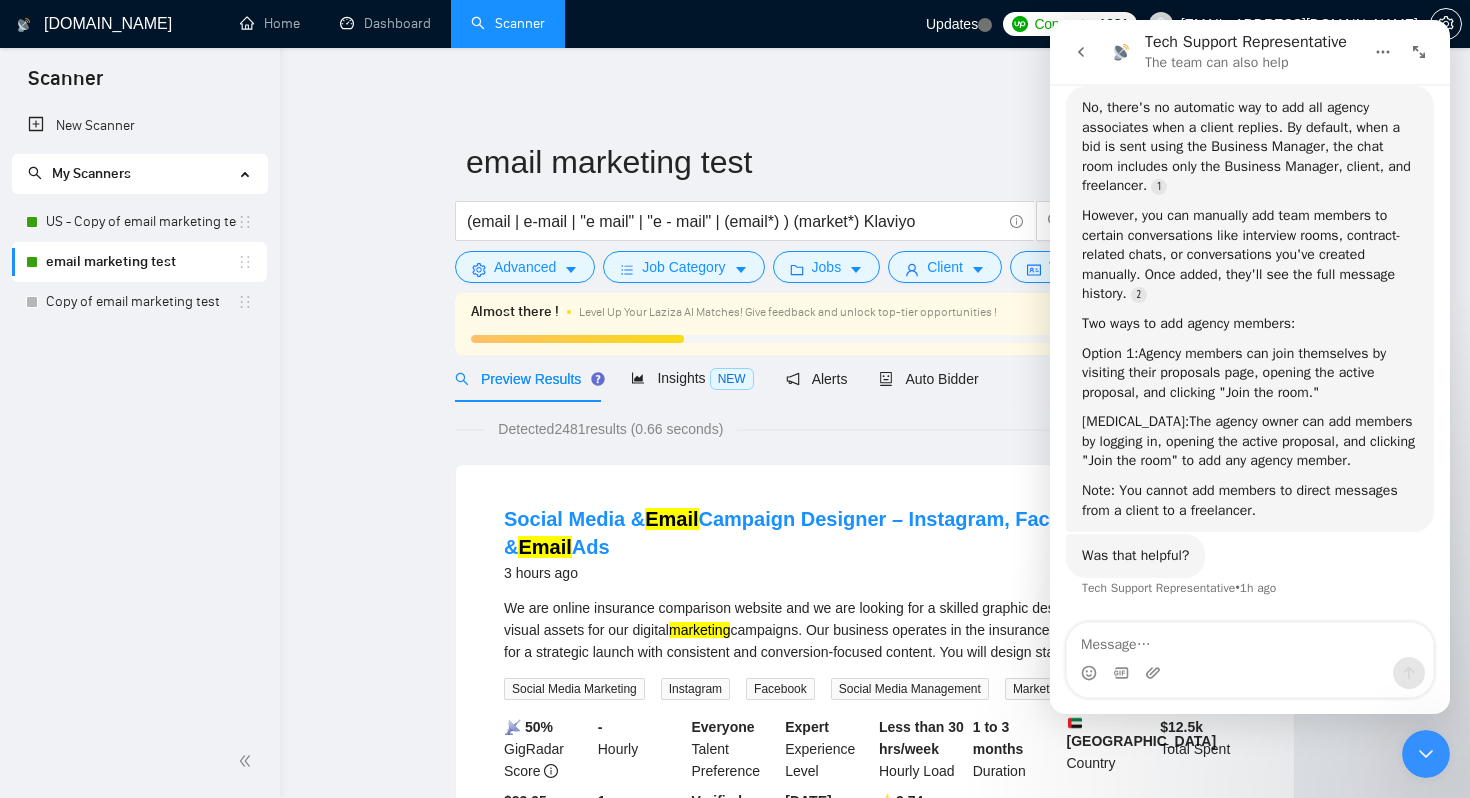 click on "email marketing test (email | e-mail | "e mail" | "e - mail" | (email*) ) (market*) Klaviyo Save Advanced   Job Category   Jobs   Client   Vendor   Reset All Almost there ! Level Up Your Laziza AI Matches! Give feedback and unlock top-tier opportunities ! Train Laziza AI 28% Preview Results Insights NEW Alerts Auto Bidder Detected   2481  results   (0.66 seconds) Social Media &  Email  Campaign Designer – Instagram, Facebook, LinkedIn &  Email  Ads 3 hours ago We are online insurance comparison website and we are looking for a skilled graphic designer to create high-quality visual assets for our digital  marketing  campaigns. Our business operates in the insurance sector, and we are preparing for a strategic launch with consistent and conversion-focused content.
You will design stati ... Expand Social Media Marketing Instagram Facebook Social Media Management Marketing Strategy More... 📡   50% GigRadar Score   - Hourly Everyone Talent Preference Expert Experience Level Less than 30 hrs/week Hourly Load" at bounding box center (875, 2483) 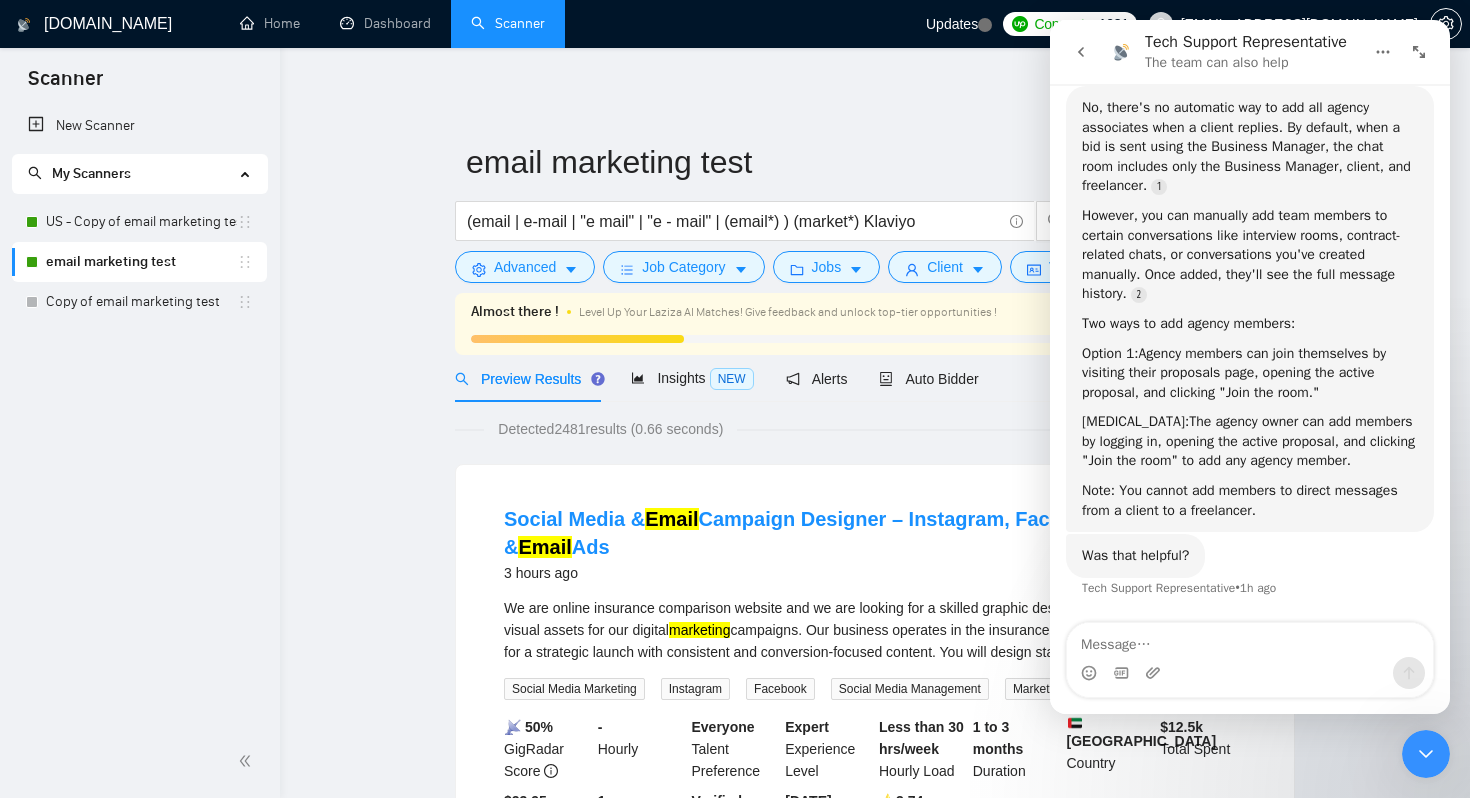 click on "email marketing test" at bounding box center [141, 262] 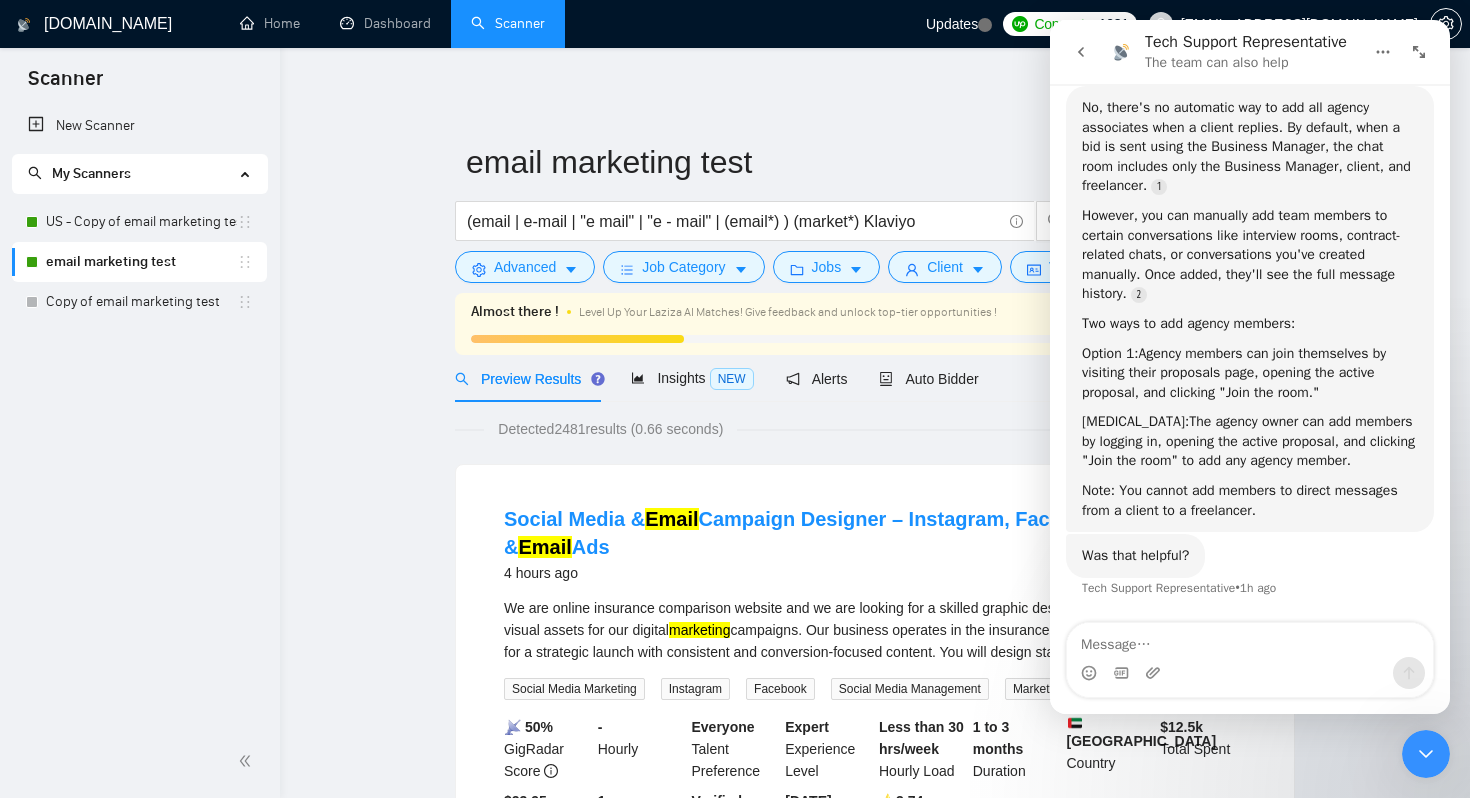 click at bounding box center [1081, 52] 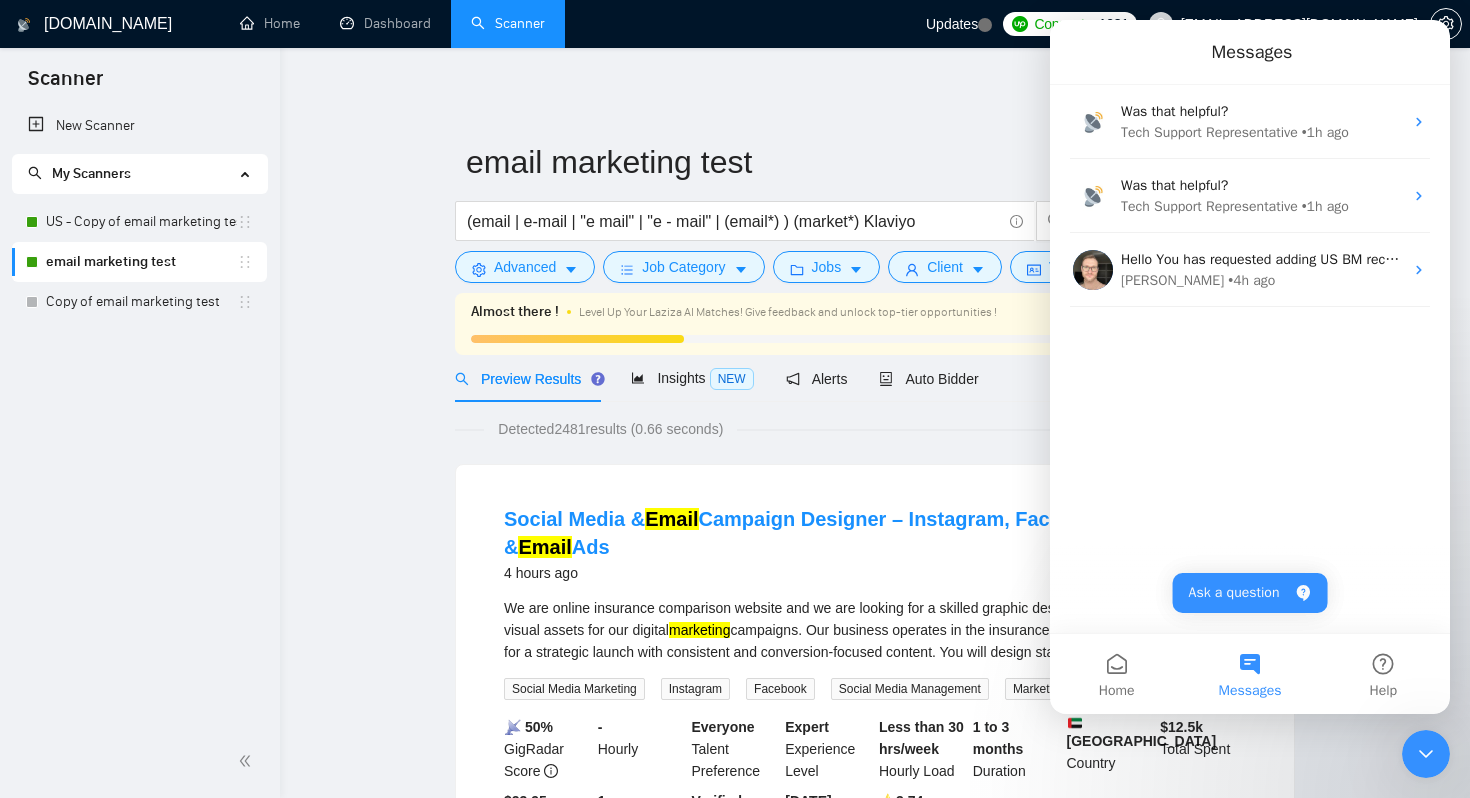 scroll, scrollTop: 162, scrollLeft: 0, axis: vertical 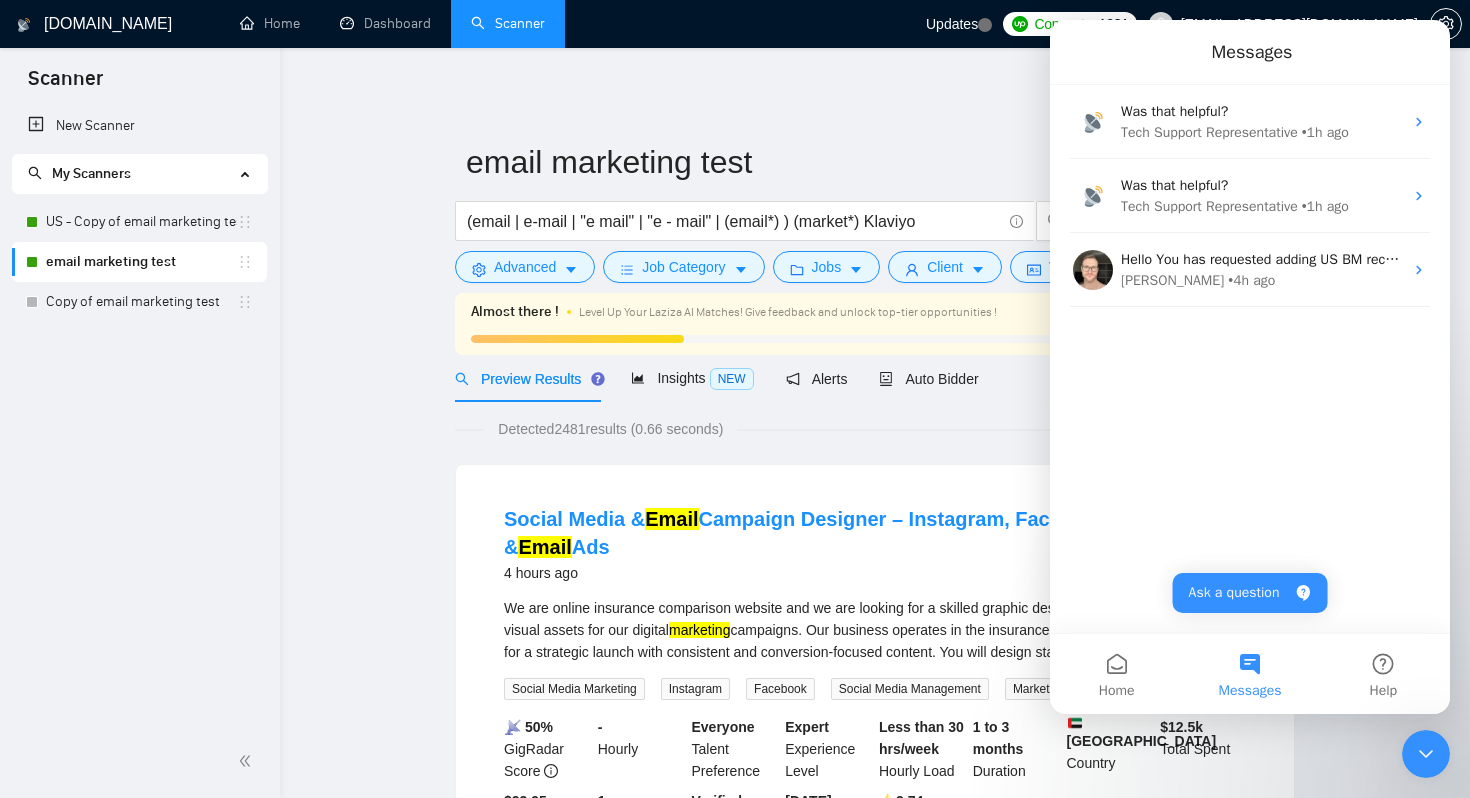 click at bounding box center (1426, 754) 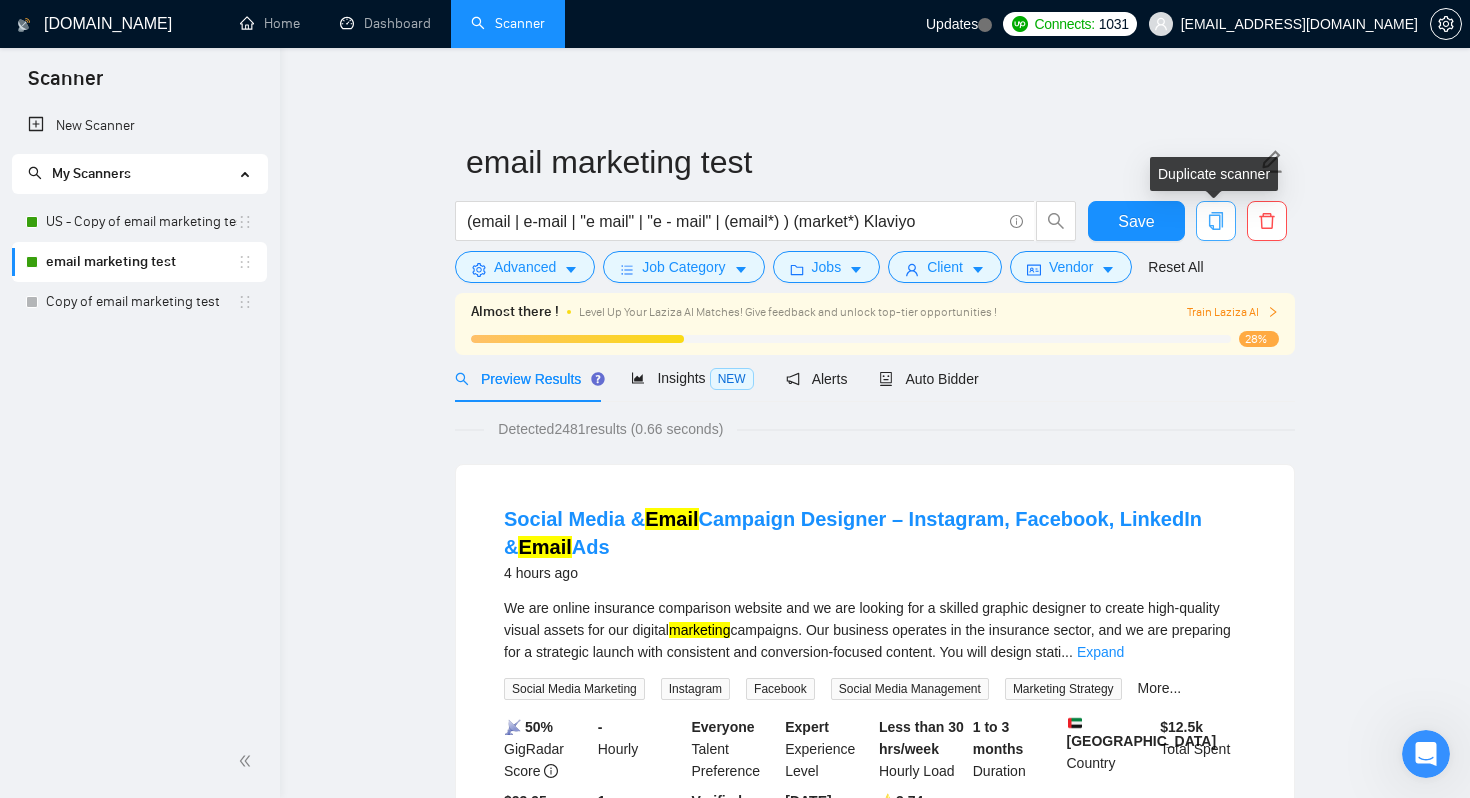 click at bounding box center (1216, 221) 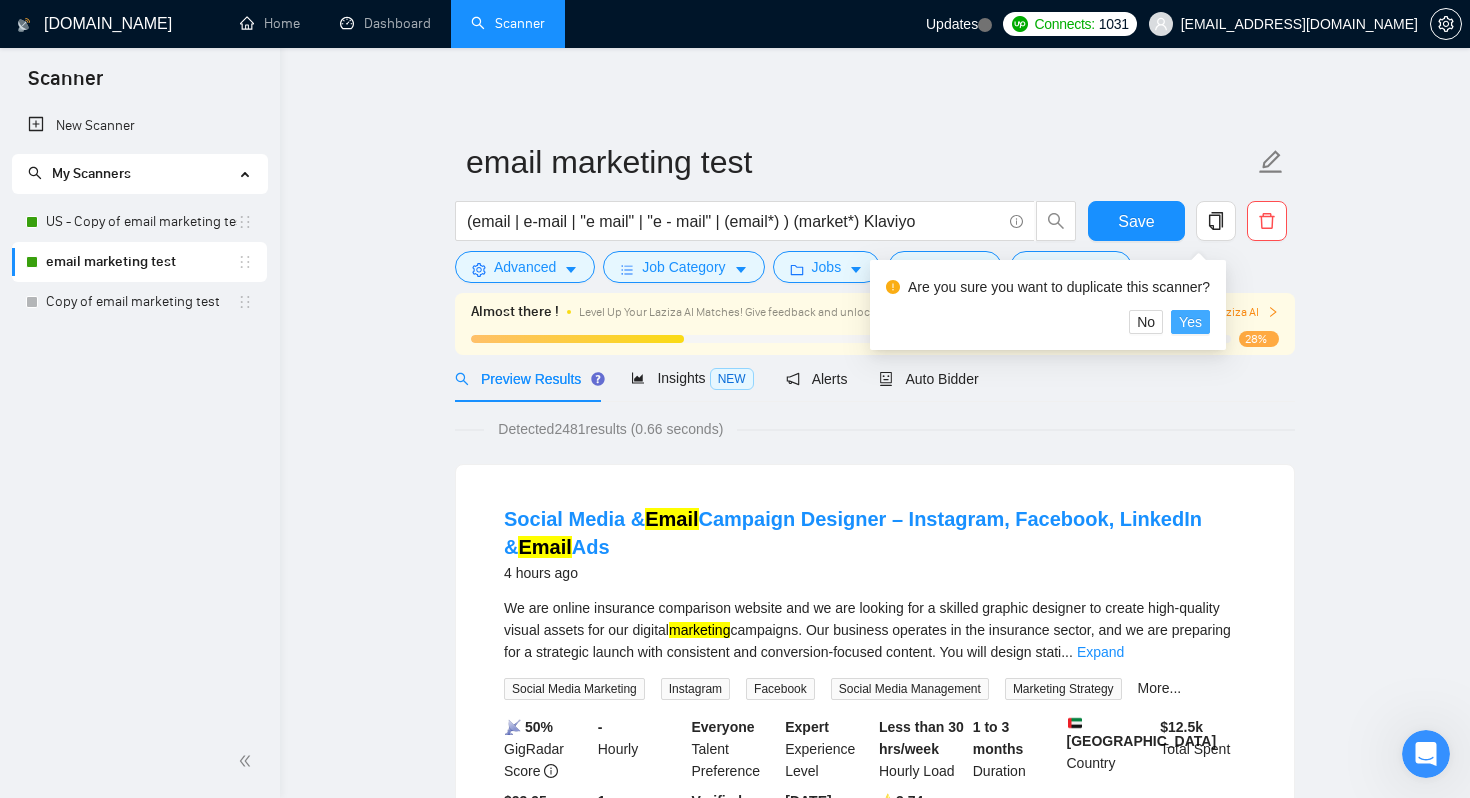 click on "Yes" at bounding box center (1190, 322) 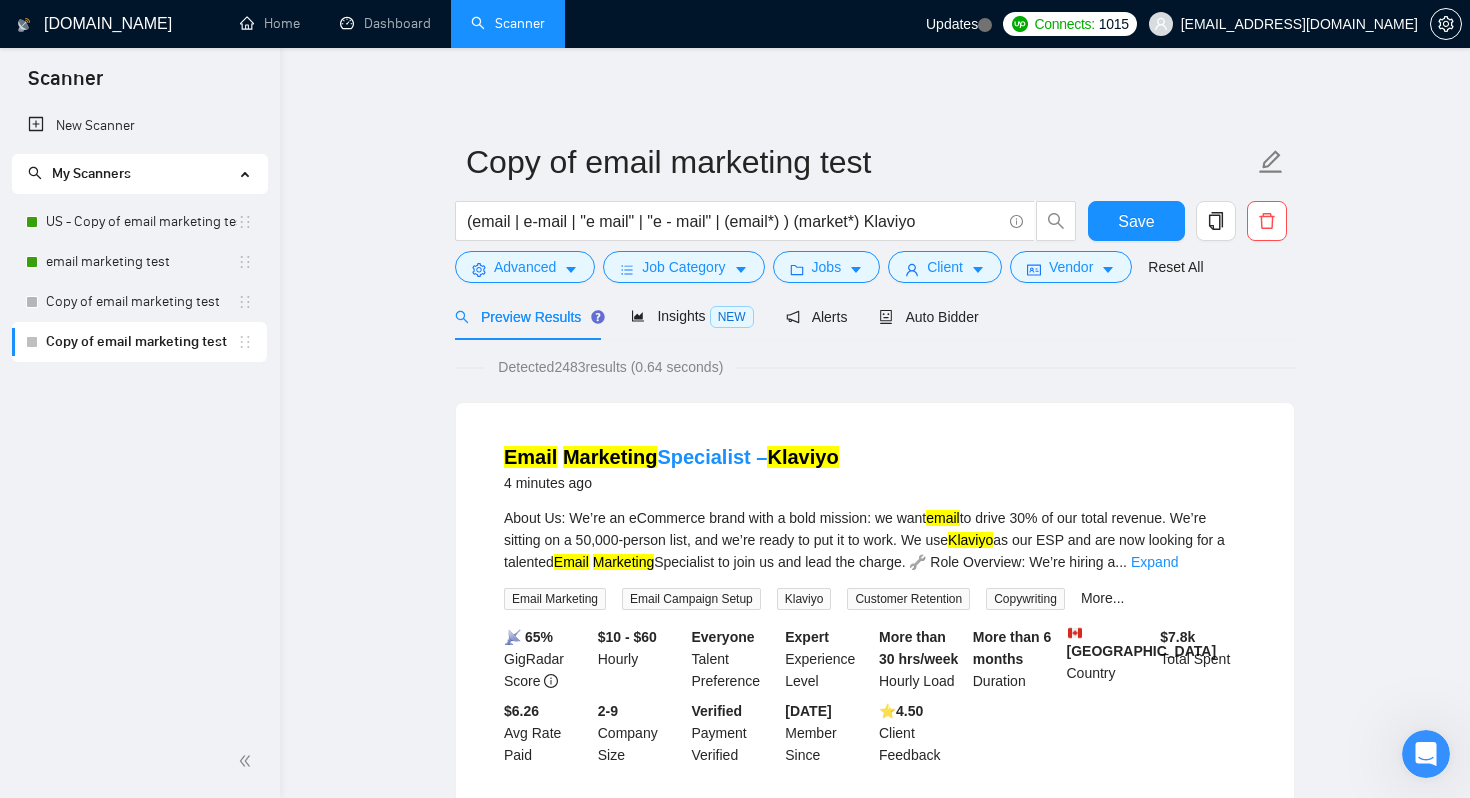 drag, startPoint x: 253, startPoint y: 298, endPoint x: 253, endPoint y: 378, distance: 80 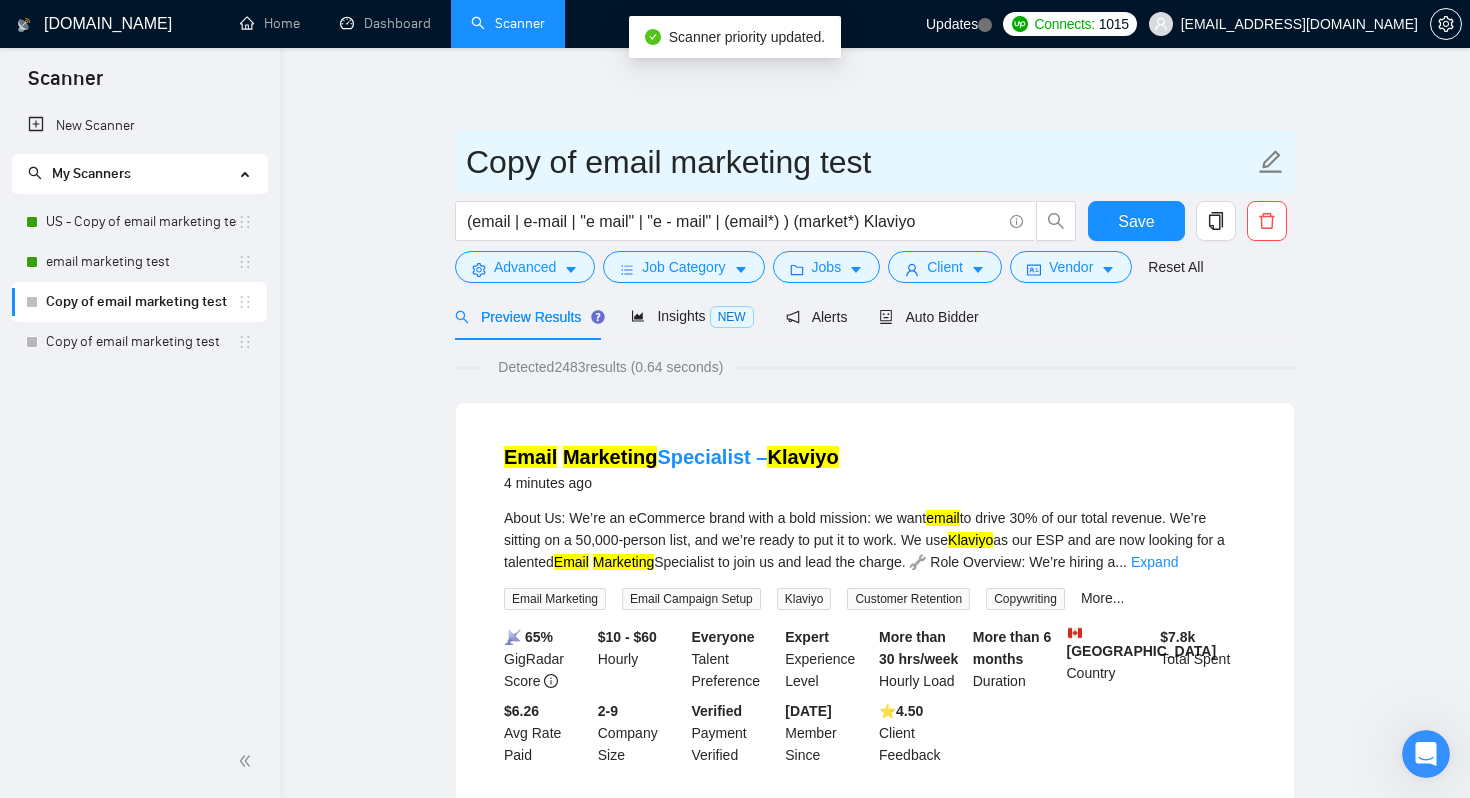 click on "Copy of email marketing test" at bounding box center (860, 162) 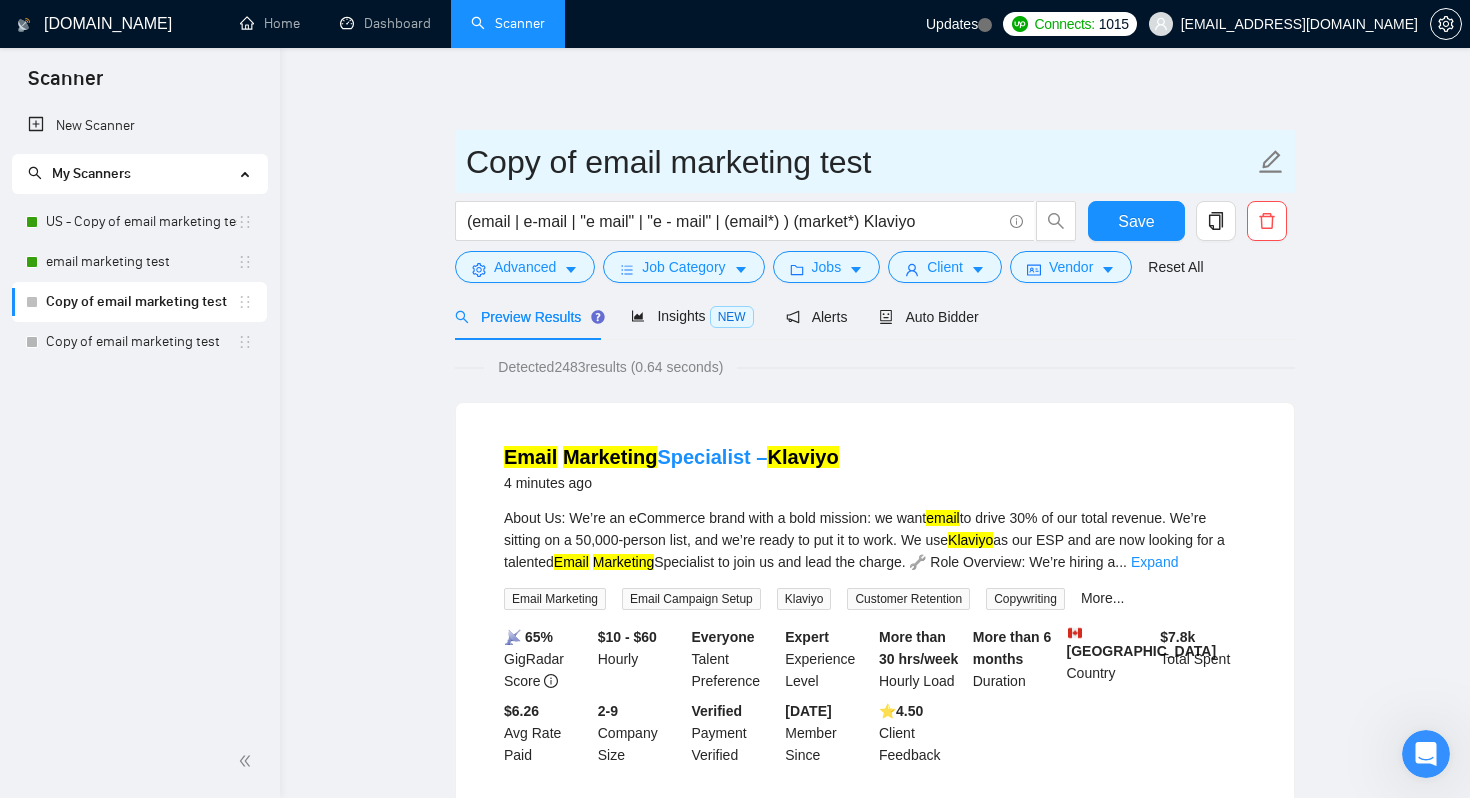 drag, startPoint x: 872, startPoint y: 161, endPoint x: 376, endPoint y: 160, distance: 496.001 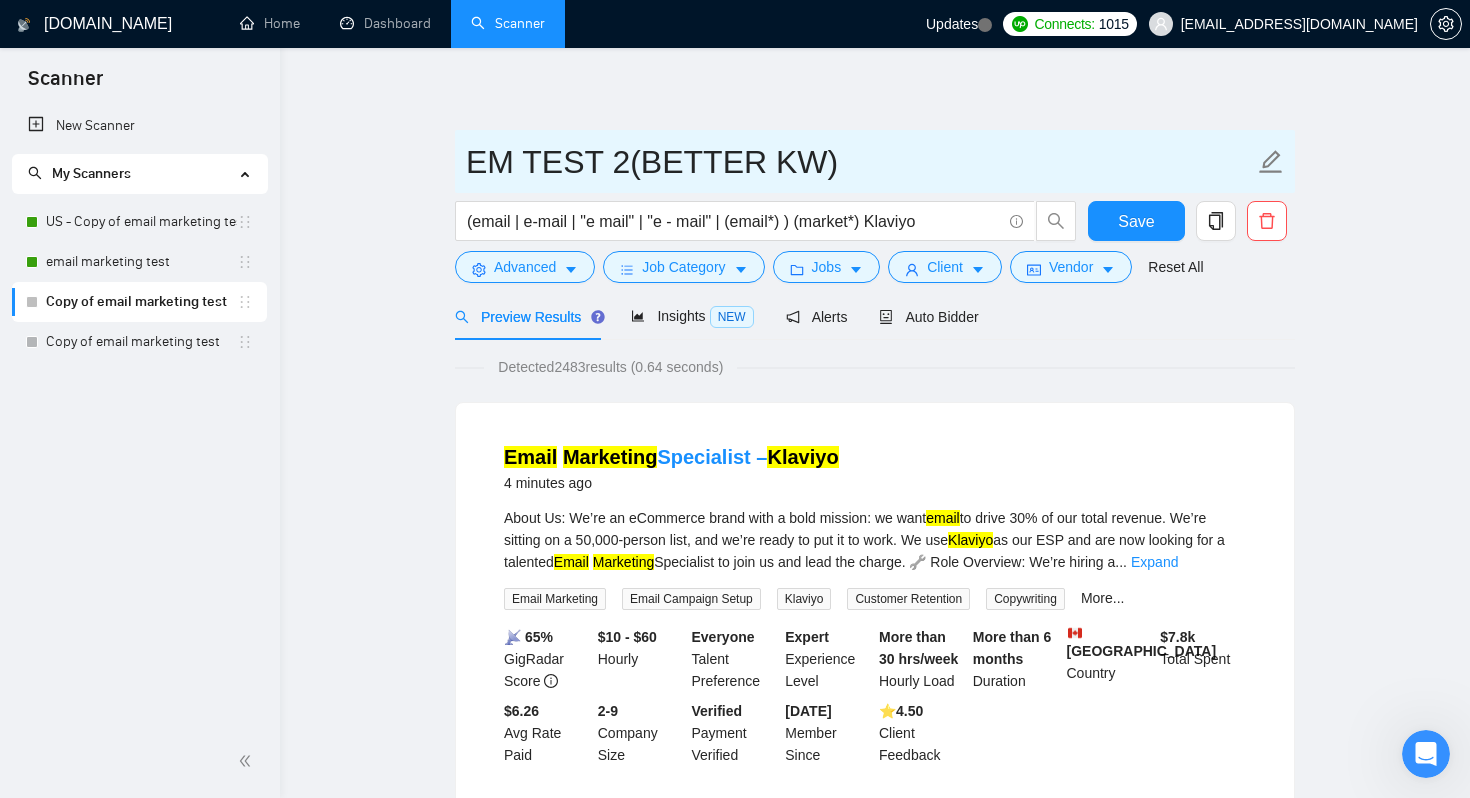 type on "EM TEST 2(BETTER KW)" 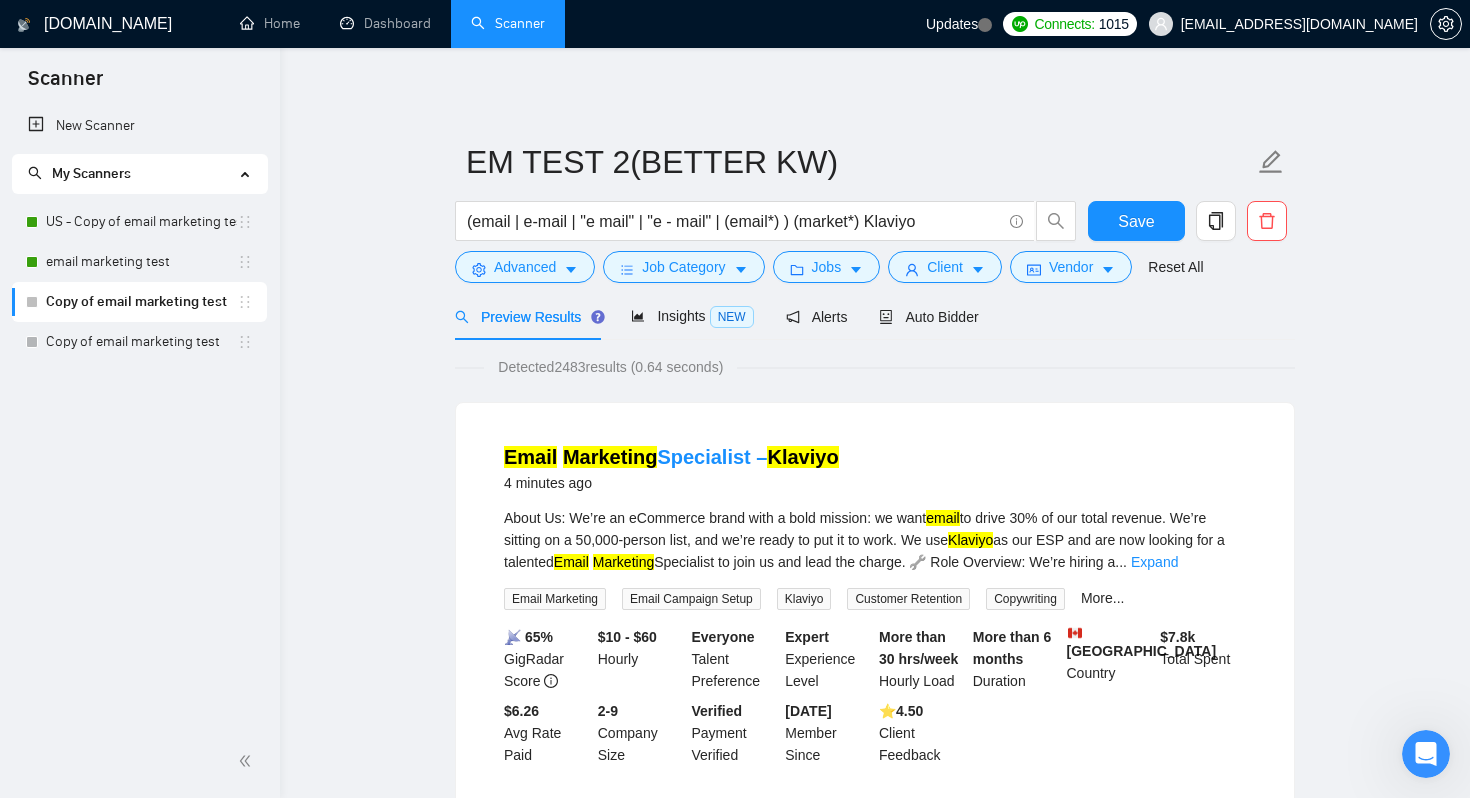 click on "EM TEST 2(BETTER KW) (email | e-mail | "e mail" | "e - mail" | (email*) ) (market*) Klaviyo Save Advanced   Job Category   Jobs   Client   Vendor   Reset All Preview Results Insights NEW Alerts Auto Bidder Detected   2483  results   (0.64 seconds) Email   Marketing  Specialist –  Klaviyo 4 minutes ago About Us:
We’re an eCommerce brand with a bold mission: we want  email  to drive 30% of our total revenue. We’re sitting on a 50,000-person list, and we’re ready to put it to work. We use  Klaviyo  as our ESP and are now looking for a talented  Email   Marketing  Specialist to join us and lead the charge.
🔧 Role Overview:
We’re hiring a  ... Expand Email Marketing Email Campaign Setup Klaviyo Customer Retention Copywriting More... 📡   65% GigRadar Score   $10 - $60 Hourly Everyone Talent Preference Expert Experience Level More than 30 hrs/week Hourly Load More than 6 months Duration   [GEOGRAPHIC_DATA] Country $ 7.8k Total Spent $6.26 Avg Rate Paid 2-9 Company Size Verified Payment Verified [DATE] 4.50" at bounding box center (875, 2452) 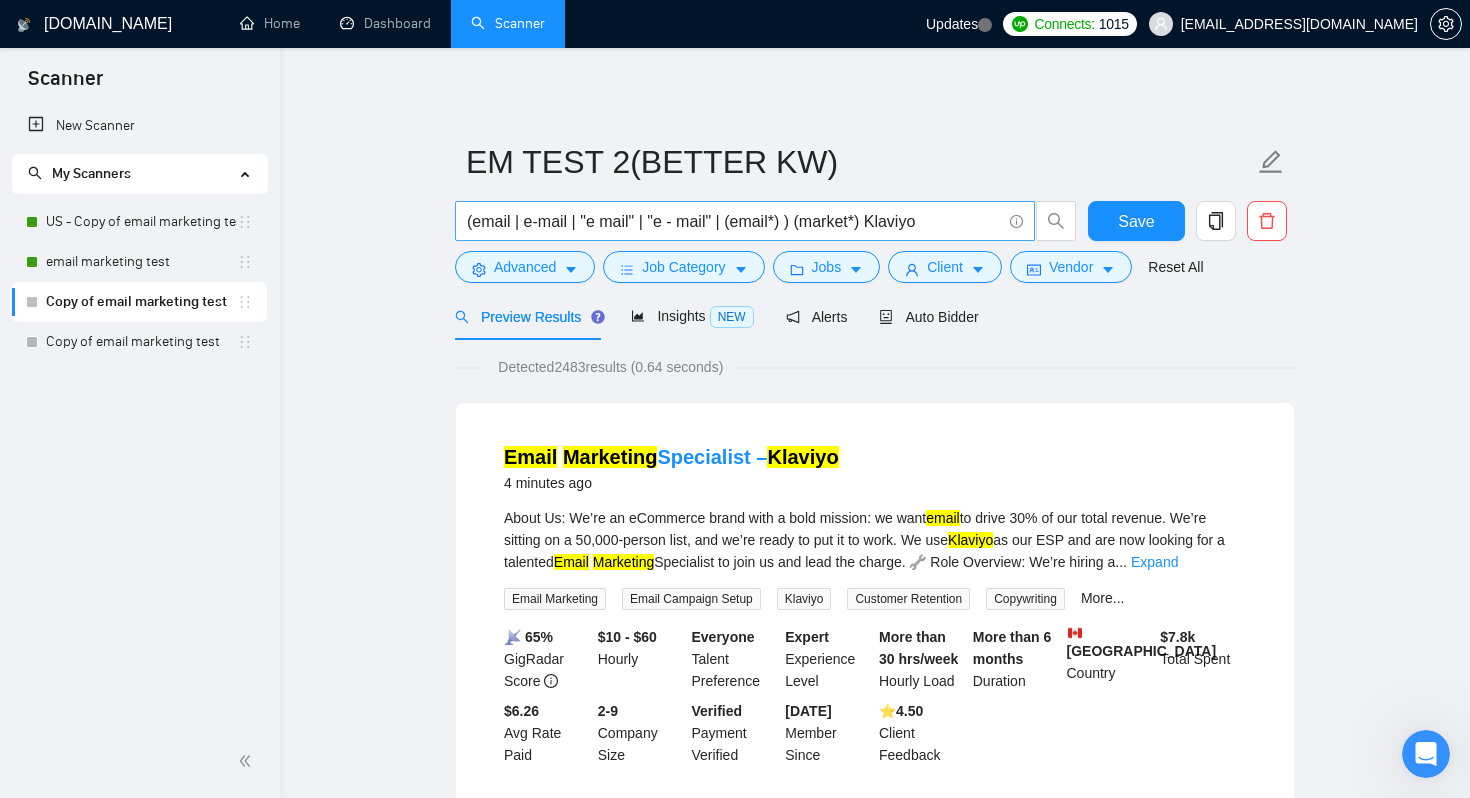 click on "(email | e-mail | "e mail" | "e - mail" | (email*) ) (market*) Klaviyo" at bounding box center [734, 221] 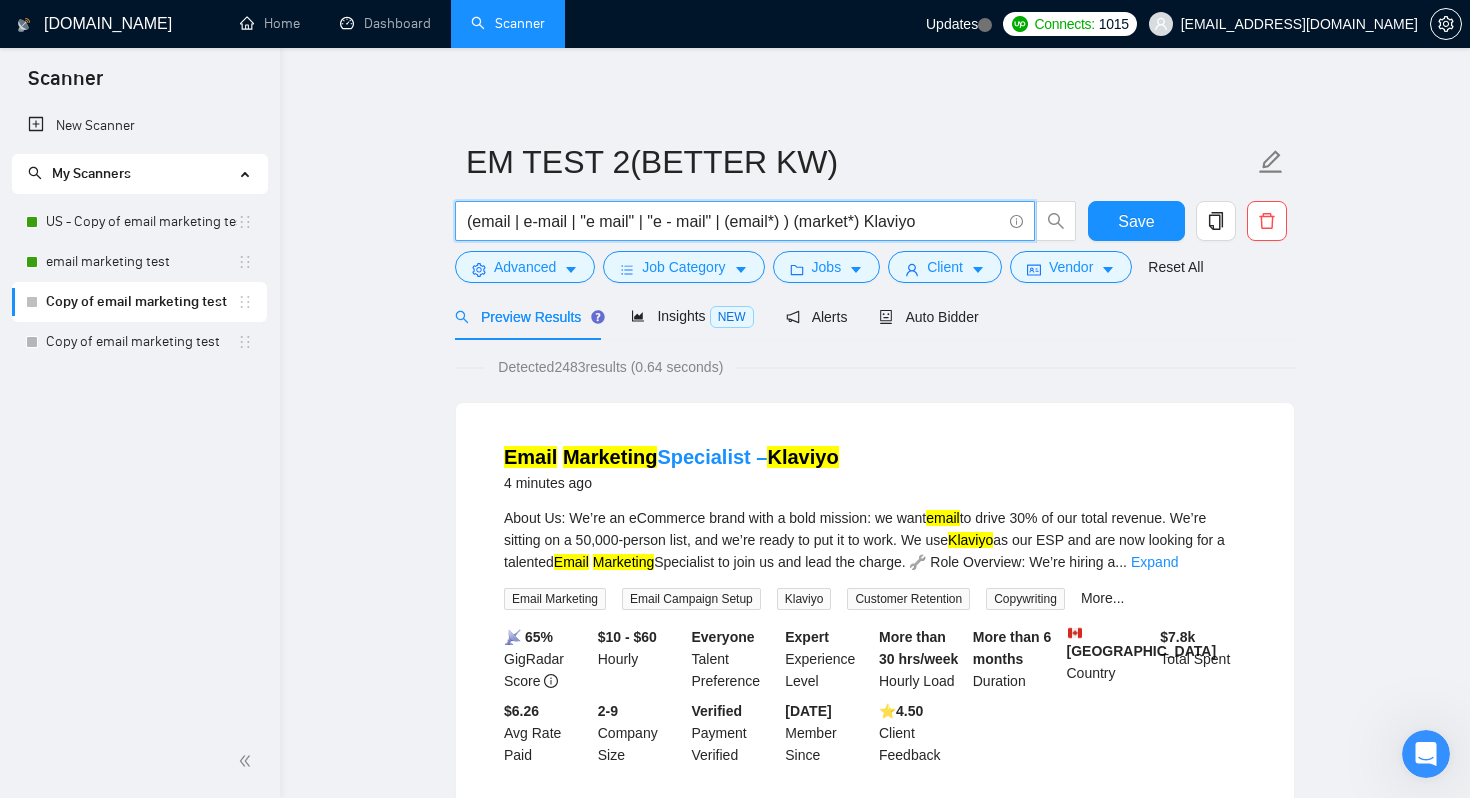 click on "(email | e-mail | "e mail" | "e - mail" | (email*) ) (market*) Klaviyo" at bounding box center (734, 221) 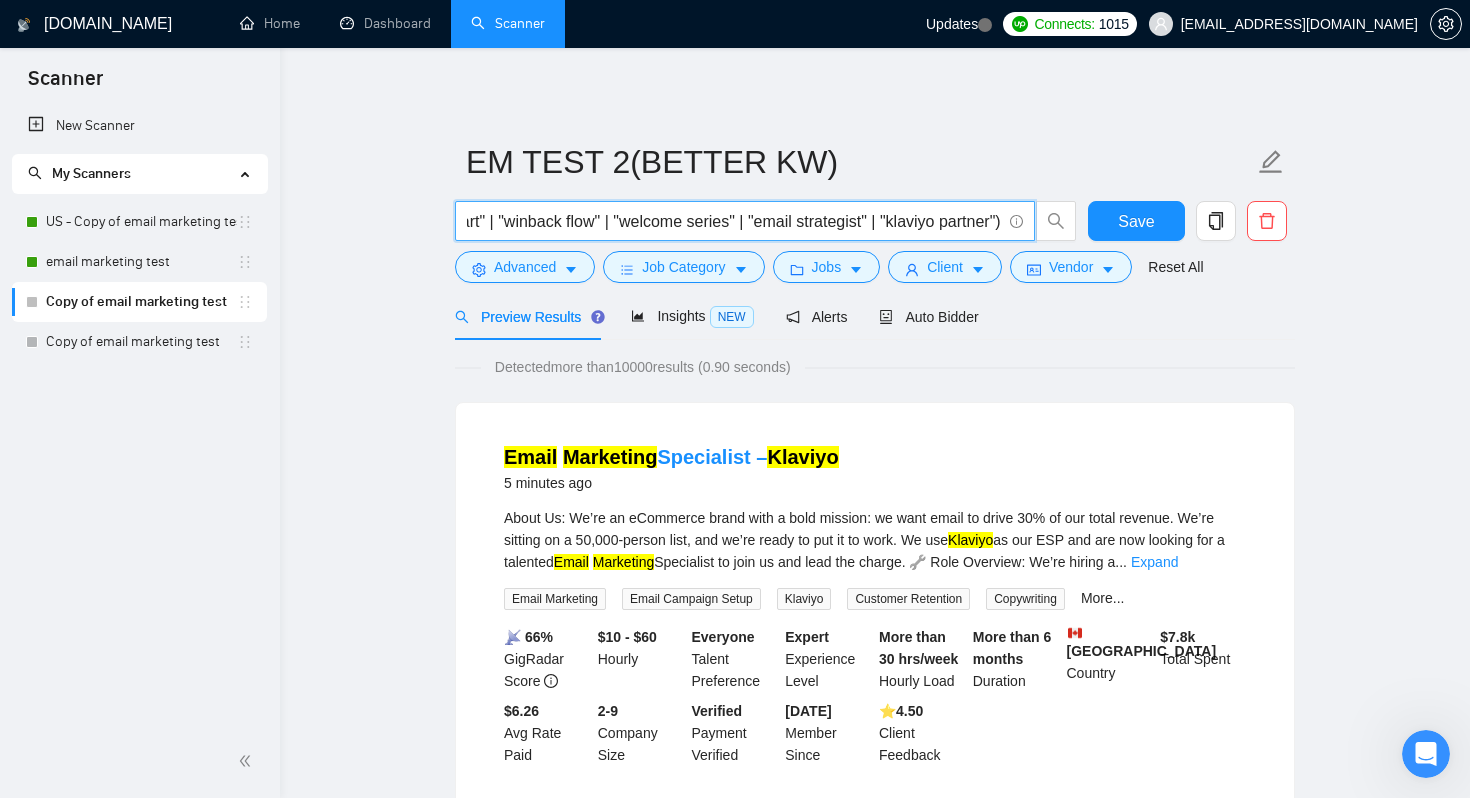 scroll, scrollTop: 0, scrollLeft: 1498, axis: horizontal 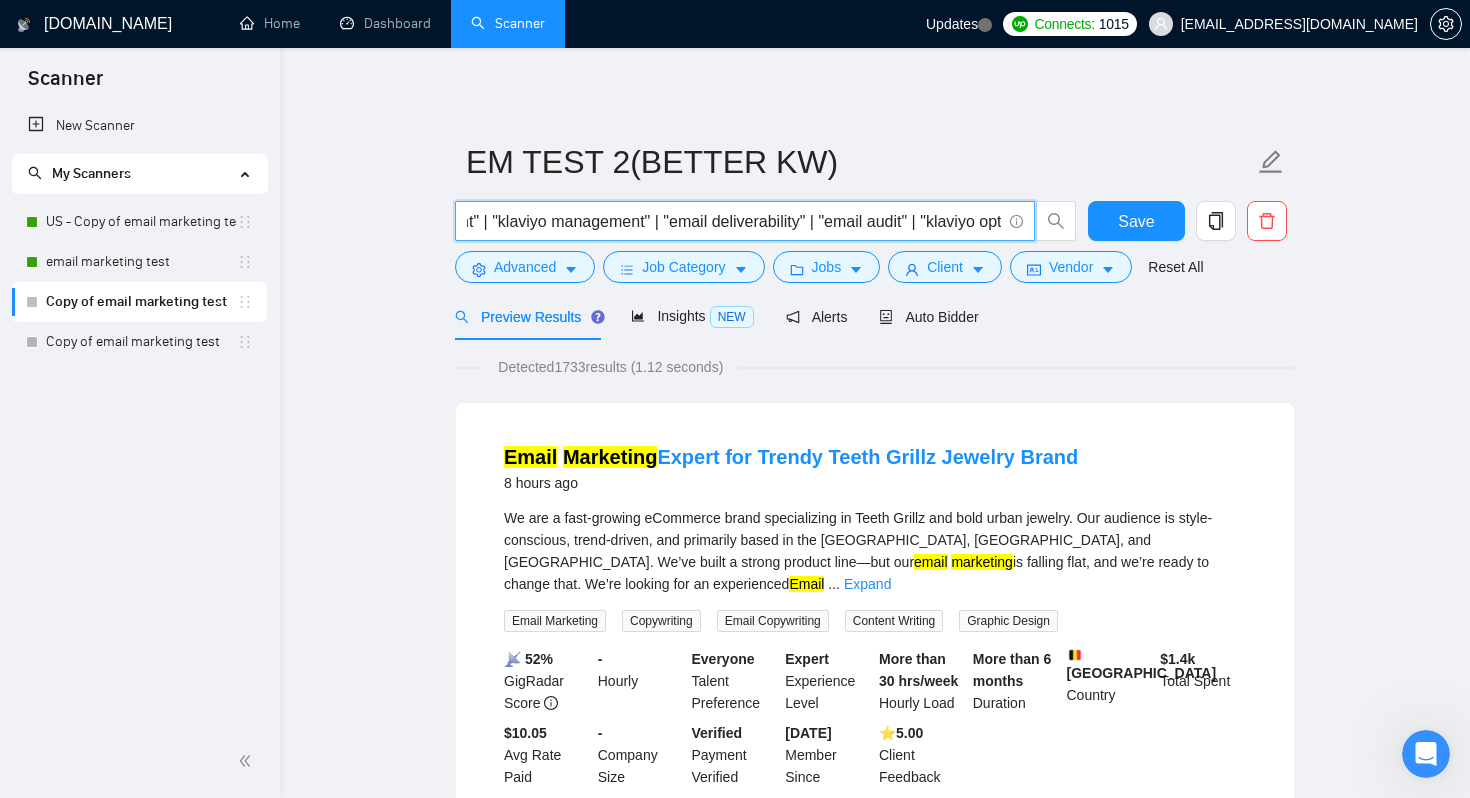 click on "("email marketing" | "email flows" | "email campaigns" | "klaviyo expert" | klaviyo | "klaviyo setup" | "klaviyo flows" | "klaviyo segmentation" | retention | "ecommerce email" | "shopify email" | "abandoned cart" | "winback flow" | "welcome series" | "email strategist" | "klaviyo partner")("customer retention" | "email automation" | "email consultant" | "klaviyo management" | "email deliverability" | "email audit" | "klaviyo optimization")" at bounding box center (734, 221) 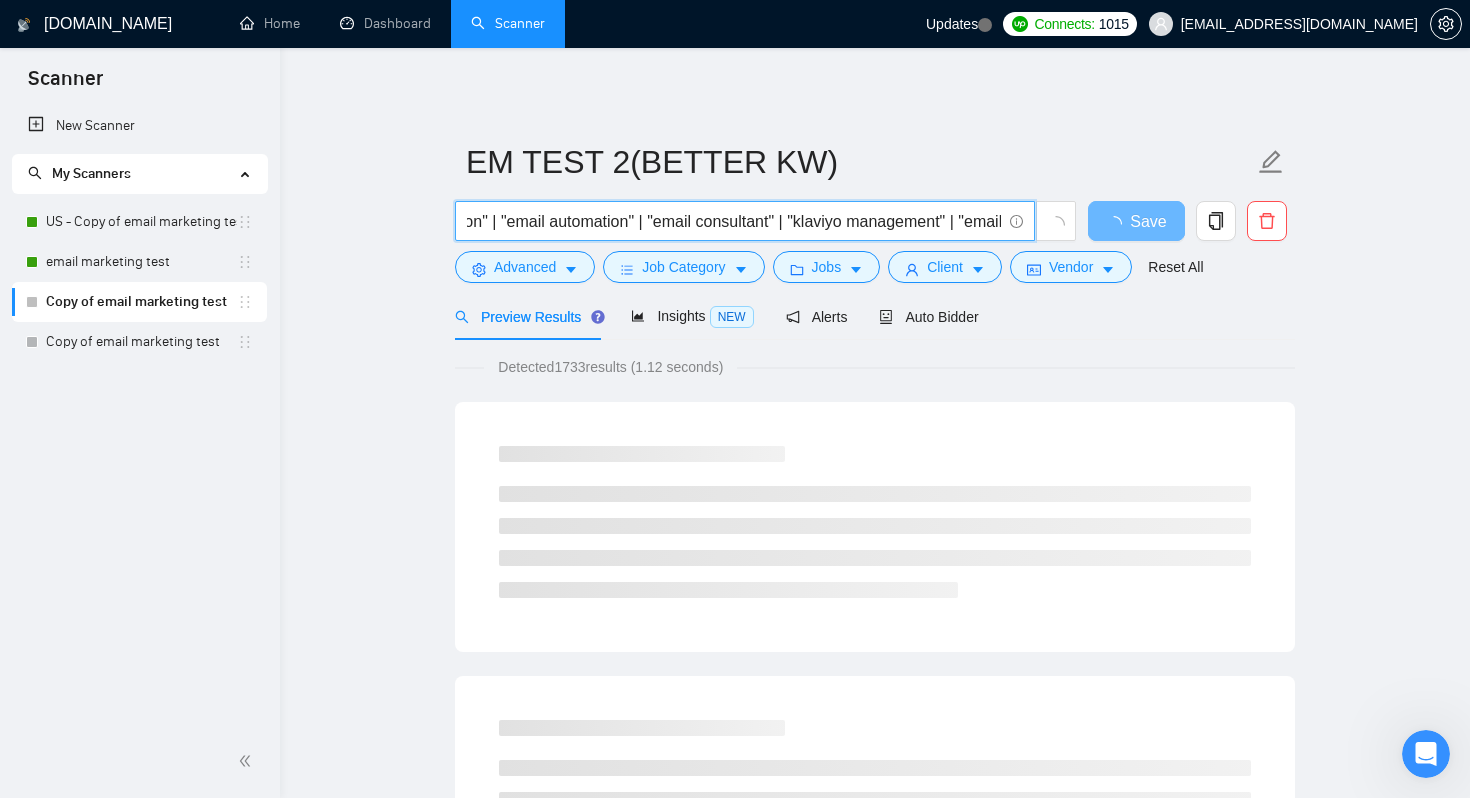 scroll, scrollTop: 0, scrollLeft: 2079, axis: horizontal 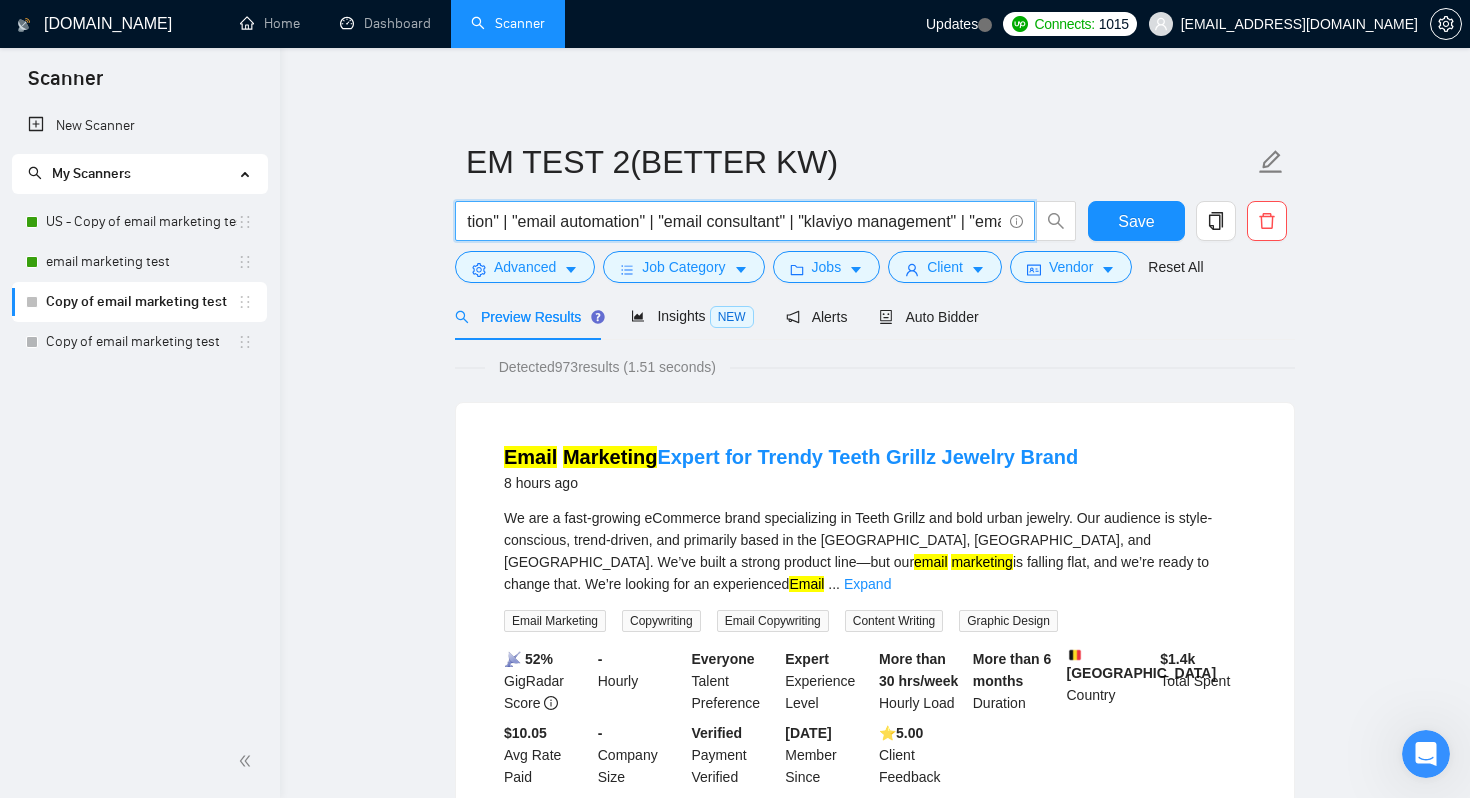 drag, startPoint x: 738, startPoint y: 230, endPoint x: 587, endPoint y: 226, distance: 151.05296 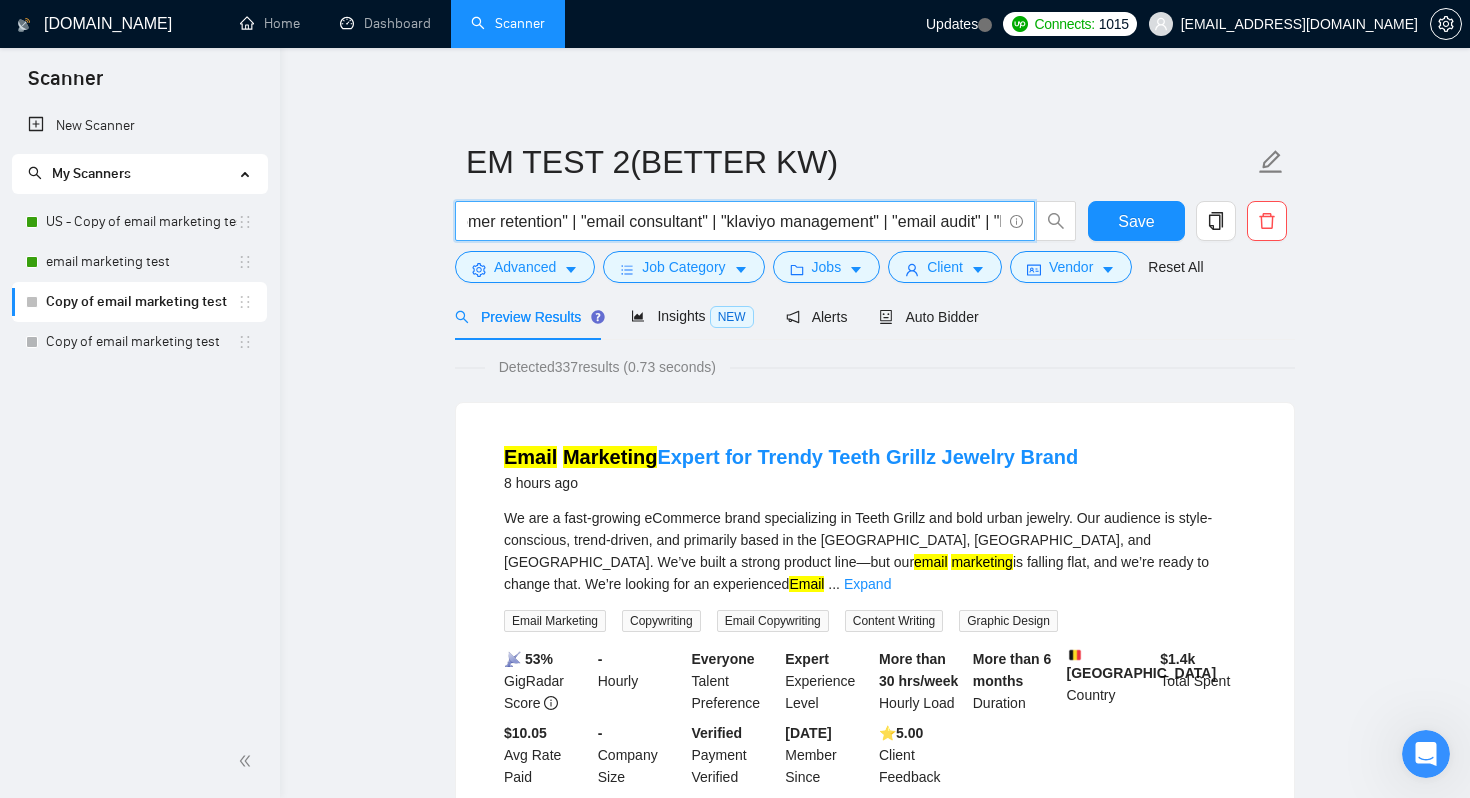 scroll, scrollTop: 0, scrollLeft: 1992, axis: horizontal 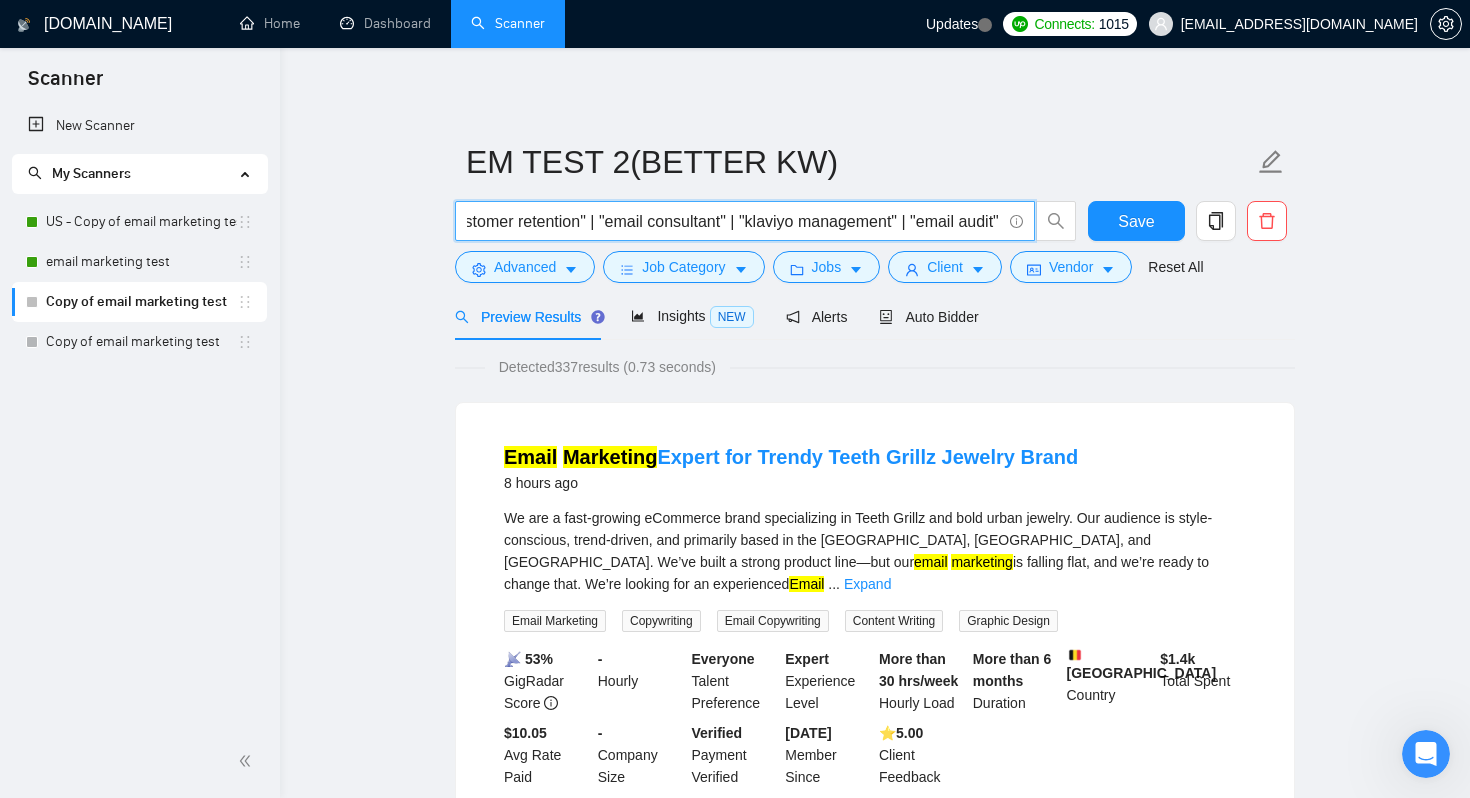 drag, startPoint x: 818, startPoint y: 228, endPoint x: 670, endPoint y: 230, distance: 148.01352 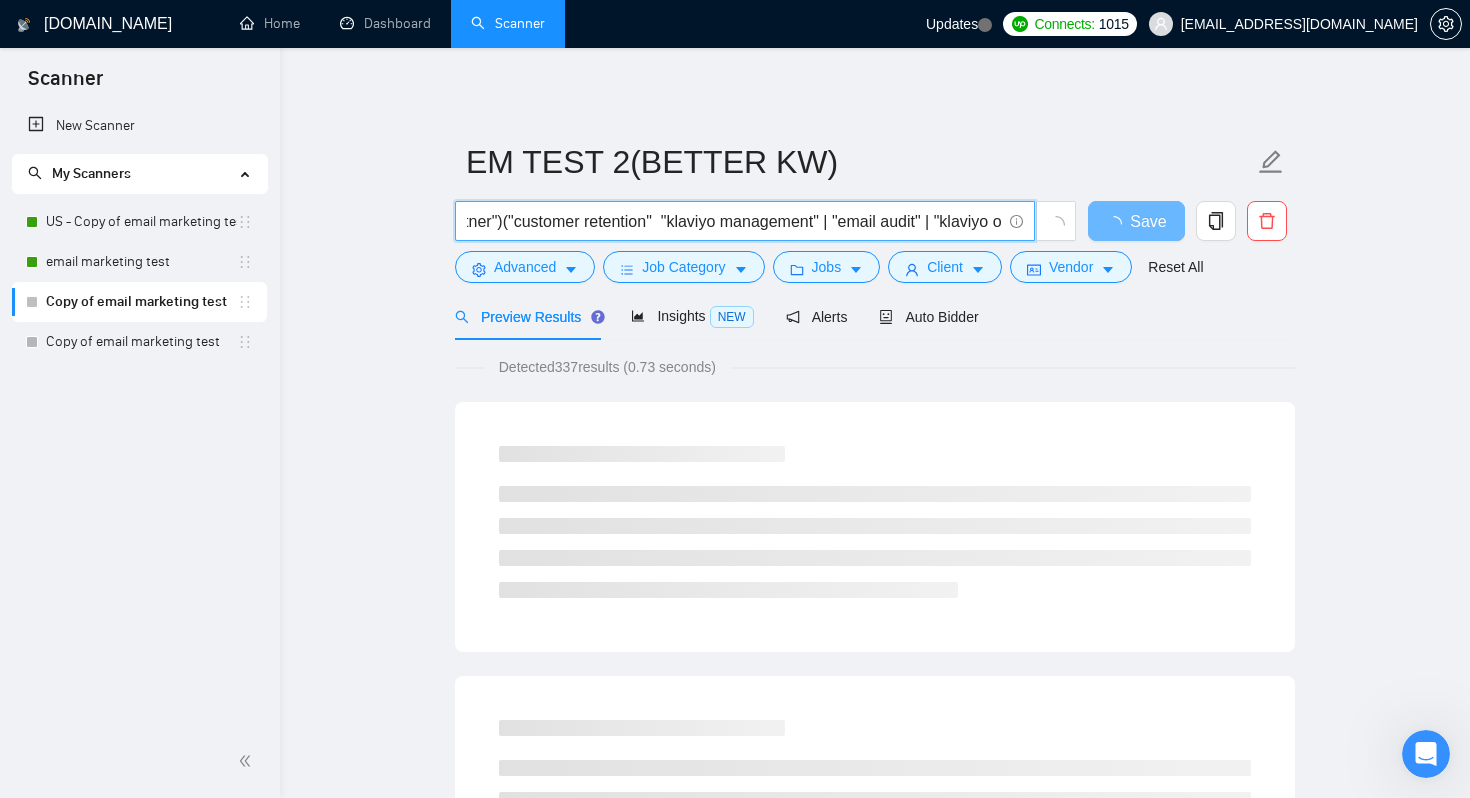 scroll, scrollTop: 0, scrollLeft: 1916, axis: horizontal 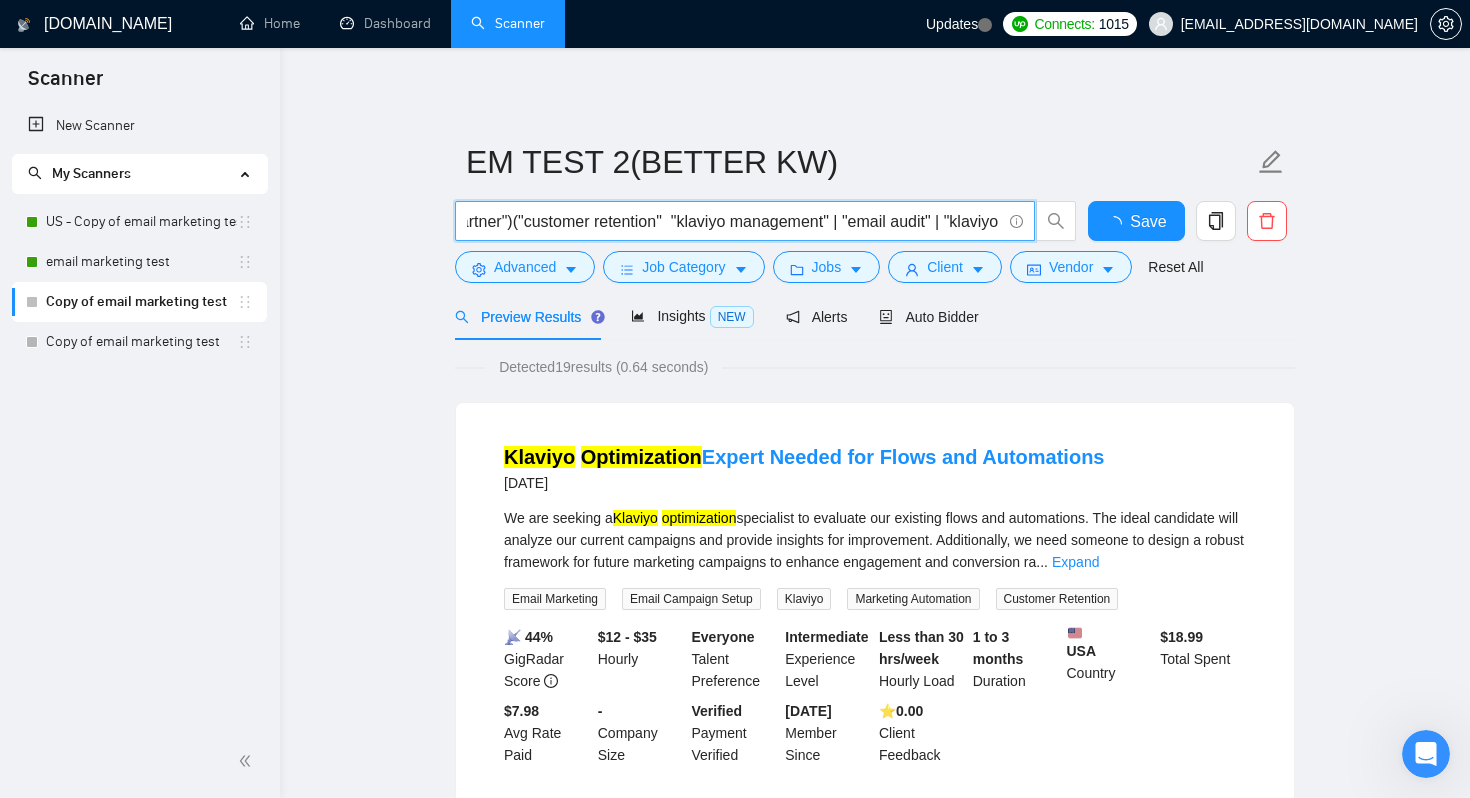 click on "("email marketing" | "email flows" | "email campaigns" | "klaviyo expert" | klaviyo | "klaviyo setup" | "klaviyo flows" | "klaviyo segmentation" | retention | "ecommerce email" | "shopify email" | "abandoned cart" | "winback flow" | "welcome series" | "email strategist" | "klaviyo partner")("customer retention"  "klaviyo management" | "email audit" | "klaviyo optimization")" at bounding box center [734, 221] 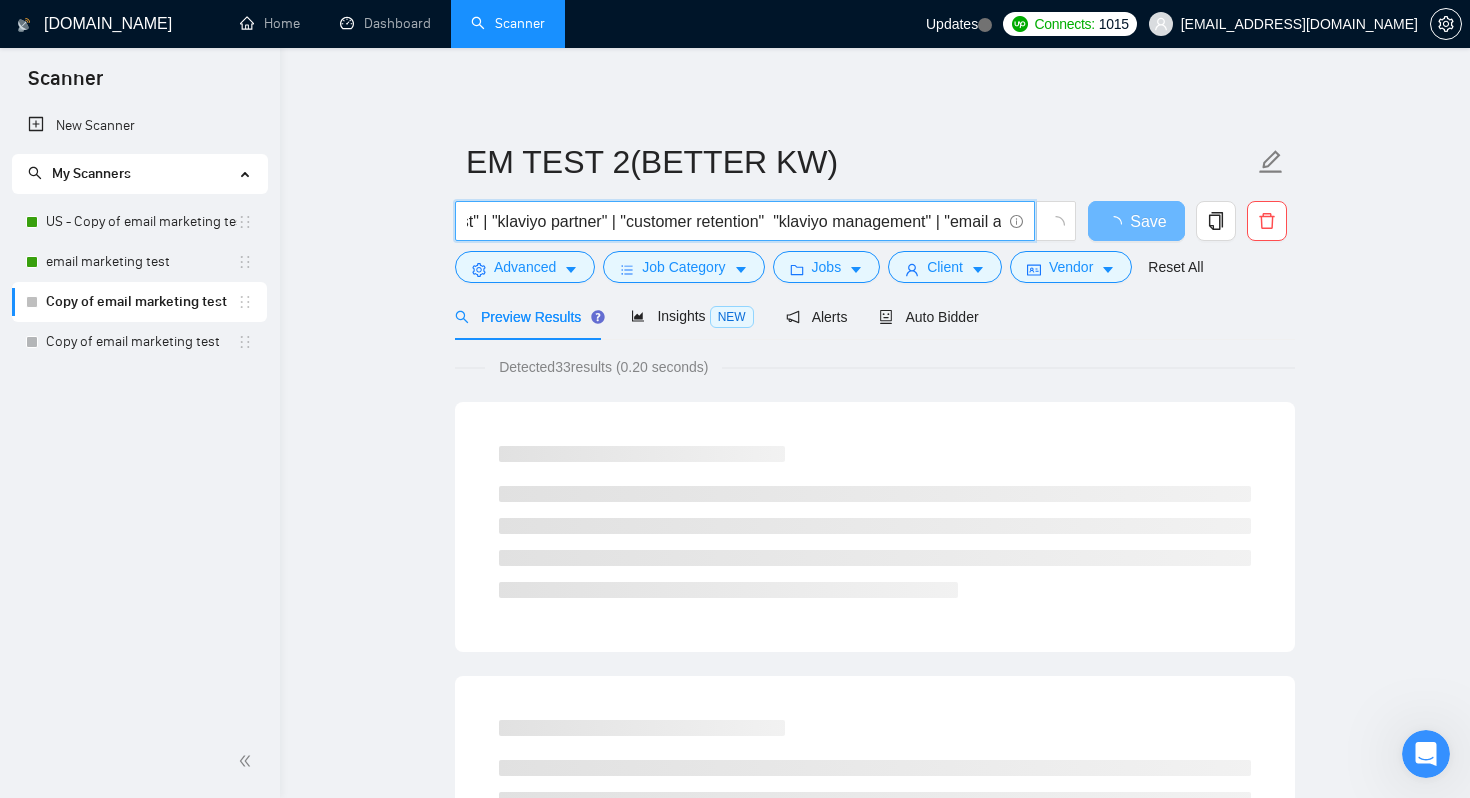 scroll, scrollTop: 0, scrollLeft: 1838, axis: horizontal 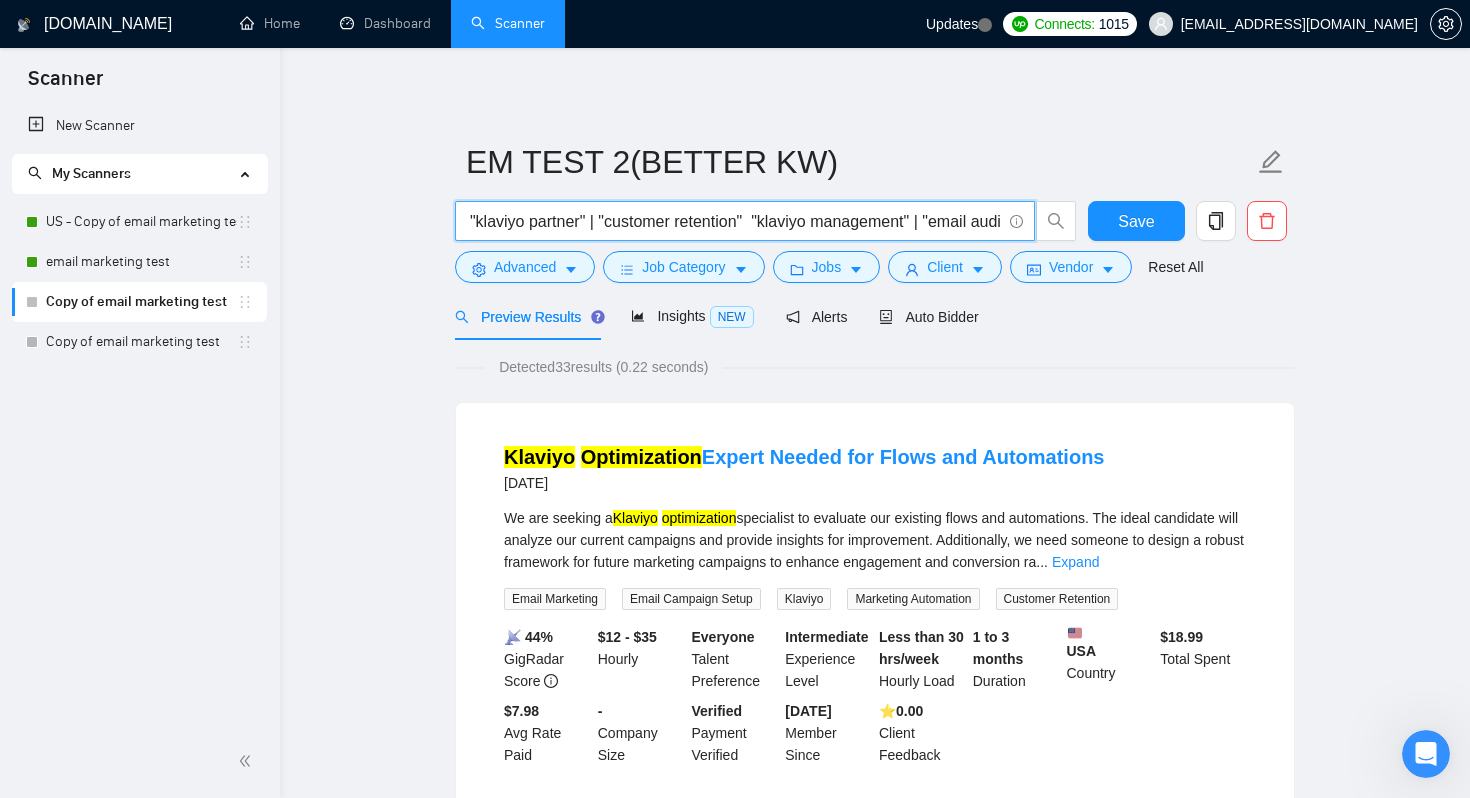 drag, startPoint x: 822, startPoint y: 225, endPoint x: 667, endPoint y: 229, distance: 155.0516 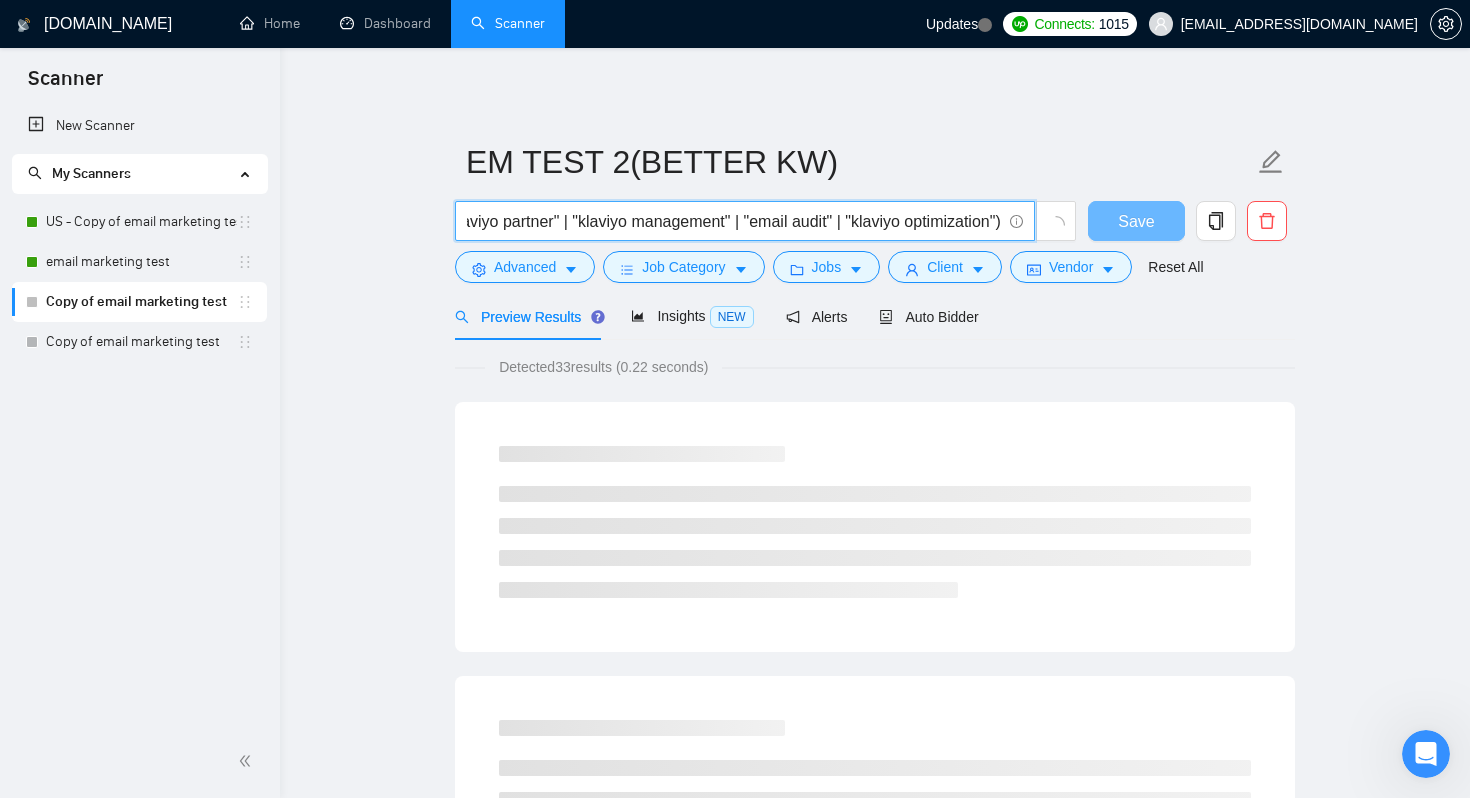 scroll, scrollTop: 0, scrollLeft: 1949, axis: horizontal 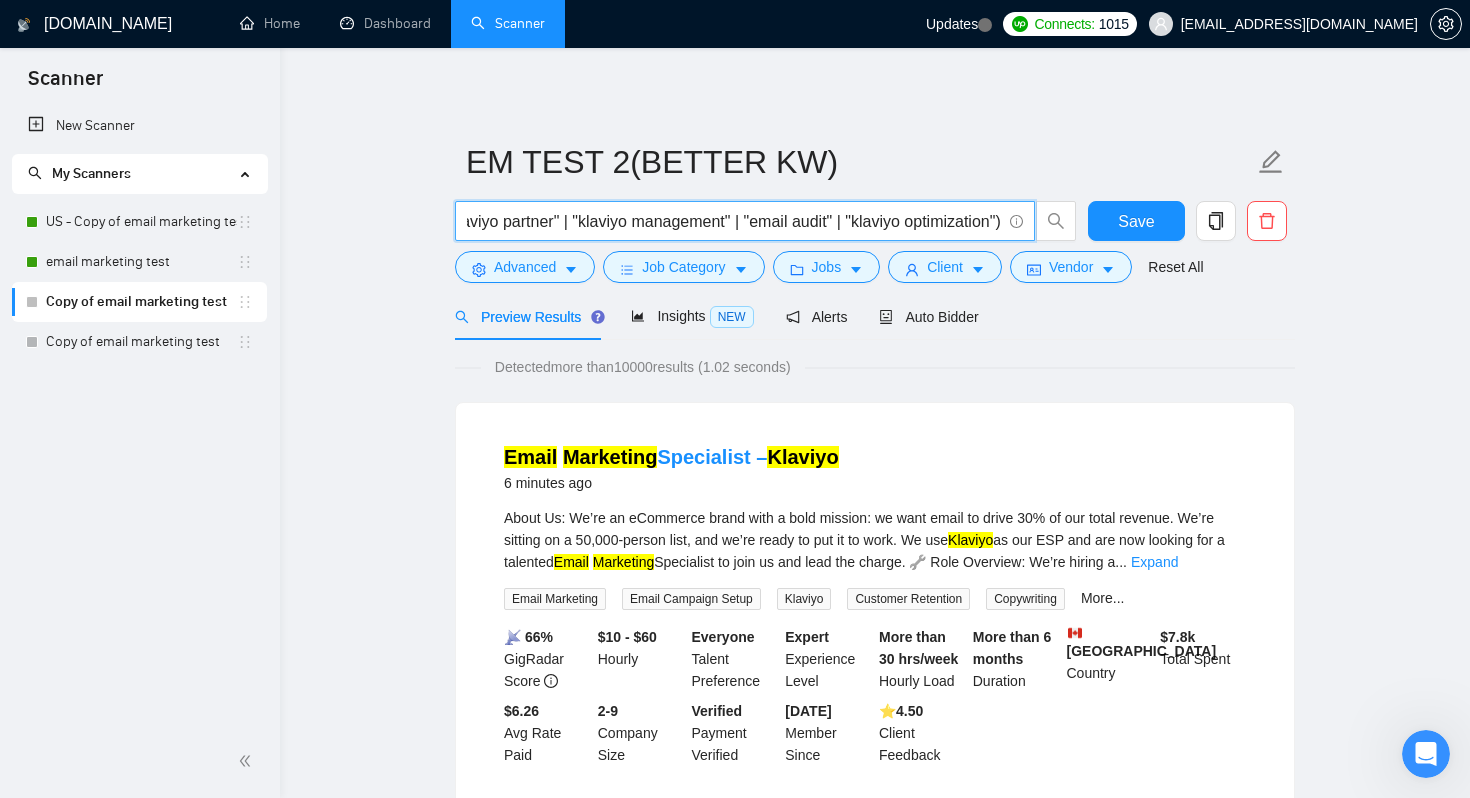 drag, startPoint x: 835, startPoint y: 221, endPoint x: 725, endPoint y: 221, distance: 110 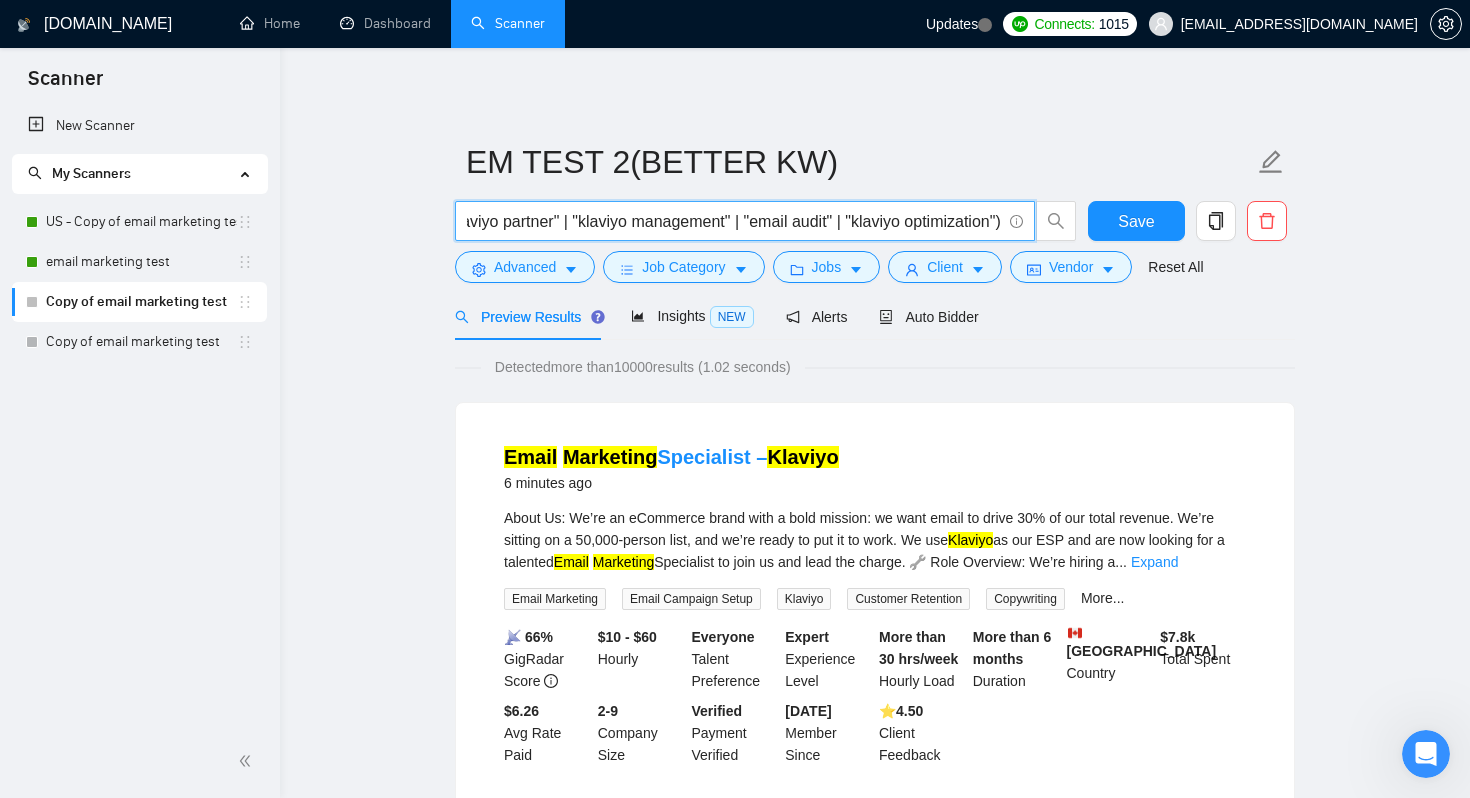 click on "("email marketing" | "email flows" | "email campaigns" | "klaviyo expert" | klaviyo | "klaviyo setup" | "klaviyo flows" | "klaviyo segmentation" | retention | "ecommerce email" | "shopify email" | "abandoned cart" | "winback flow" | "welcome series" | "email strategist" | "klaviyo partner" | "klaviyo management" | "email audit" | "klaviyo optimization")" at bounding box center [734, 221] 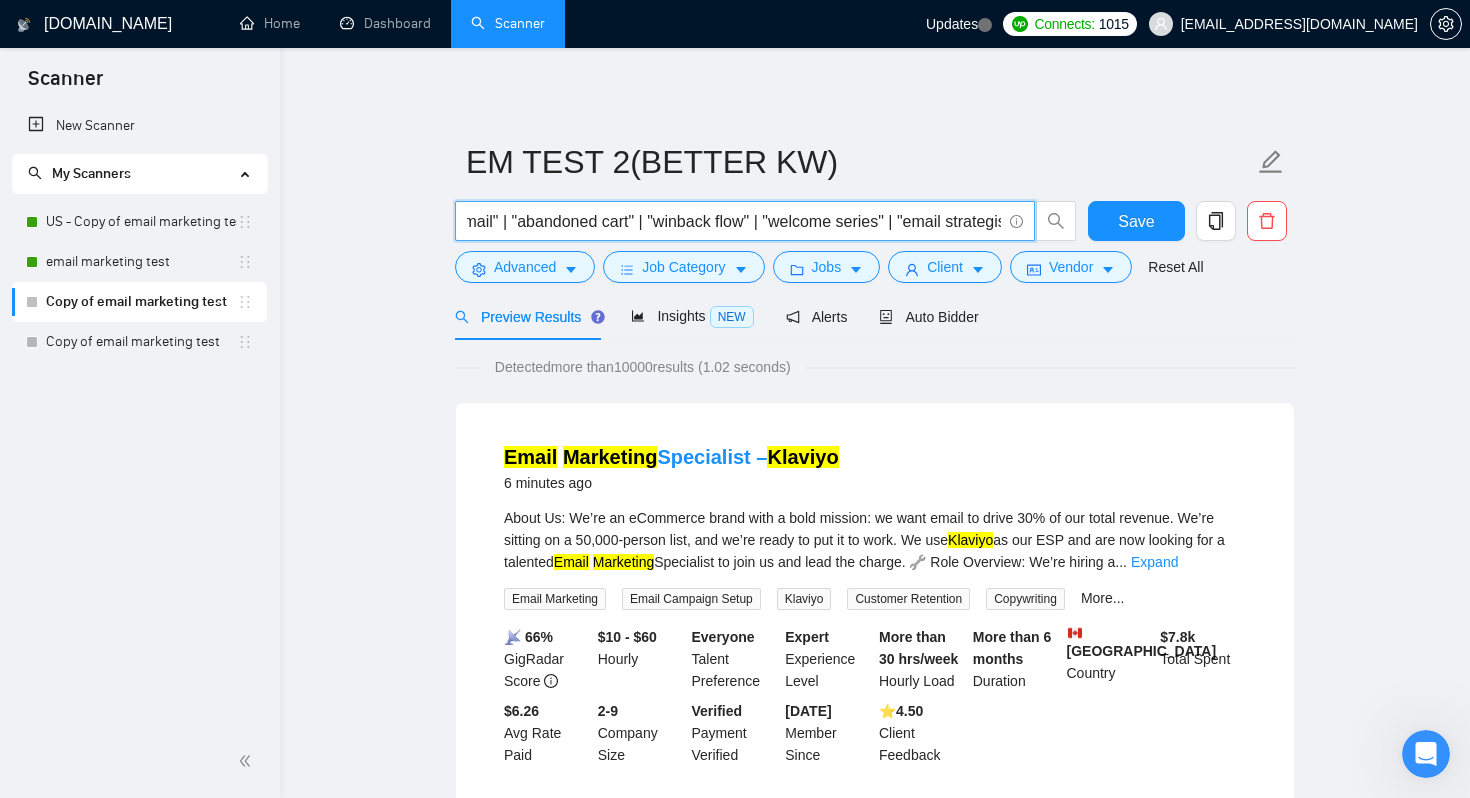 scroll, scrollTop: 0, scrollLeft: 1257, axis: horizontal 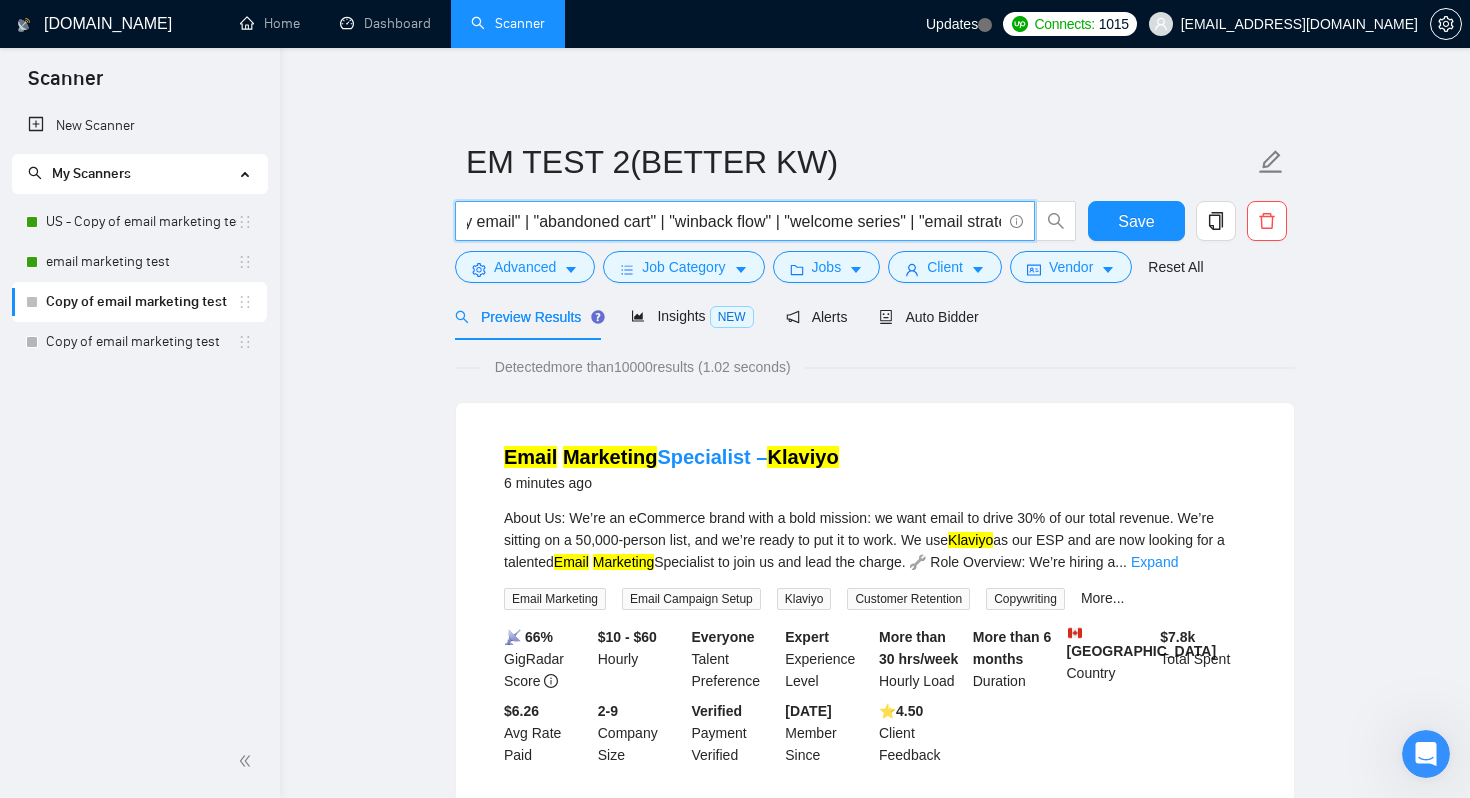 drag, startPoint x: 835, startPoint y: 222, endPoint x: 713, endPoint y: 212, distance: 122.40915 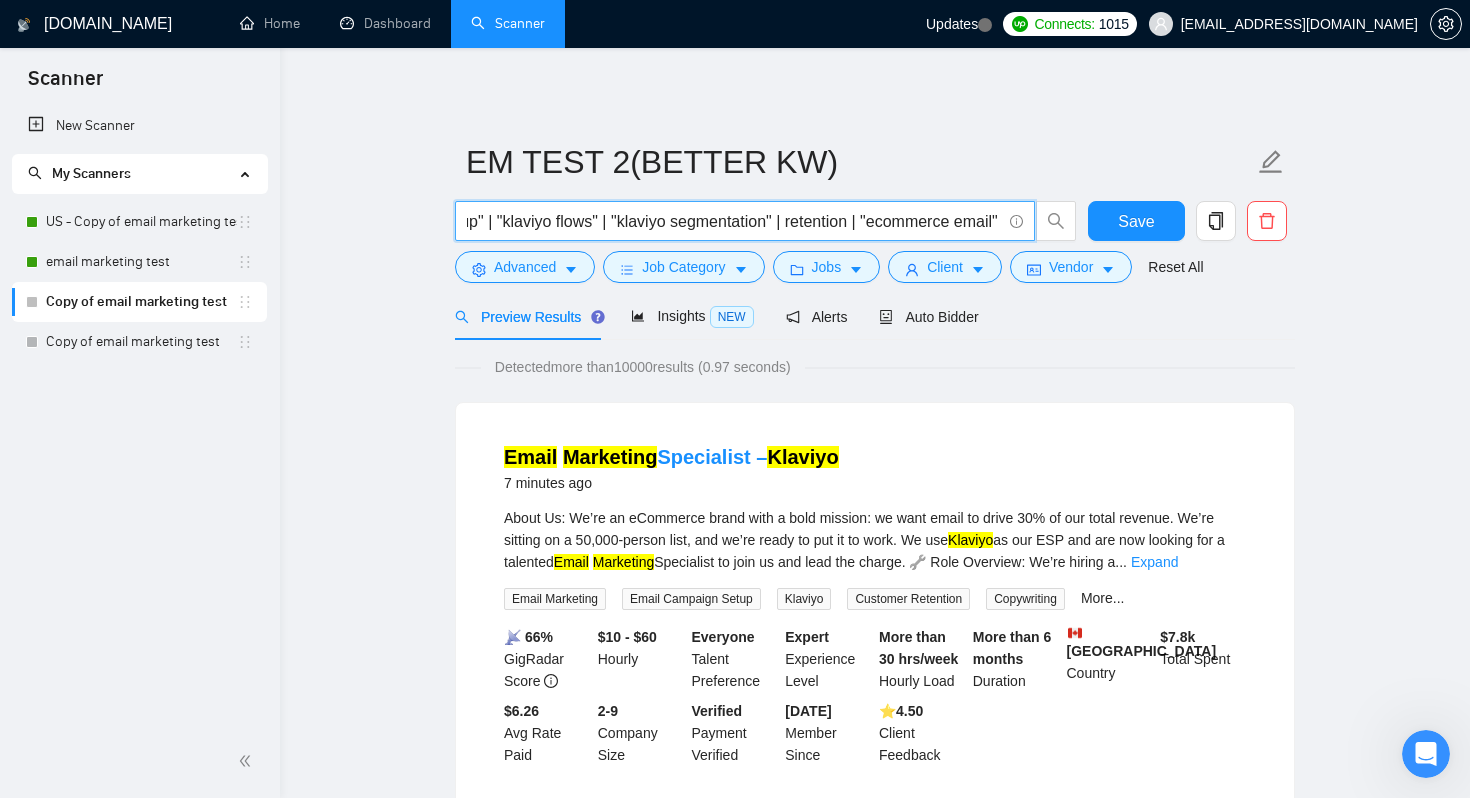 scroll, scrollTop: 0, scrollLeft: 669, axis: horizontal 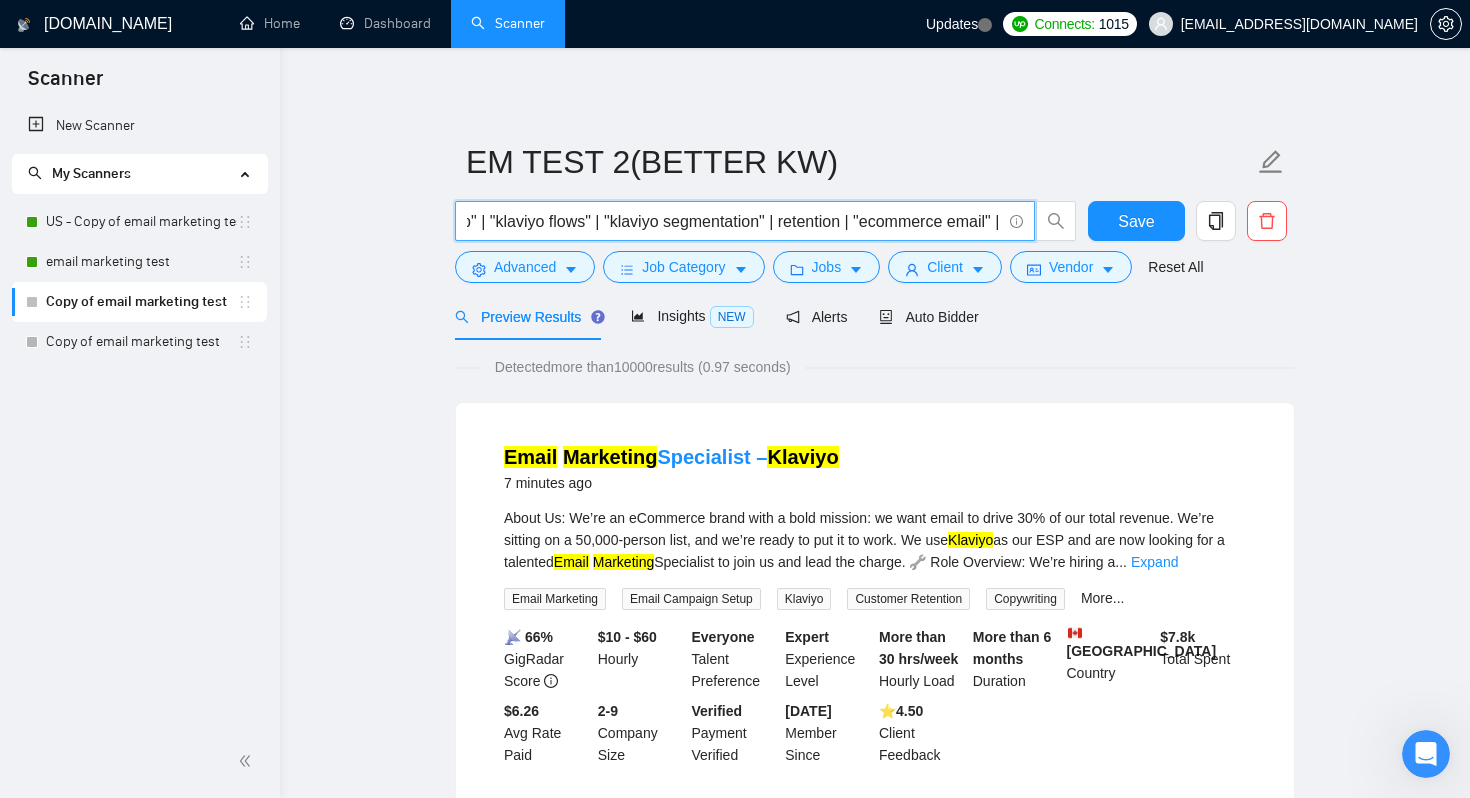 click on "("email marketing" | "email flows" | "email campaigns" | "klaviyo expert" | klaviyo | "klaviyo setup" | "klaviyo flows" | "klaviyo segmentation" | retention | "ecommerce email" | "shopify email" | "abandoned cart" | "welcome series" | "email strategist" | "klaviyo partner" | "klaviyo management" | "klaviyo optimization")" at bounding box center [734, 221] 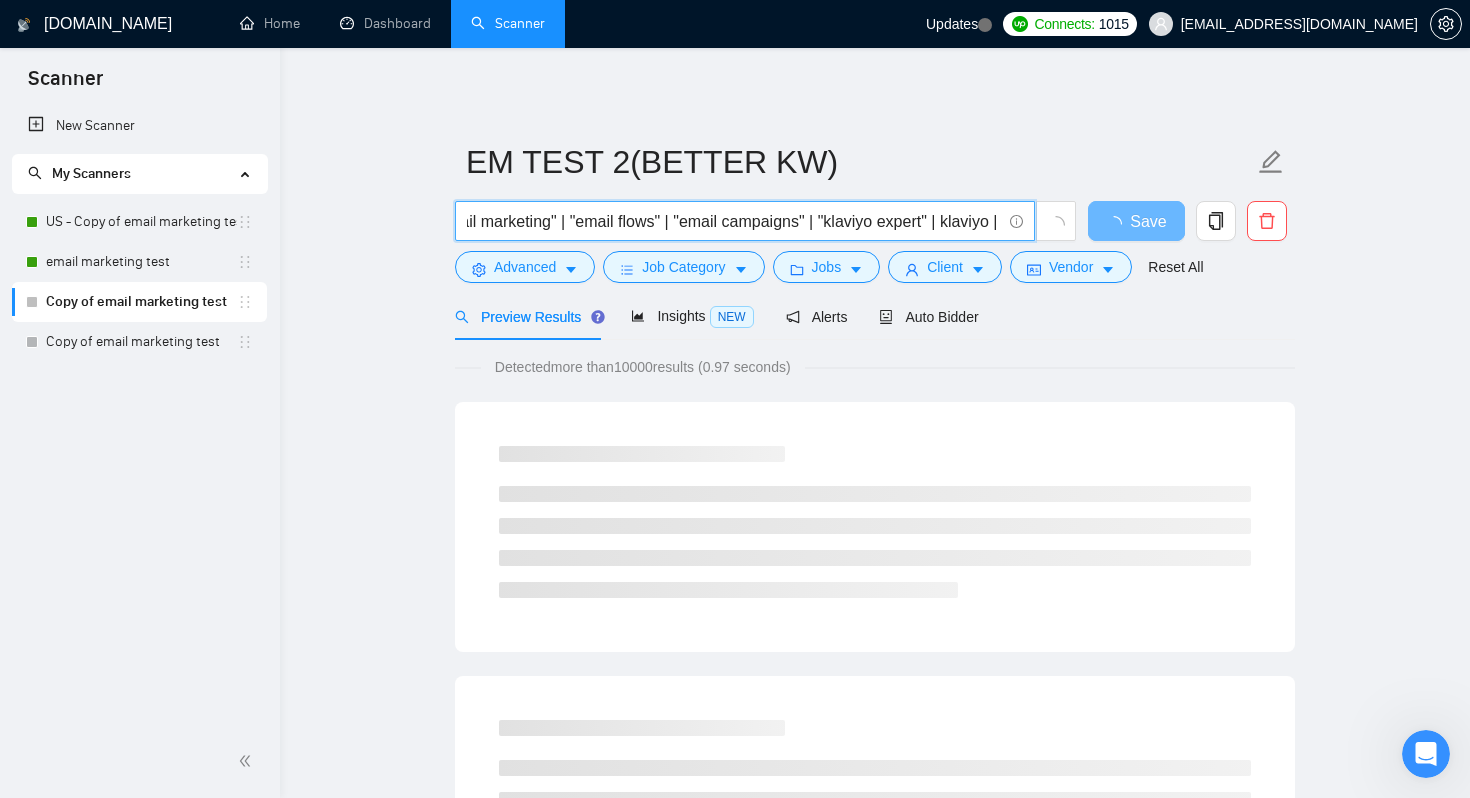 scroll, scrollTop: 0, scrollLeft: 0, axis: both 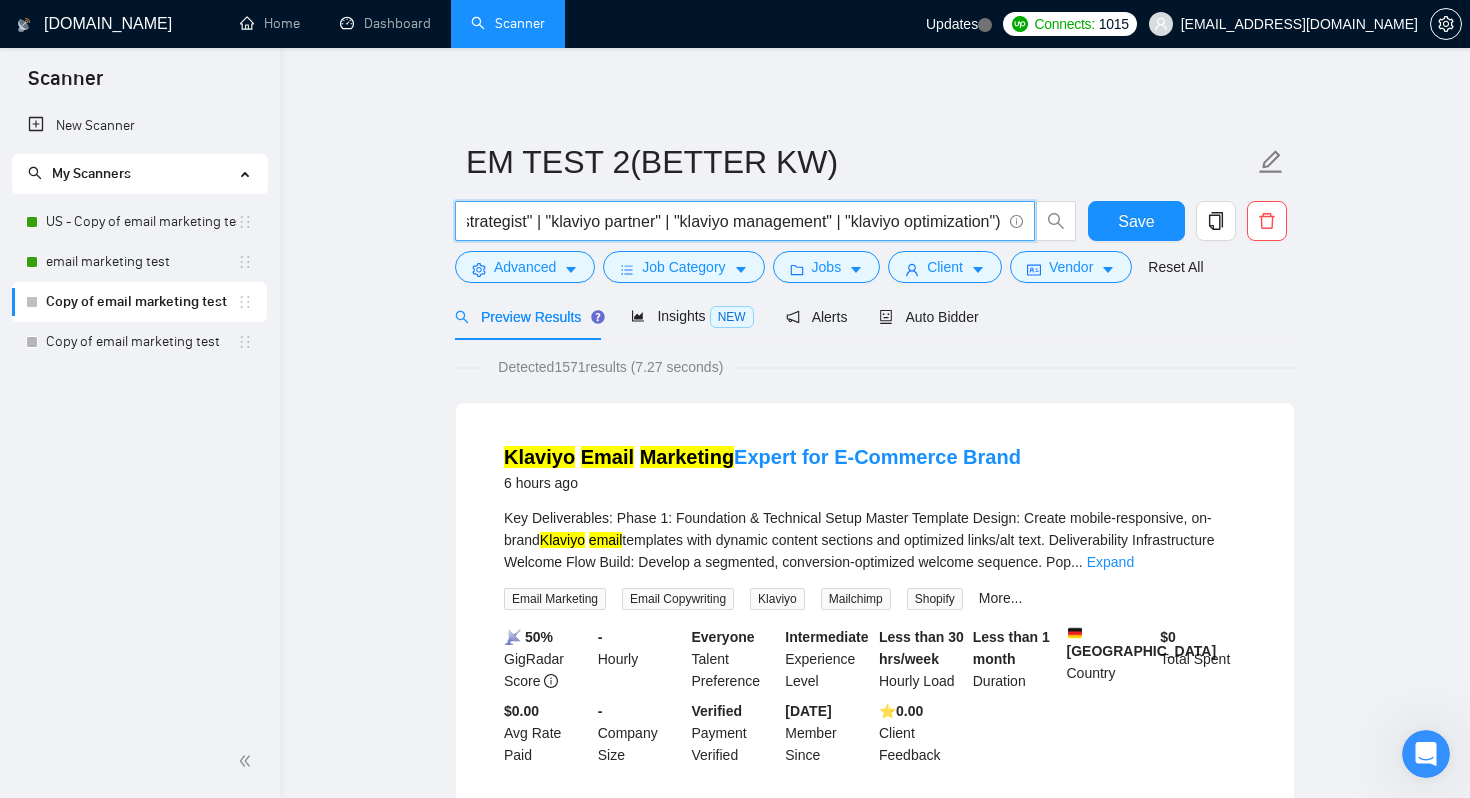 click on "("email marketing" | "email flows" | "email campaigns" | "klaviyo expert" | klaviyo | "klaviyo setup" | "klaviyo flows" | "klaviyo segmentation" | email retention | "ecommerce email" | "shopify email" | "abandoned cart" | "welcome series" | "email strategist" | "klaviyo partner" | "klaviyo management" | "klaviyo optimization")" at bounding box center [734, 221] 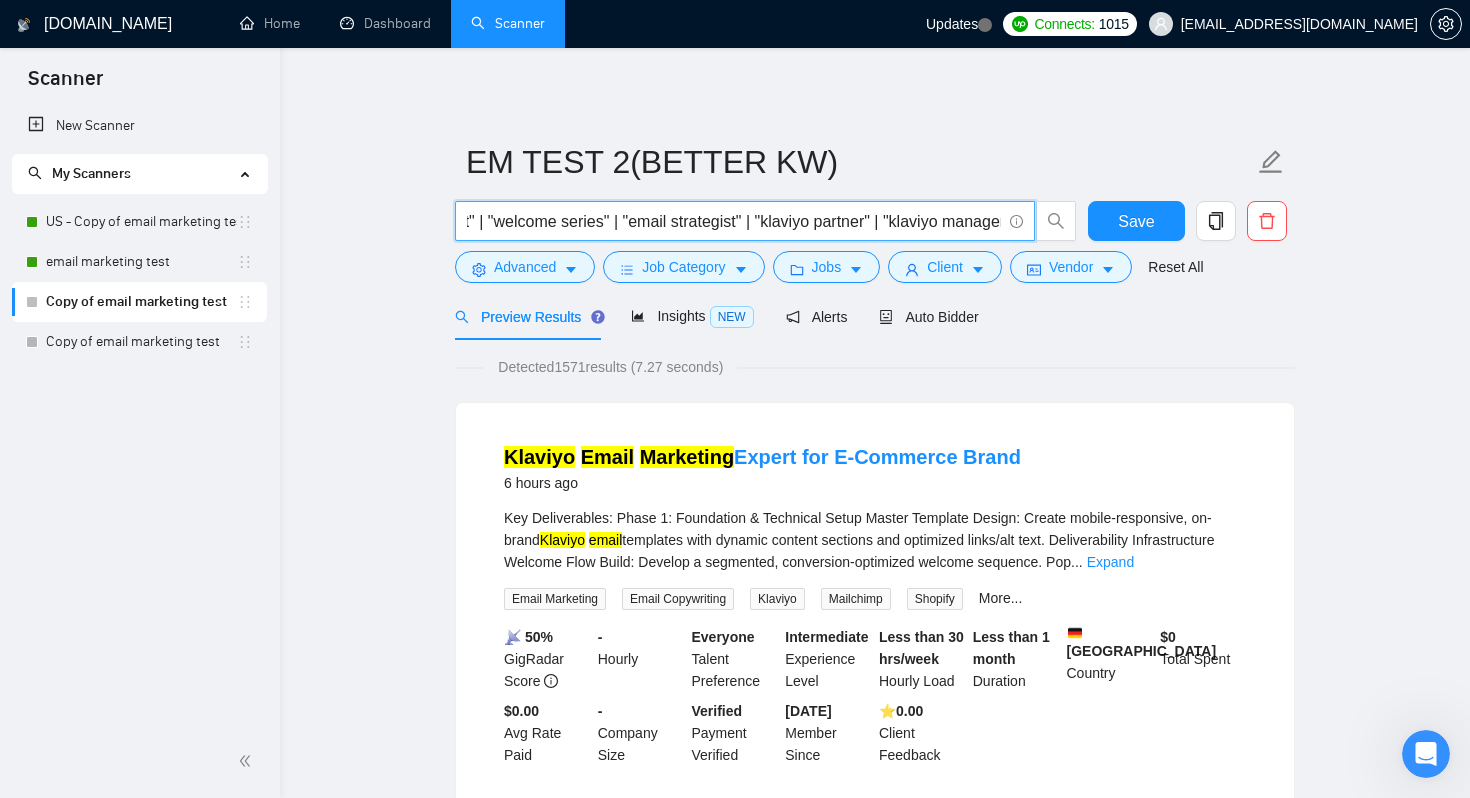 scroll, scrollTop: 0, scrollLeft: 1765, axis: horizontal 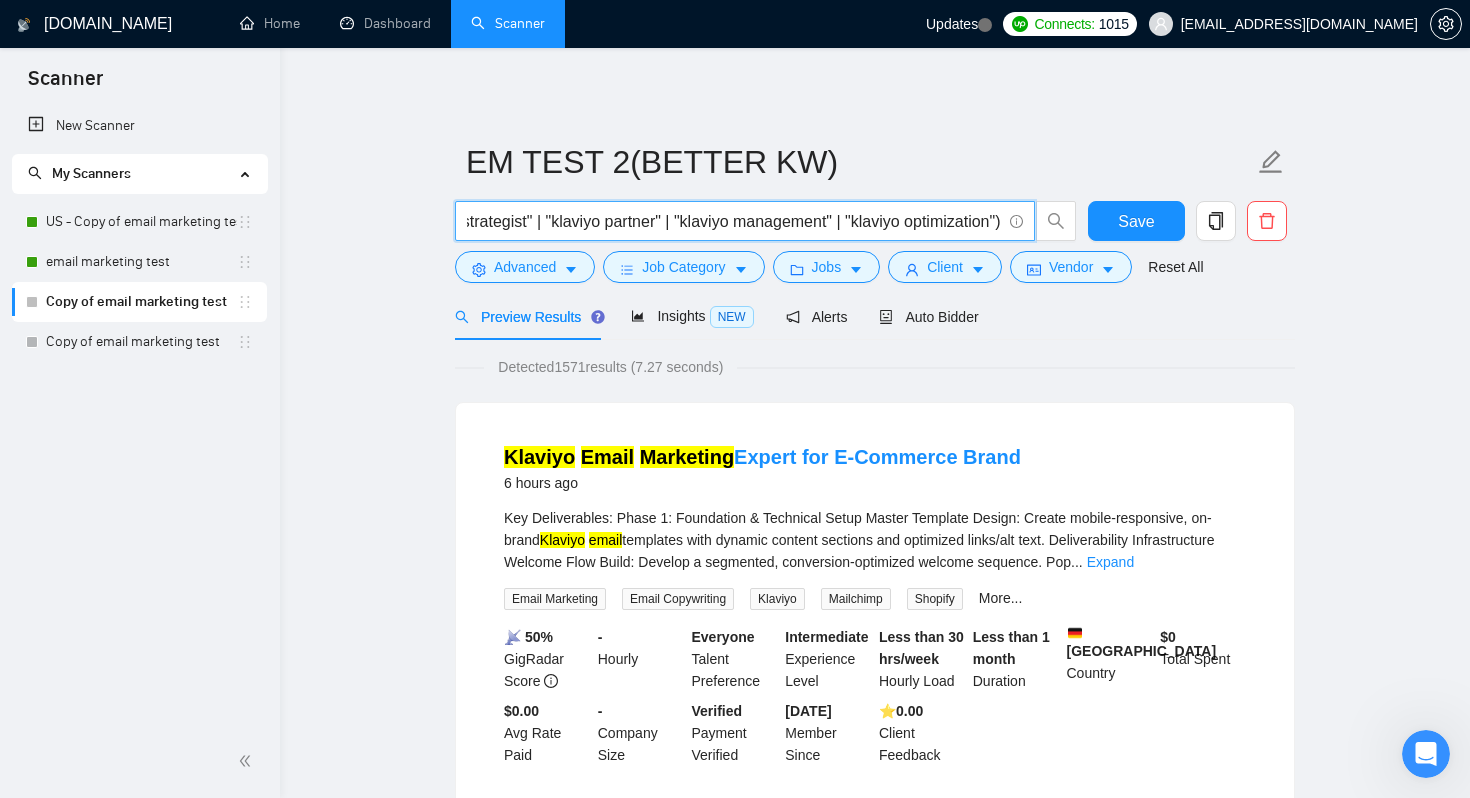 click on "("email marketing" | "email flows" | "email campaigns" | "klaviyo expert" | klaviyo | "klaviyo setup" | "klaviyo flows" | "klaviyo segmentation" | email retention | "ecommerce email" | "shopify email" | "abandoned cart" | "welcome series" | "email strategist" | "klaviyo partner" | "klaviyo management" | "klaviyo optimization")" at bounding box center (734, 221) 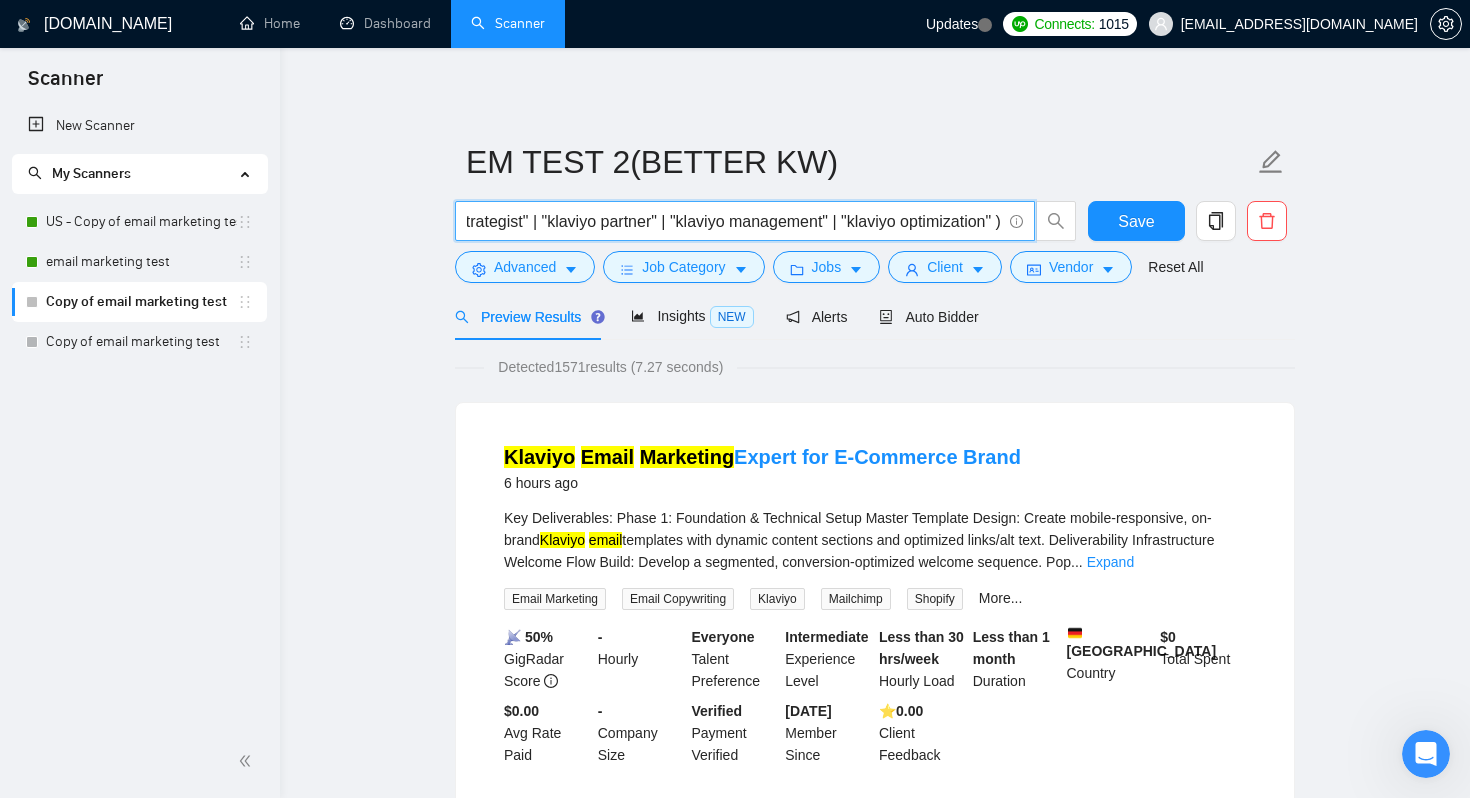 paste on "(email* | market* | strateg* | segment* | automat* | flow* | campaign*)" 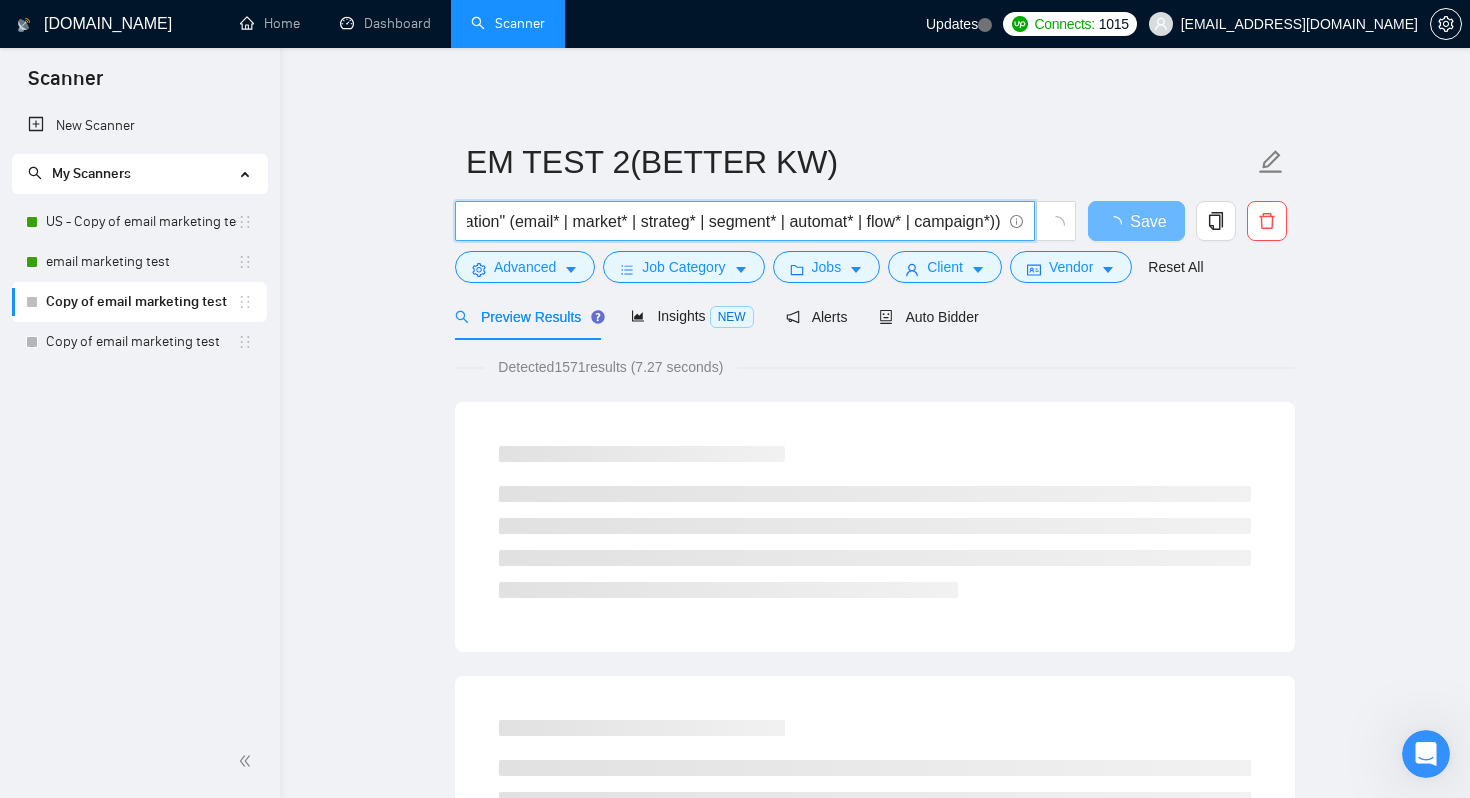 scroll, scrollTop: 0, scrollLeft: 2268, axis: horizontal 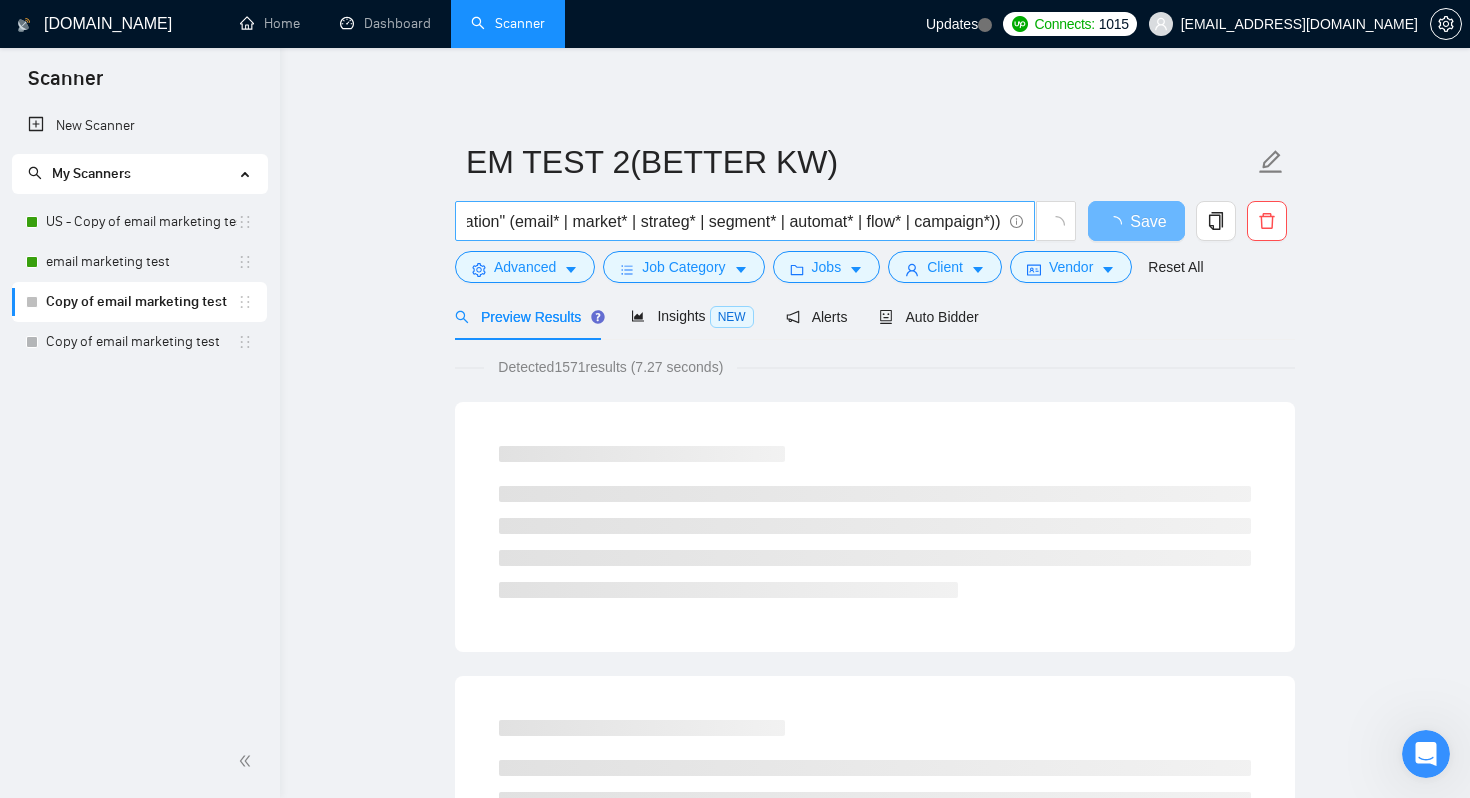 click on "("email marketing" | "email flows" | "email campaigns" | "klaviyo expert" | klaviyo | "klaviyo setup" | "klaviyo flows" | "klaviyo segmentation" | email retention | "ecommerce email" | "shopify email" | "abandoned cart" | "welcome series" | "email strategist" | "klaviyo partner" | "klaviyo management" | "klaviyo optimization" (email* | market* | strateg* | segment* | automat* | flow* | campaign*))" at bounding box center (745, 221) 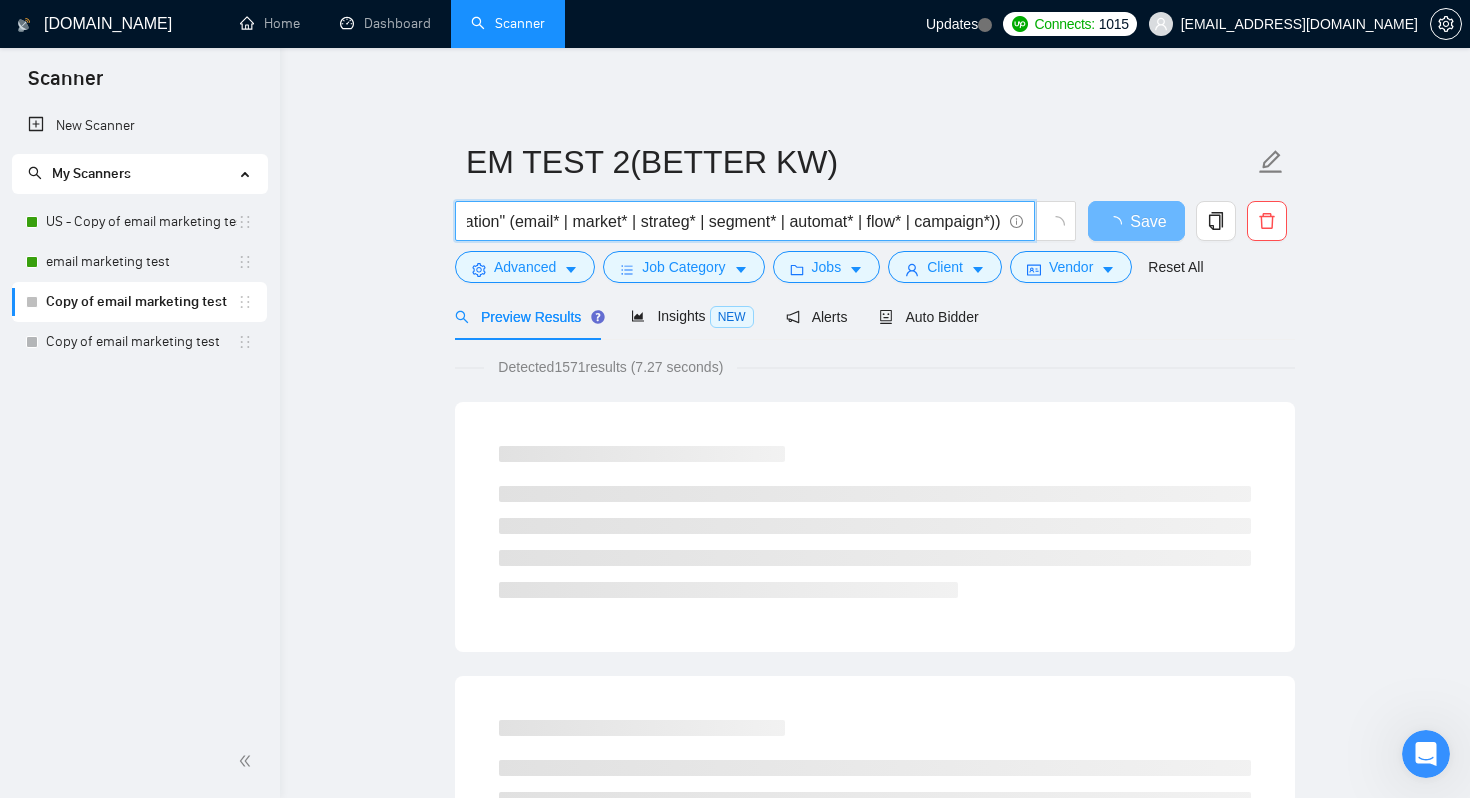 click on "("email marketing" | "email flows" | "email campaigns" | "klaviyo expert" | klaviyo | "klaviyo setup" | "klaviyo flows" | "klaviyo segmentation" | email retention | "ecommerce email" | "shopify email" | "abandoned cart" | "welcome series" | "email strategist" | "klaviyo partner" | "klaviyo management" | "klaviyo optimization" (email* | market* | strateg* | segment* | automat* | flow* | campaign*))" at bounding box center [734, 221] 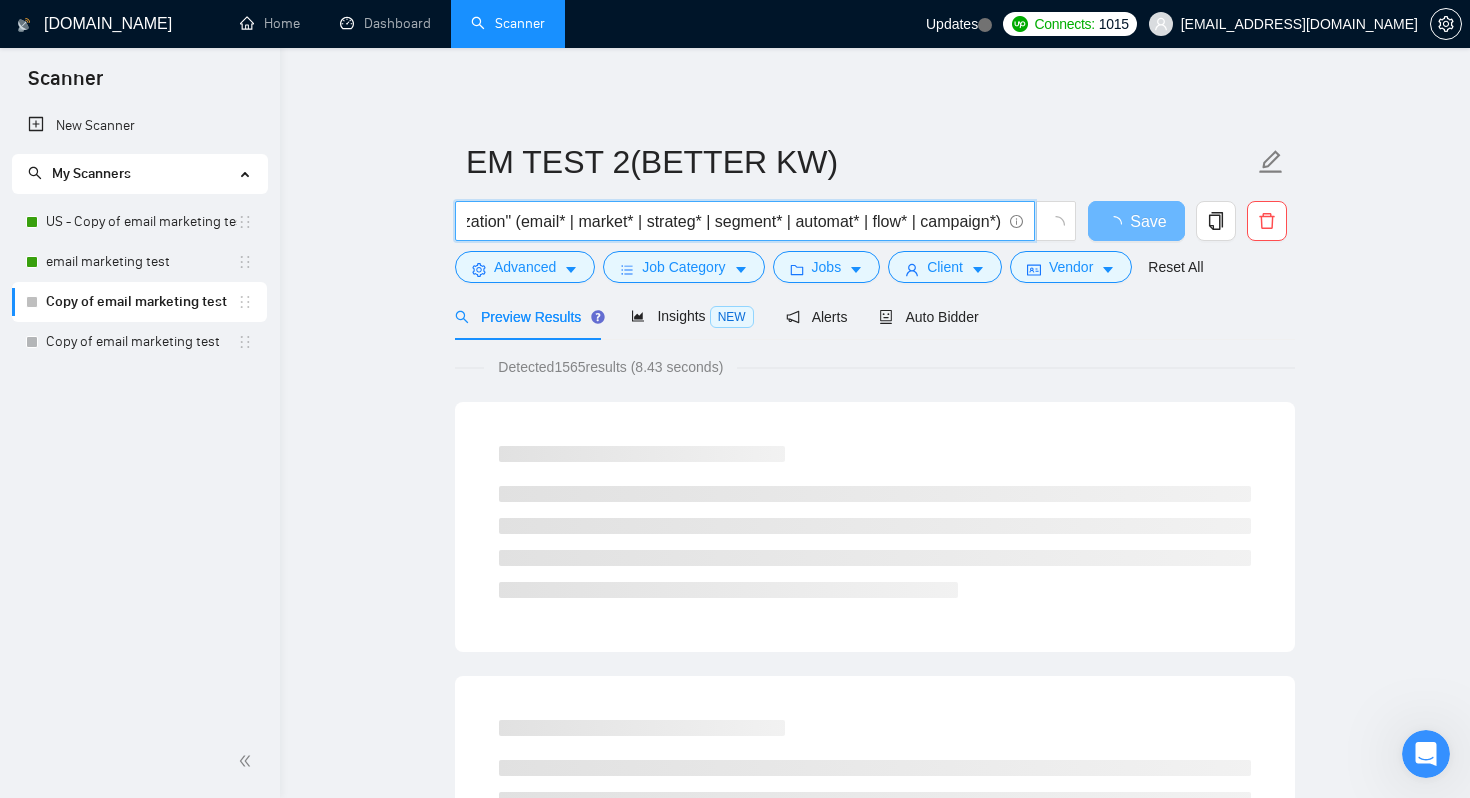 scroll, scrollTop: 0, scrollLeft: 2262, axis: horizontal 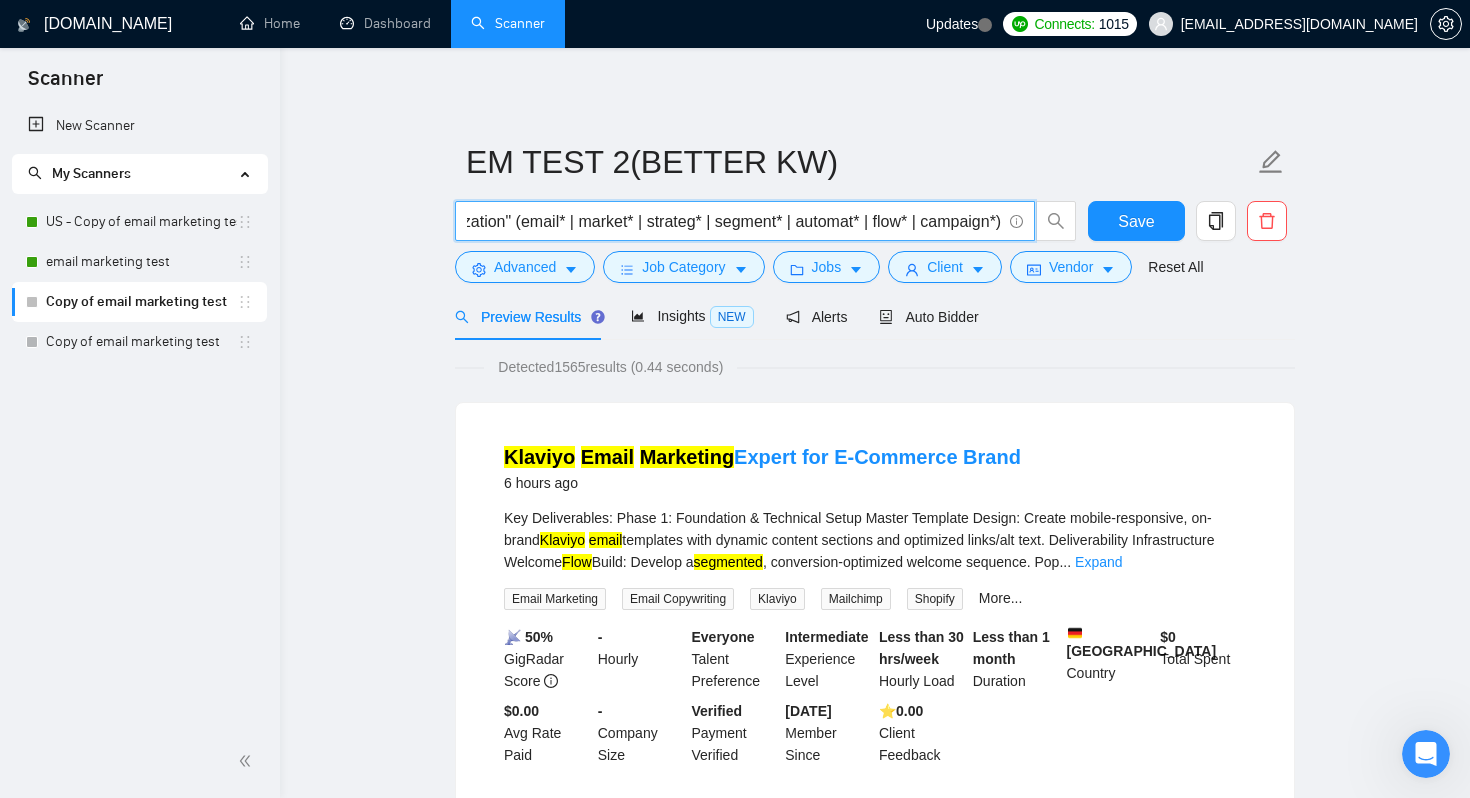 type on "("email marketing" | "email flows" | "email campaigns" | "klaviyo expert" | klaviyo | "klaviyo setup" | "klaviyo flows" | "klaviyo segmentation" | email retention | "ecommerce email" | "shopify email" | "abandoned cart" | "welcome series" | "email strategist" | "klaviyo partner" | "klaviyo management" | "klaviyo optimization" (email* | market* | strateg* | segment* | automat* | flow* | campaign*)" 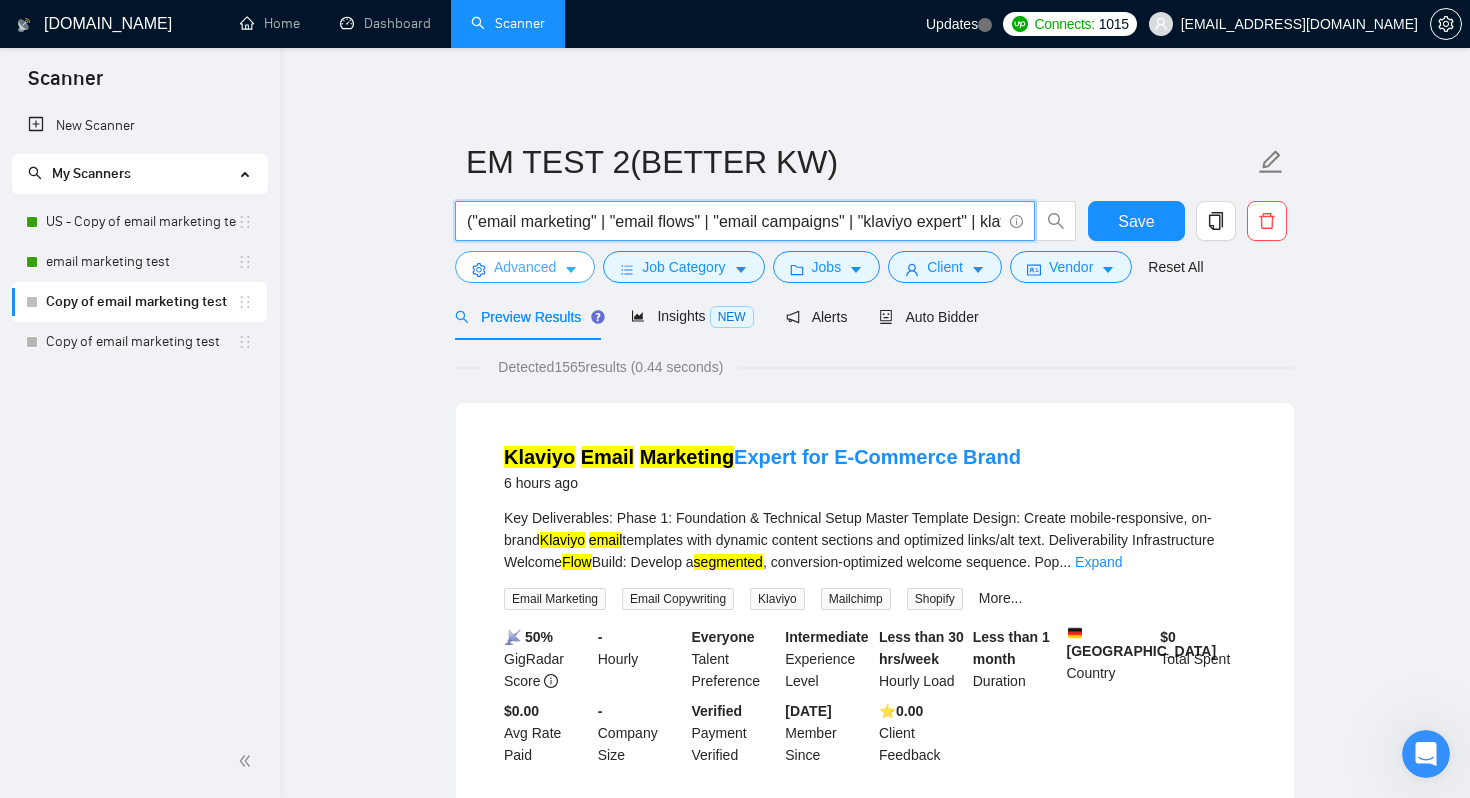 click 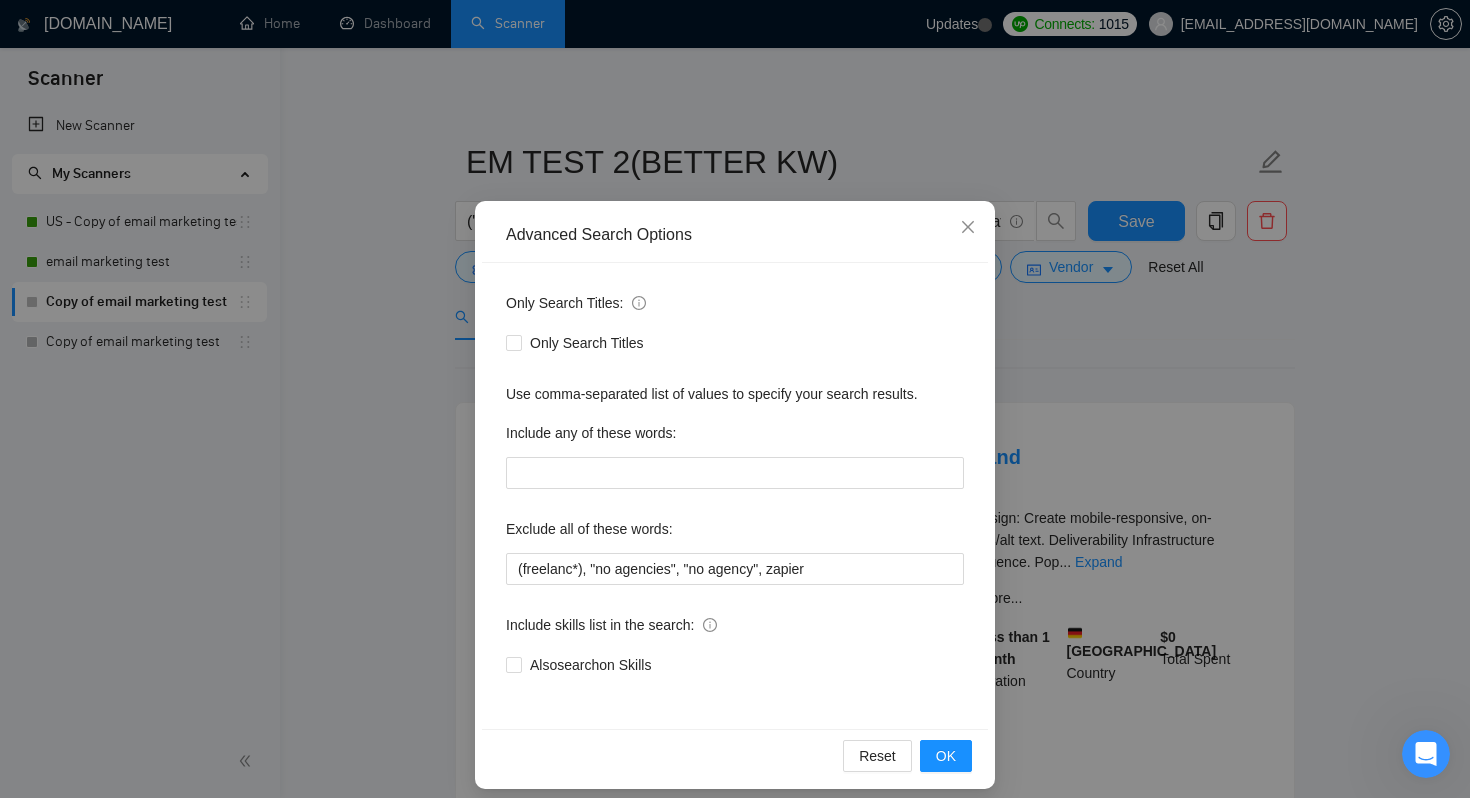 scroll, scrollTop: 21, scrollLeft: 0, axis: vertical 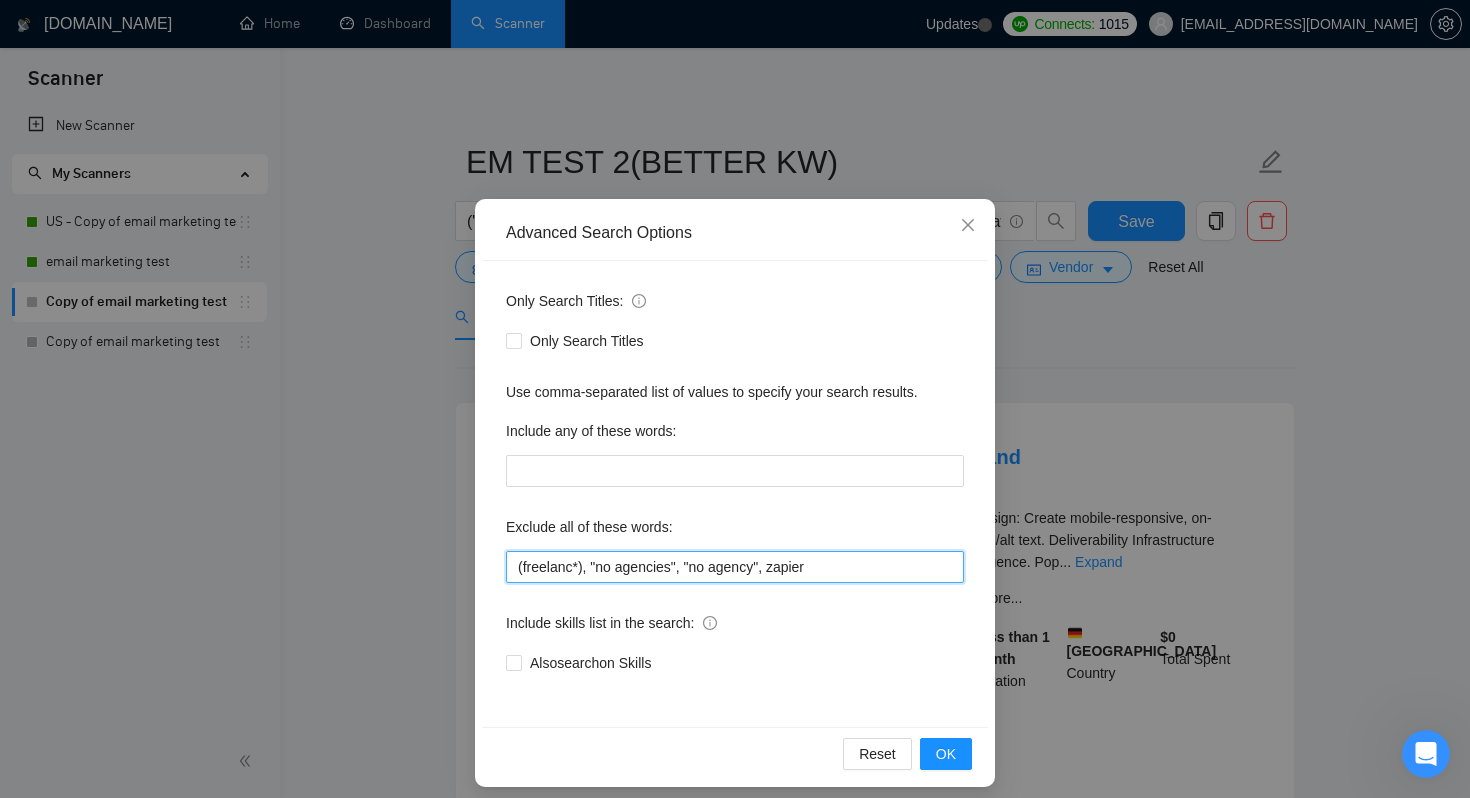 click on "(freelanc*), "no agencies", "no agency", zapier" at bounding box center [735, 567] 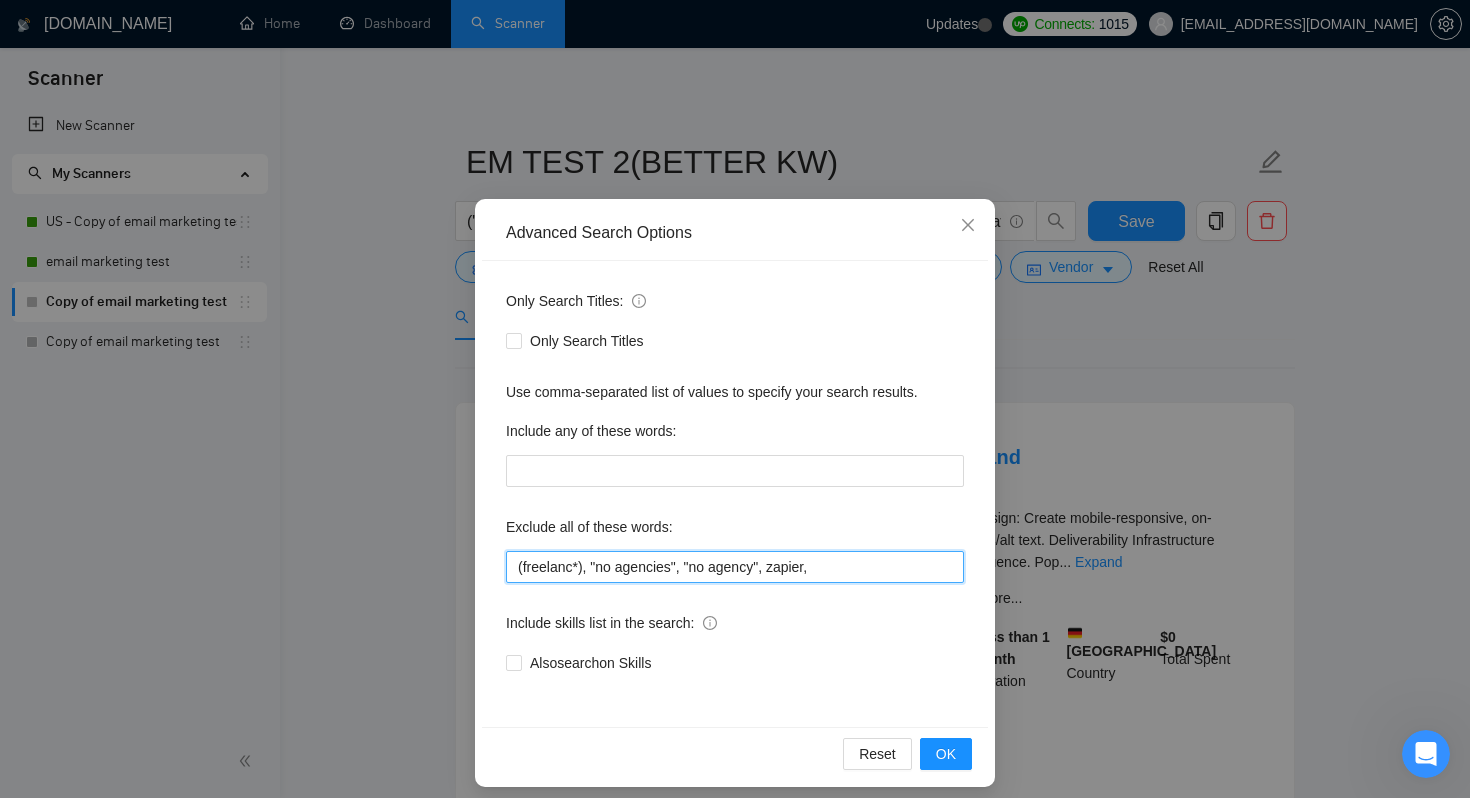 paste on "("cold email" | "email scraping" | "lead gen" | "bulk email" | "email extractor" | "data entry" | "newsletter writer" | "mailchimp" | "constant contact" | "omnisend" | "email verifier" | "email list cleaning" | "outreach campaign")" 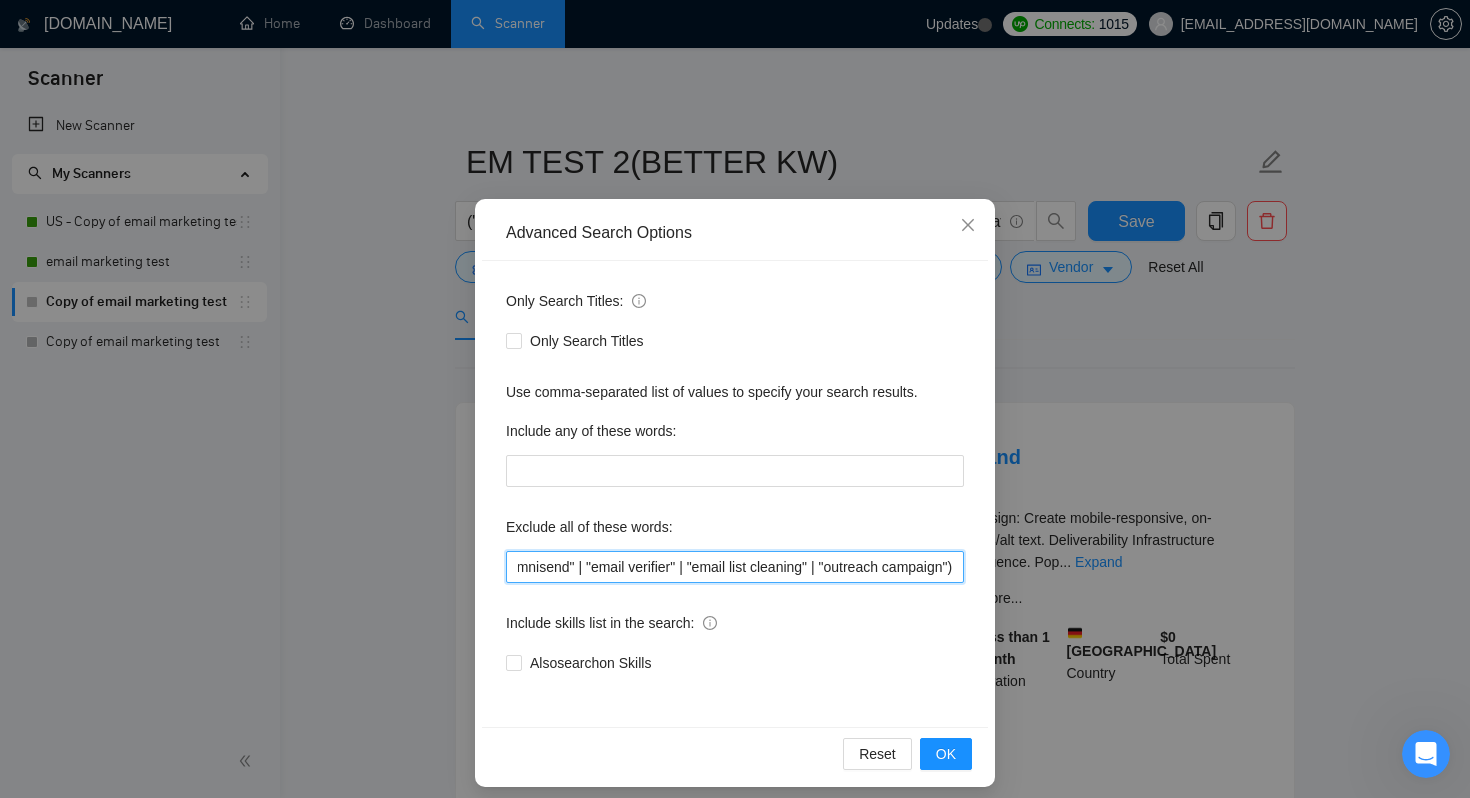 scroll, scrollTop: 0, scrollLeft: 1296, axis: horizontal 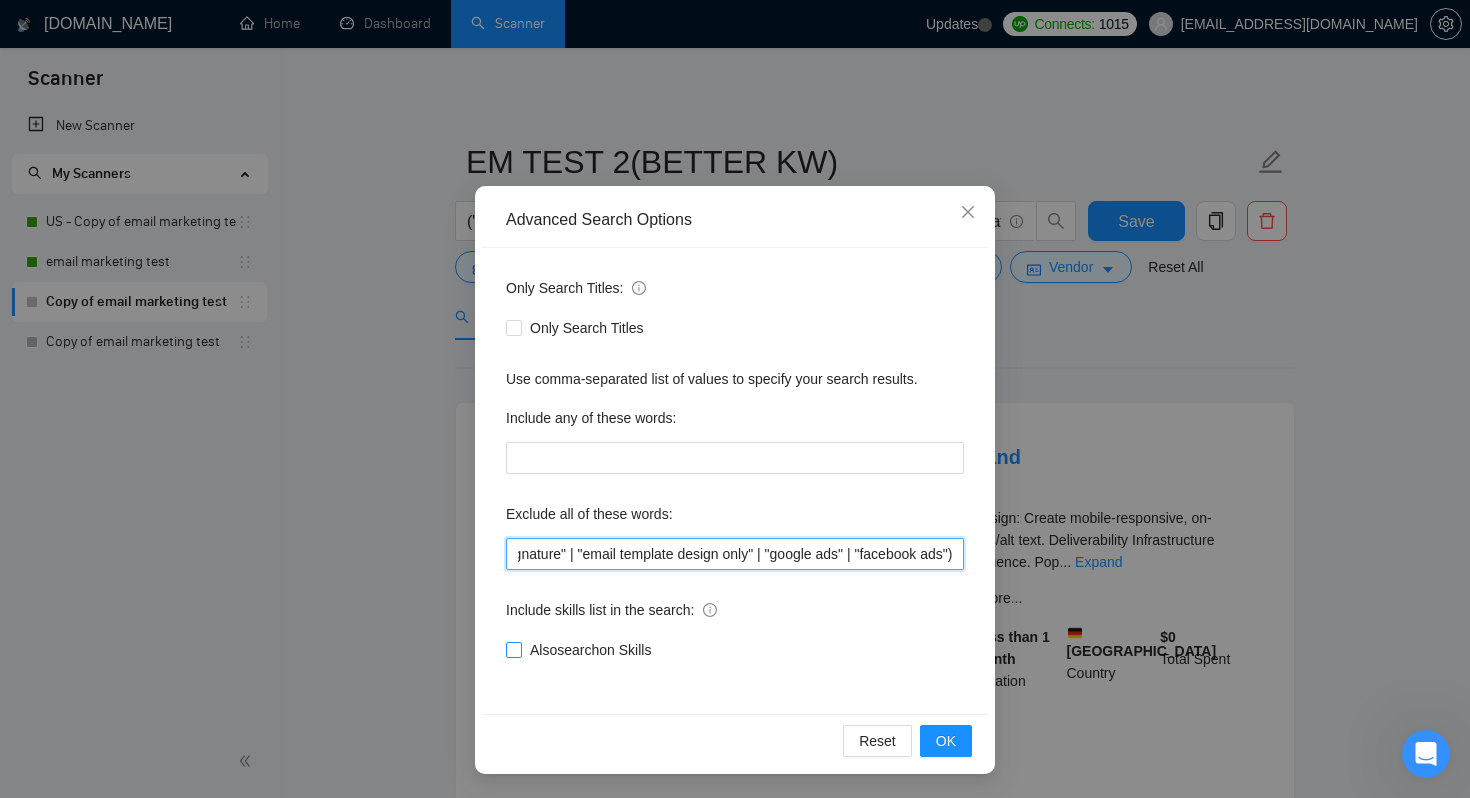 type on "(freelanc*), "no agencies", "no agency", zapier, ("cold email" | "email scraping" | "lead gen" | "bulk email" | "email extractor" | "data entry" | "newsletter writer" | "mailchimp" | "constant contact" | "omnisend" | "email verifier" | "email list cleaning" | "outreach campaign"("email signature" | "email template design only" | "google ads" | "facebook ads")" 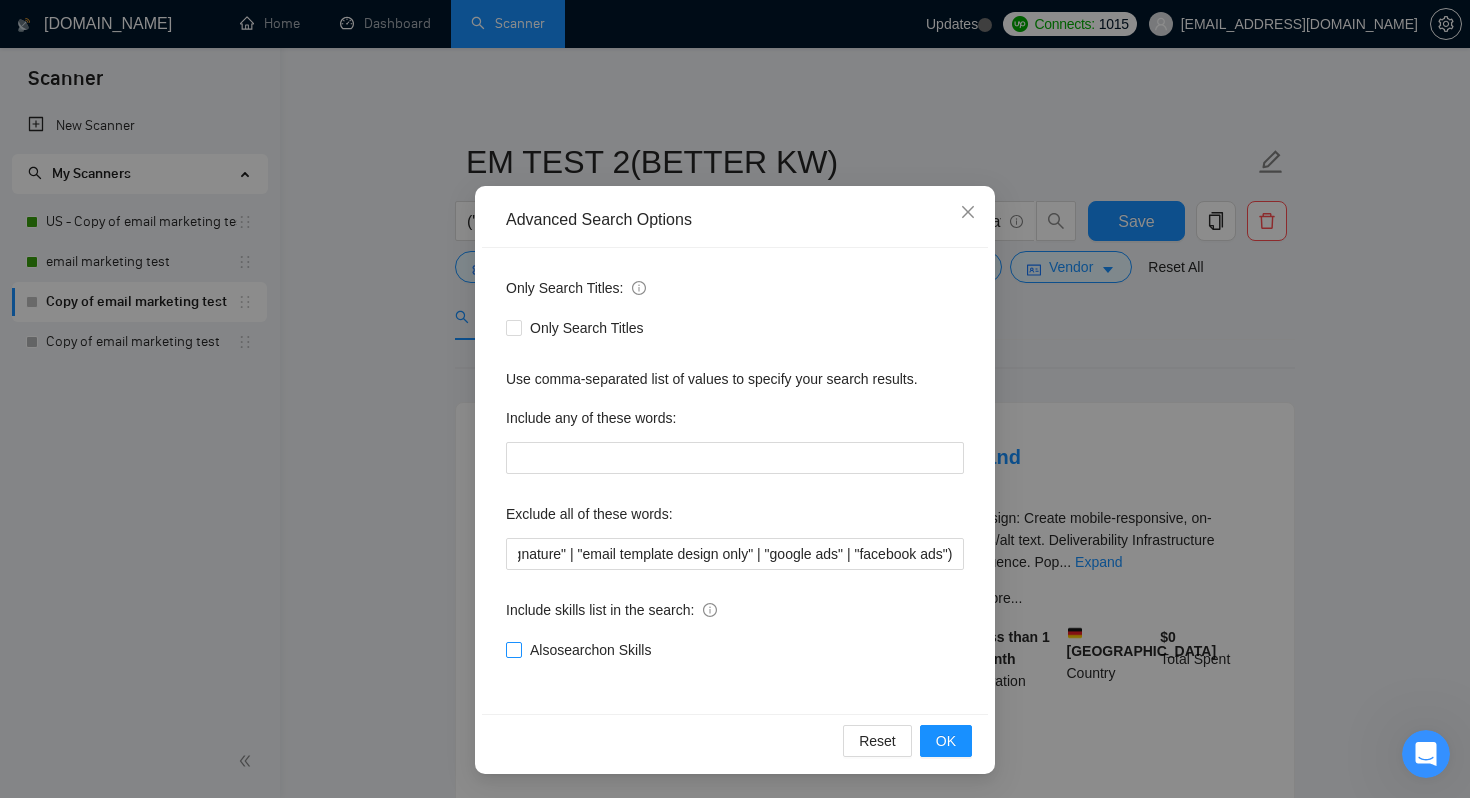 click on "Also  search  on Skills" at bounding box center (590, 650) 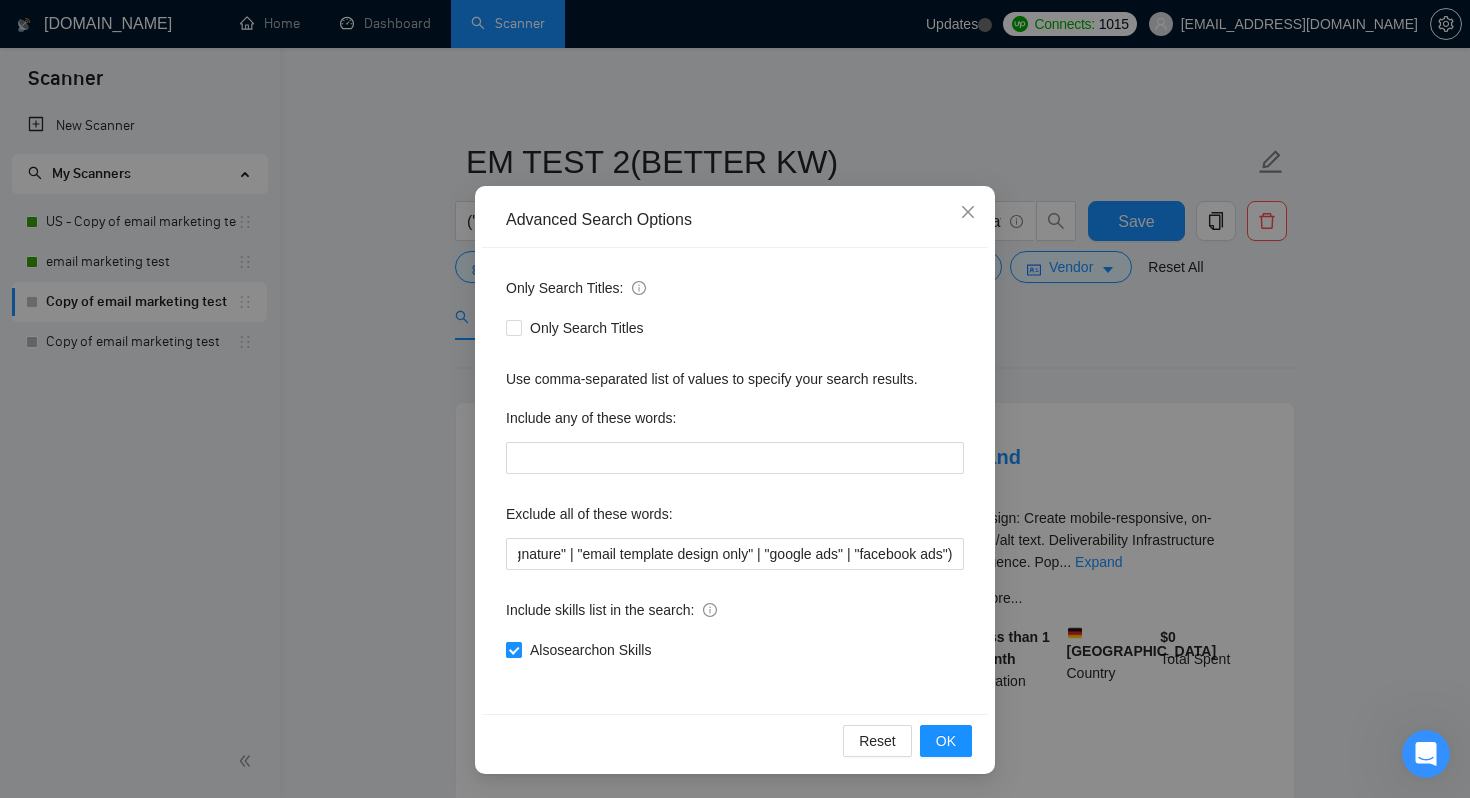 scroll, scrollTop: 0, scrollLeft: 0, axis: both 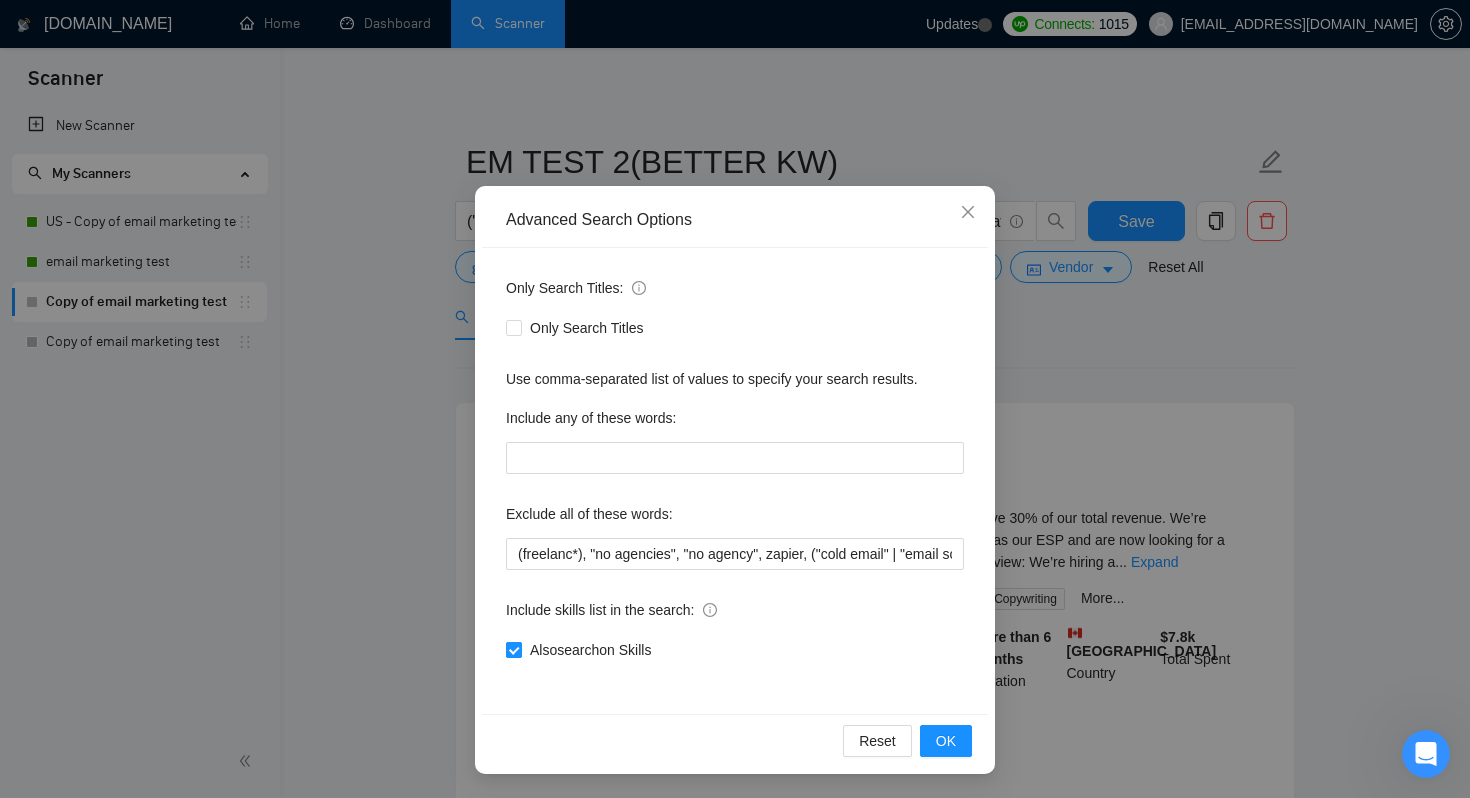 click on "Also  search  on Skills" at bounding box center (513, 649) 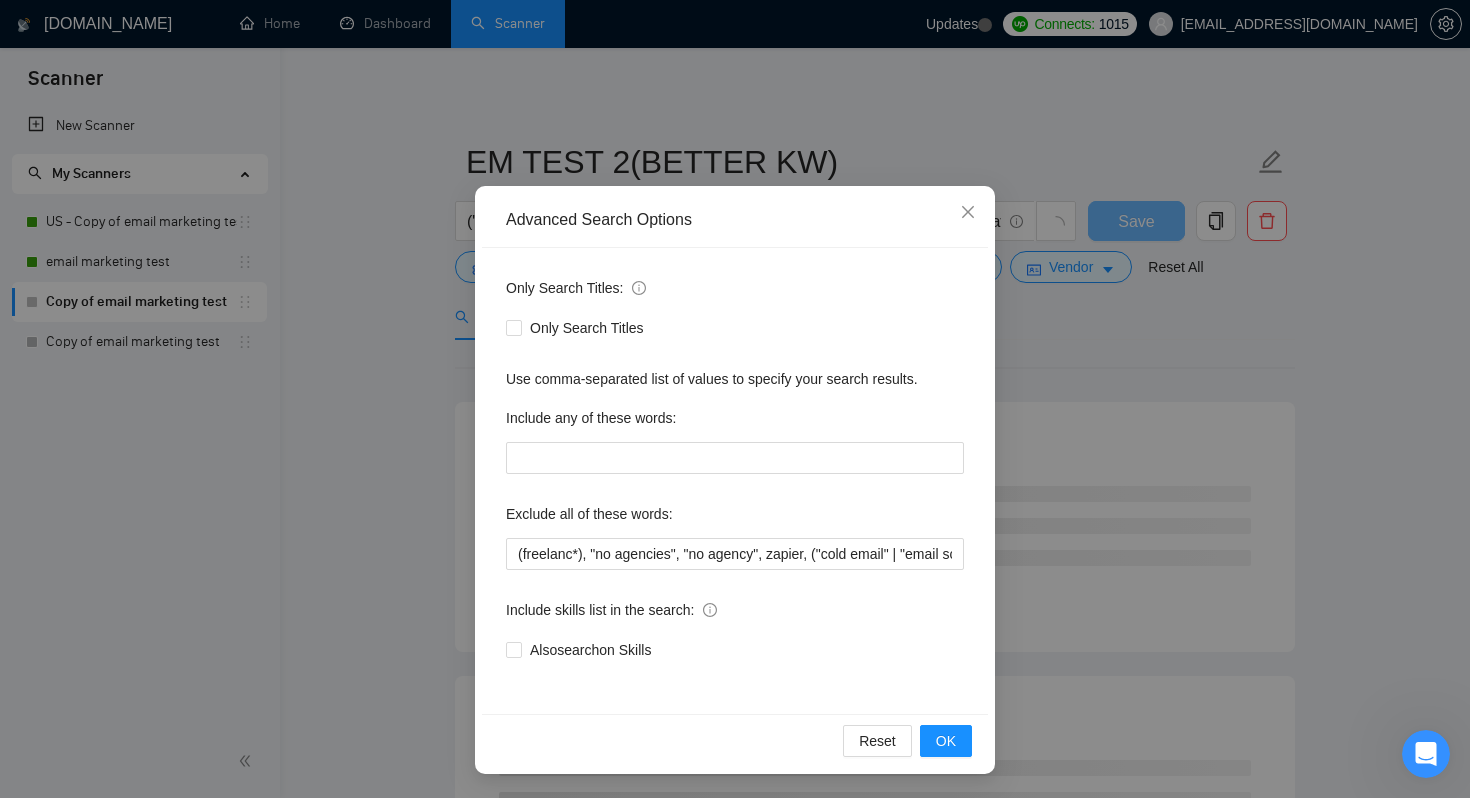 click 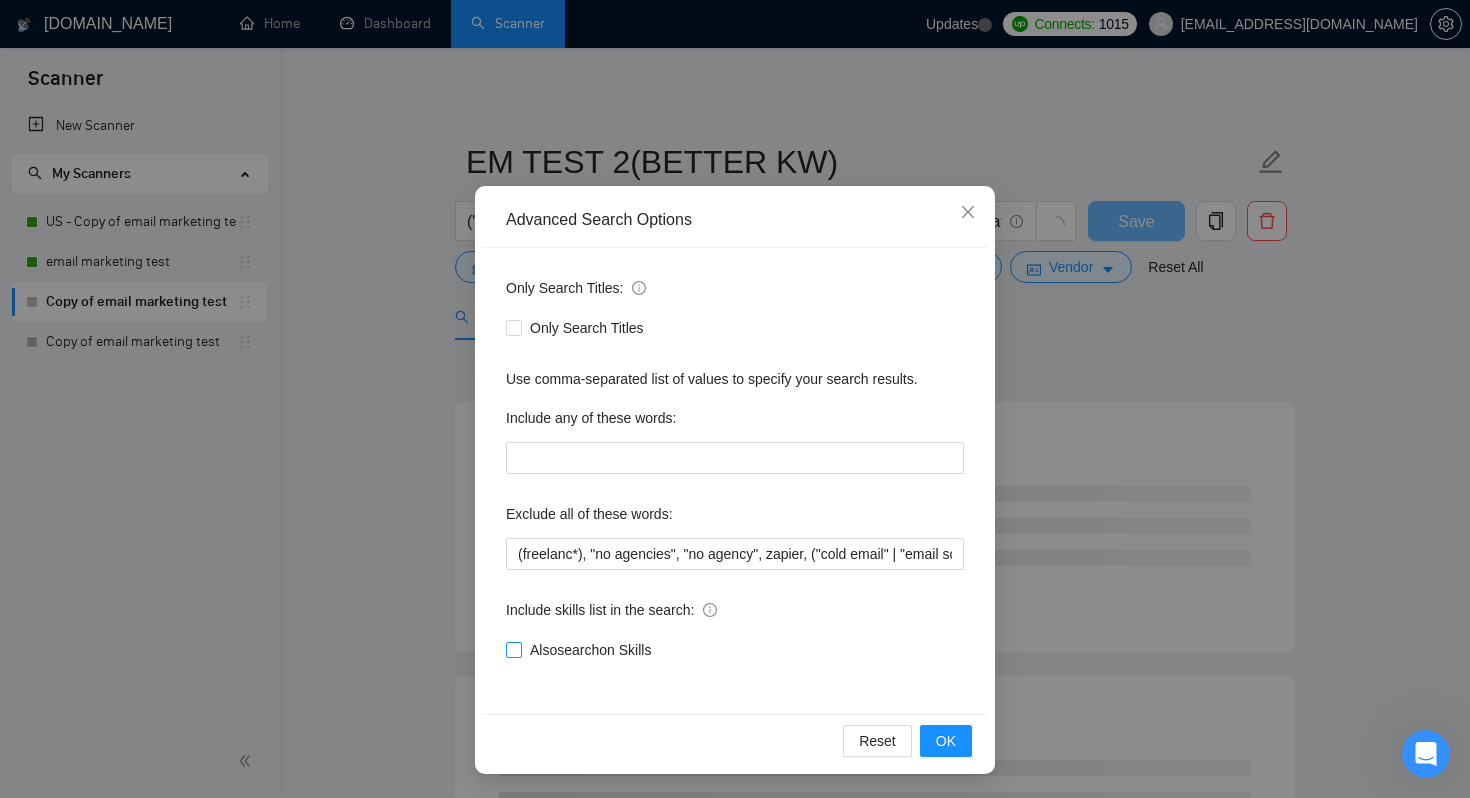 click on "Also  search  on Skills" at bounding box center [513, 649] 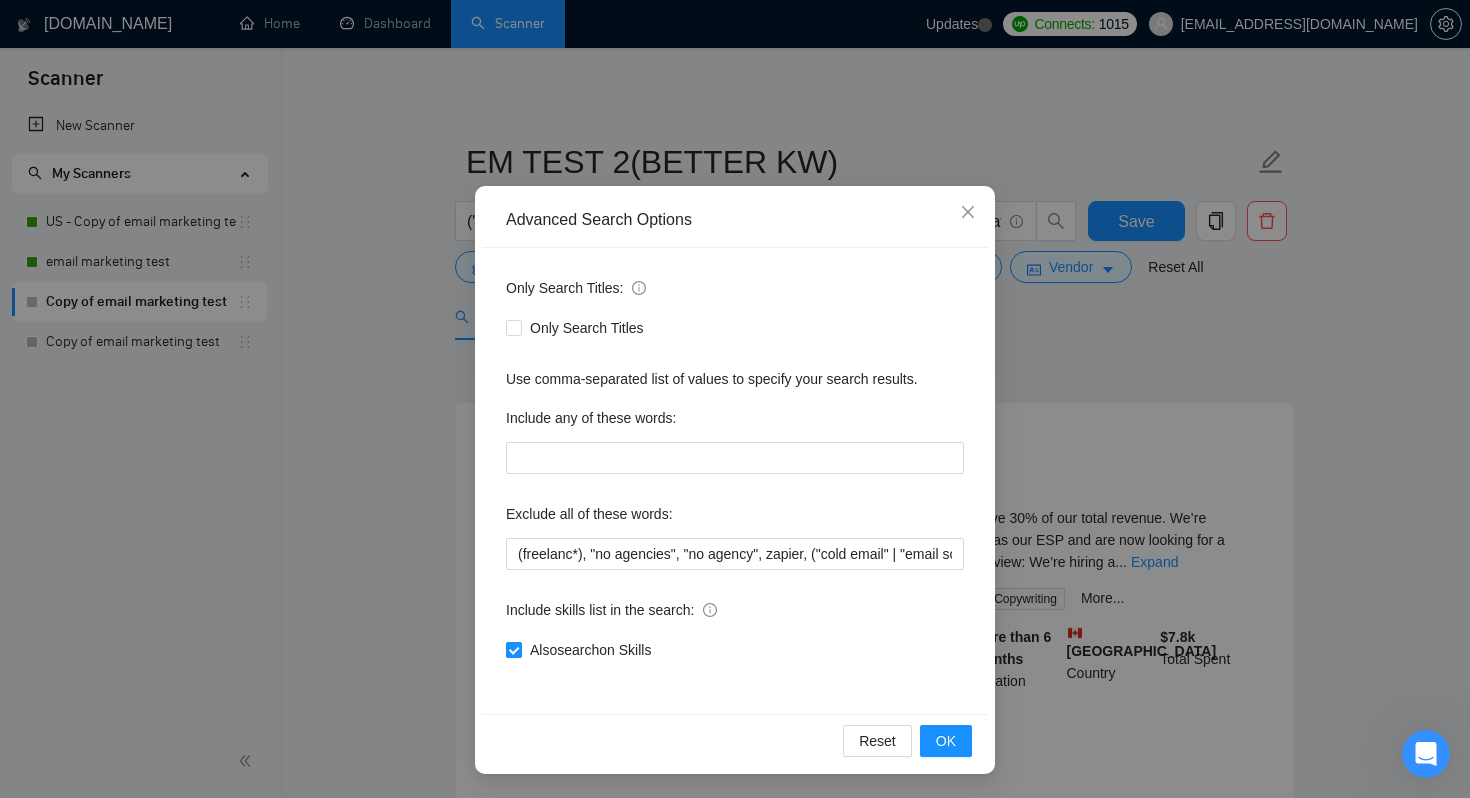 click on "Also  search  on Skills" at bounding box center [513, 649] 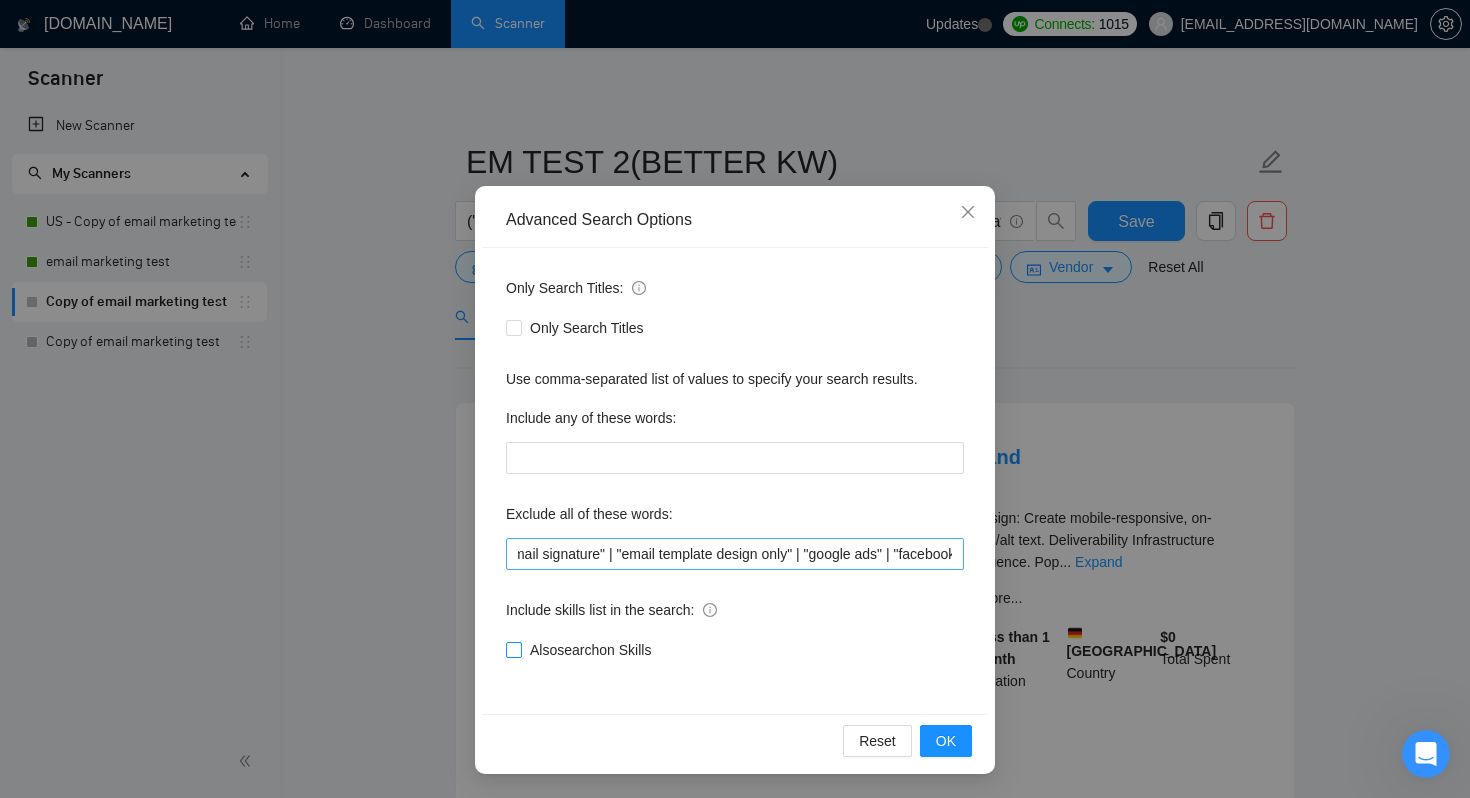 scroll, scrollTop: 0, scrollLeft: 1815, axis: horizontal 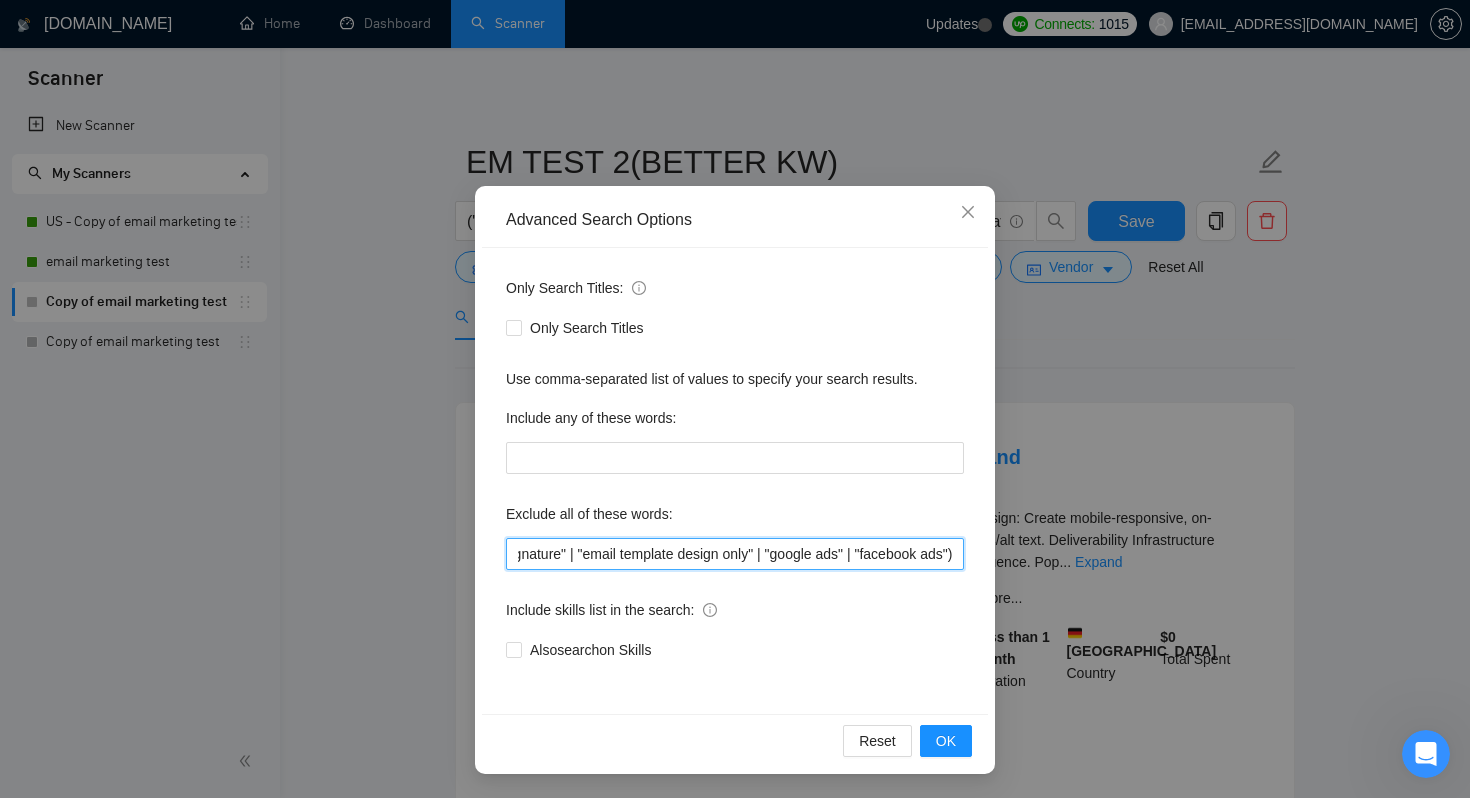 click on "(freelanc*), "no agencies", "no agency", zapier, ("cold email" | "email scraping" | "lead gen" | "bulk email" | "email extractor" | "data entry" | "newsletter writer" | "mailchimp" | "constant contact" | "omnisend" | "email verifier" | "email list cleaning" | "outreach campaign"("email signature" | "email template design only" | "google ads" | "facebook ads")" at bounding box center (735, 554) 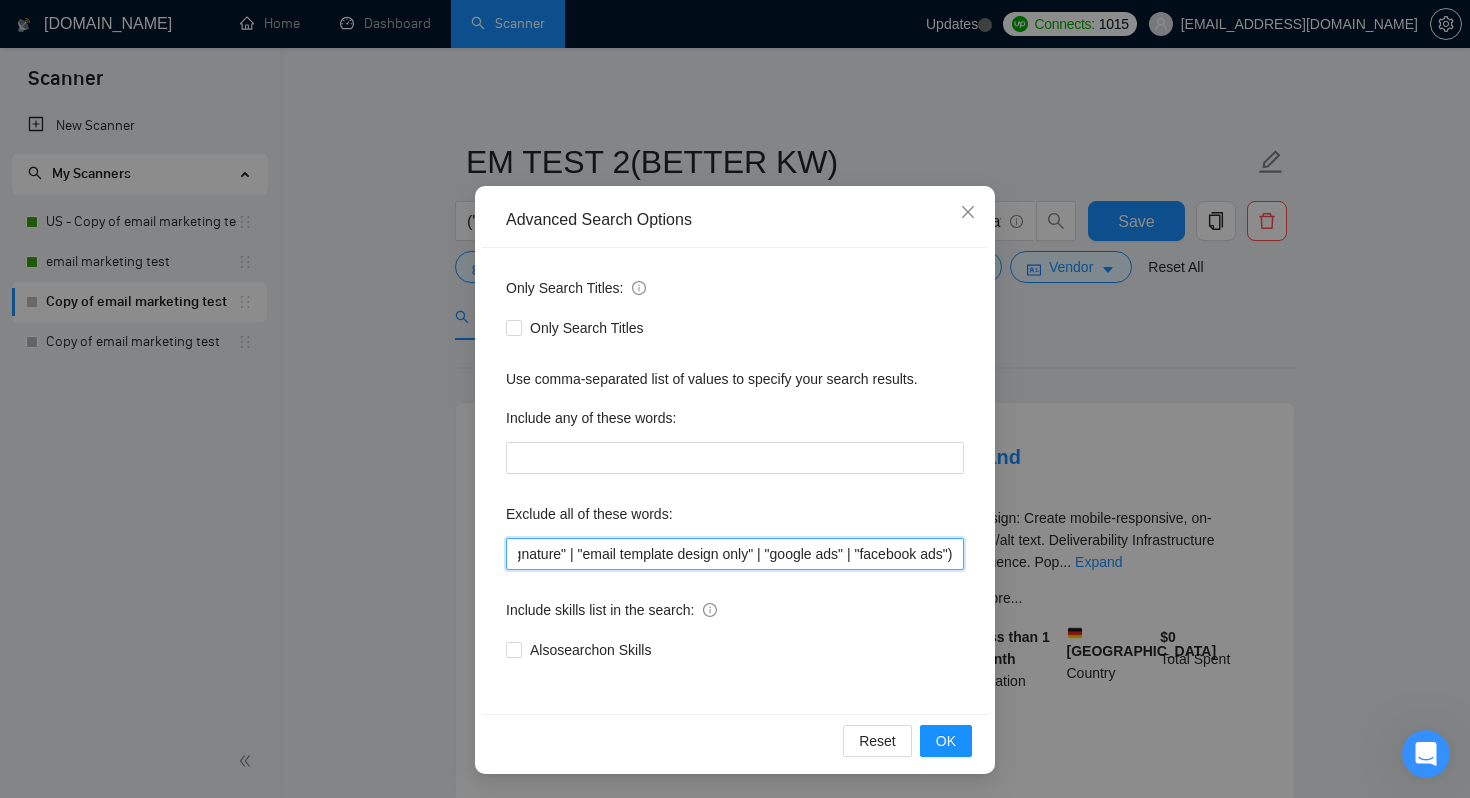 paste on "("cold email" | "email scraping" | "lead gen" | "bulk email" | "email extractor" | "data entry" | "newsletter wri" 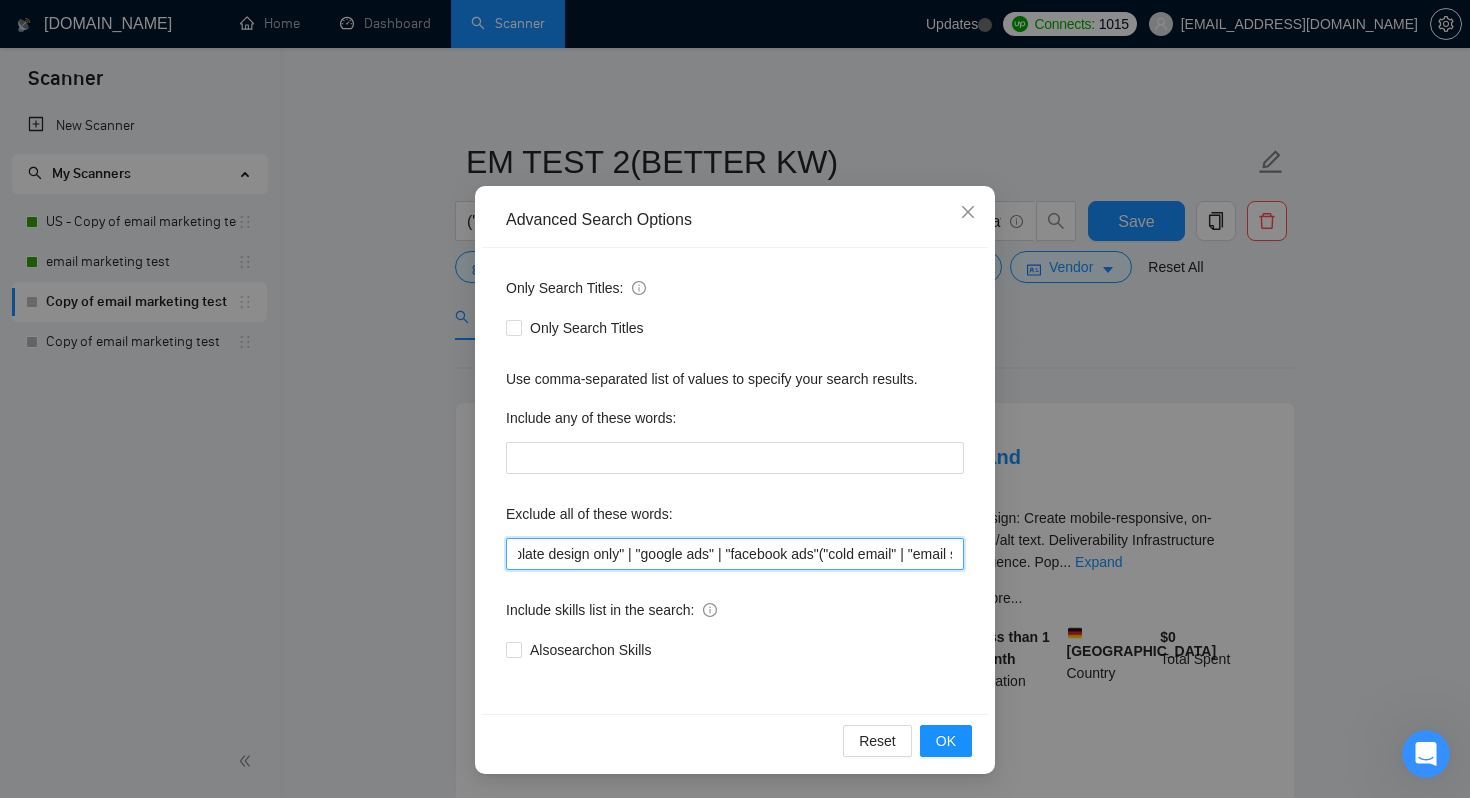 scroll, scrollTop: 0, scrollLeft: 2499, axis: horizontal 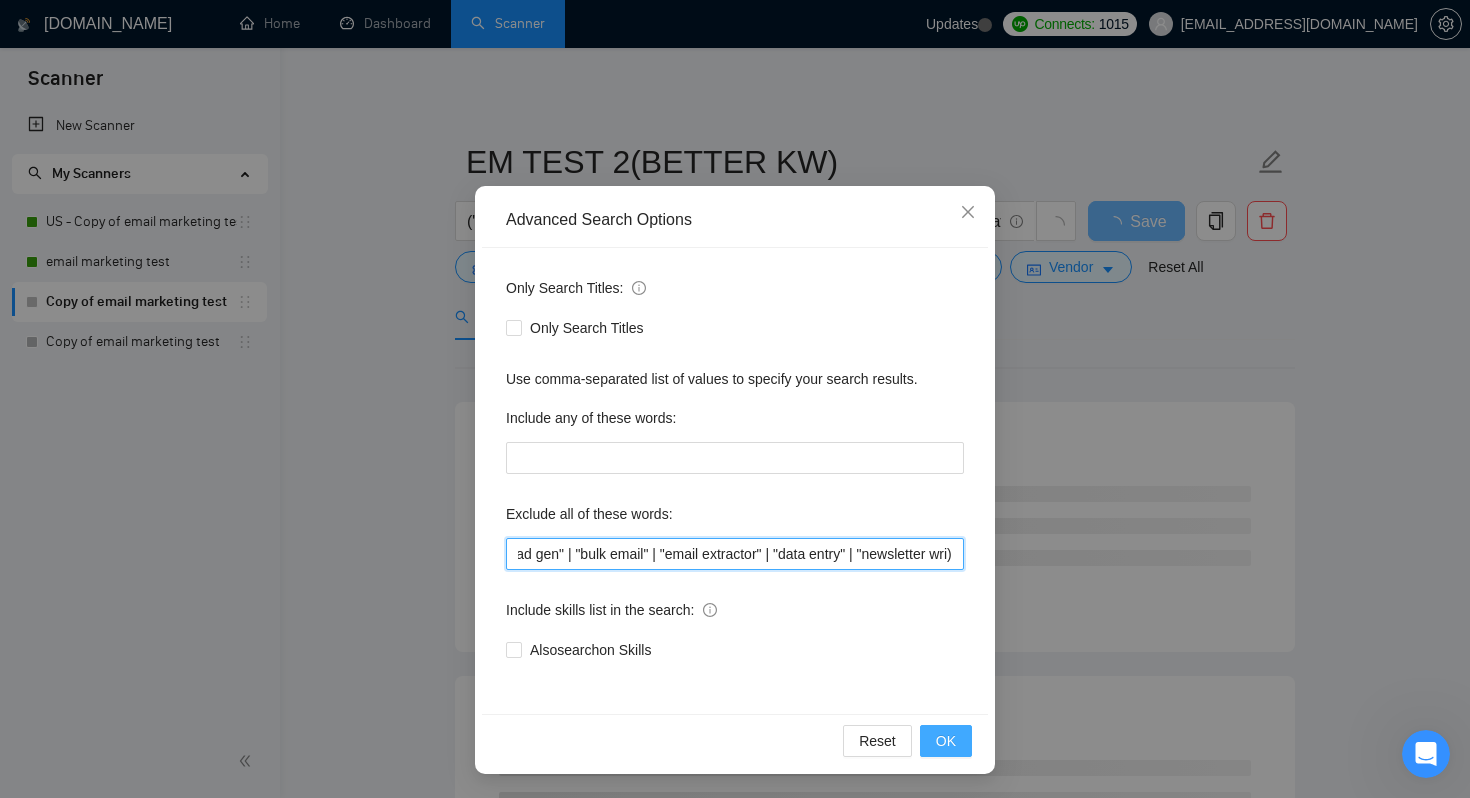 type on "(freelanc*), "no agencies", "no agency", zapier, ("cold email" | "email scraping" | "lead gen" | "bulk email" | "email extractor" | "data entry" | "newsletter writer" | "mailchimp" | "constant contact" | "omnisend" | "email verifier" | "email list cleaning" | "outreach campaign"("email signature" | "email template design only" | "google ads" | "facebook ads"("cold email" | "email scraping" | "lead gen" | "bulk email" | "email extractor" | "data entry" | "newsletter wri)" 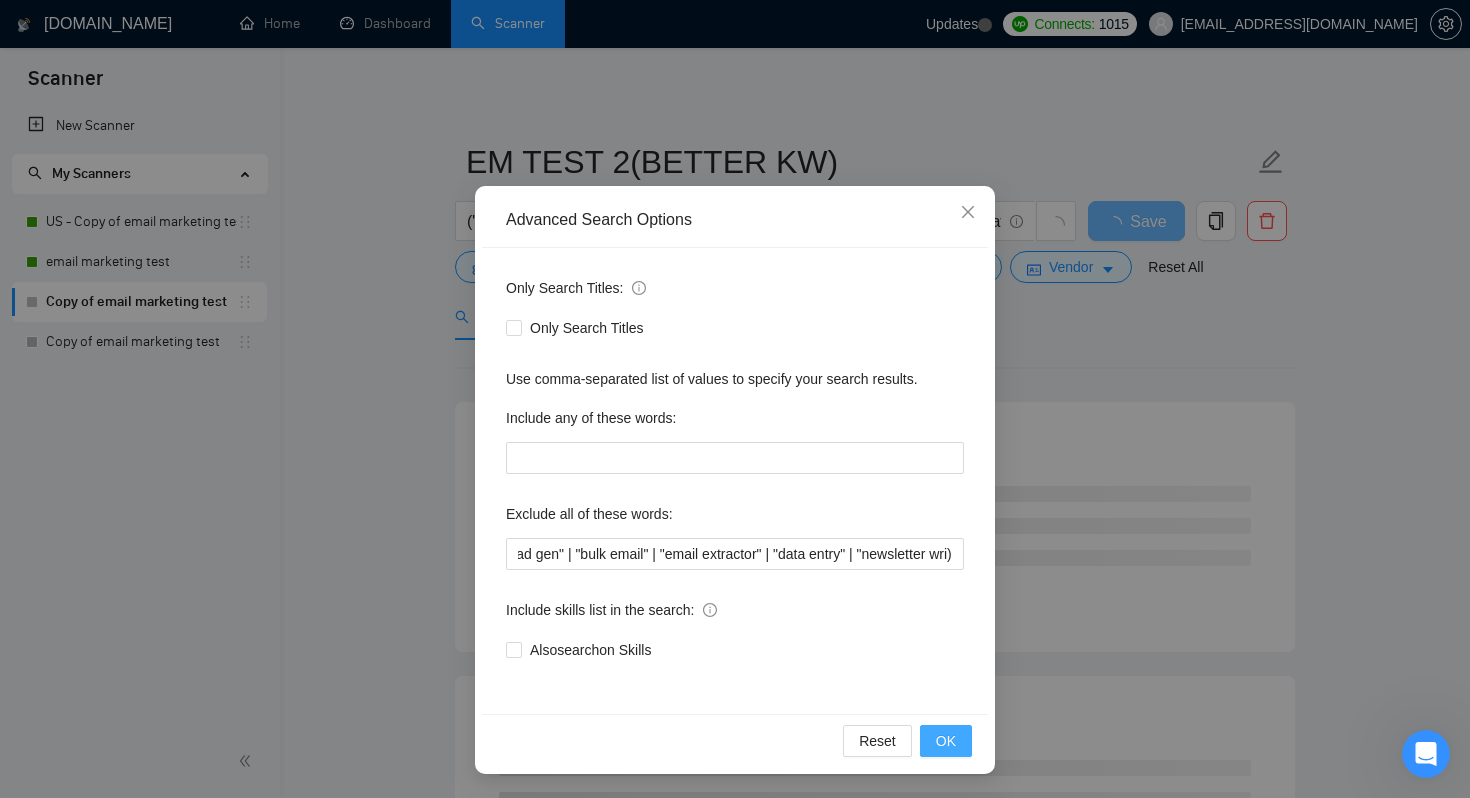 click on "OK" at bounding box center (946, 741) 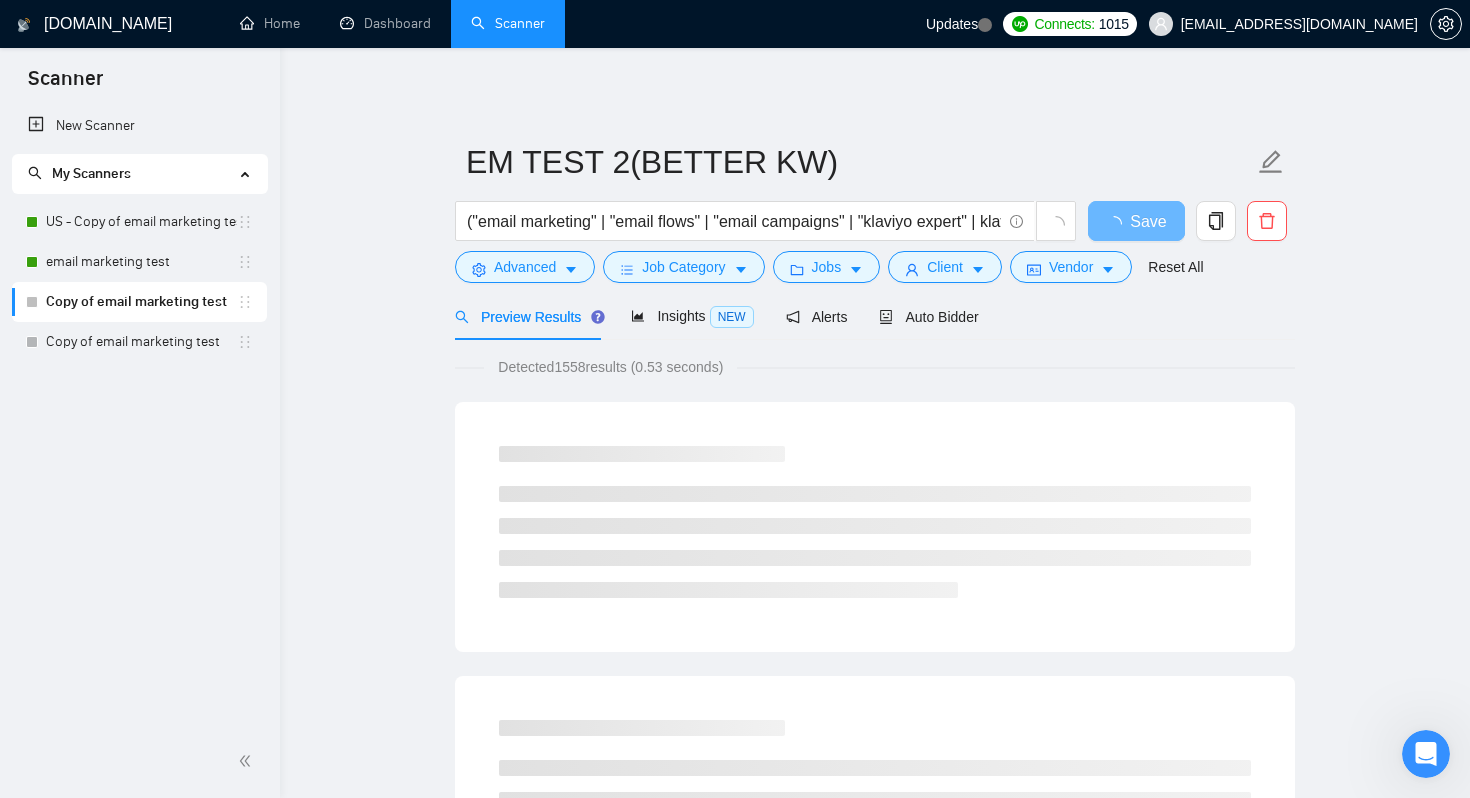 scroll, scrollTop: 0, scrollLeft: 0, axis: both 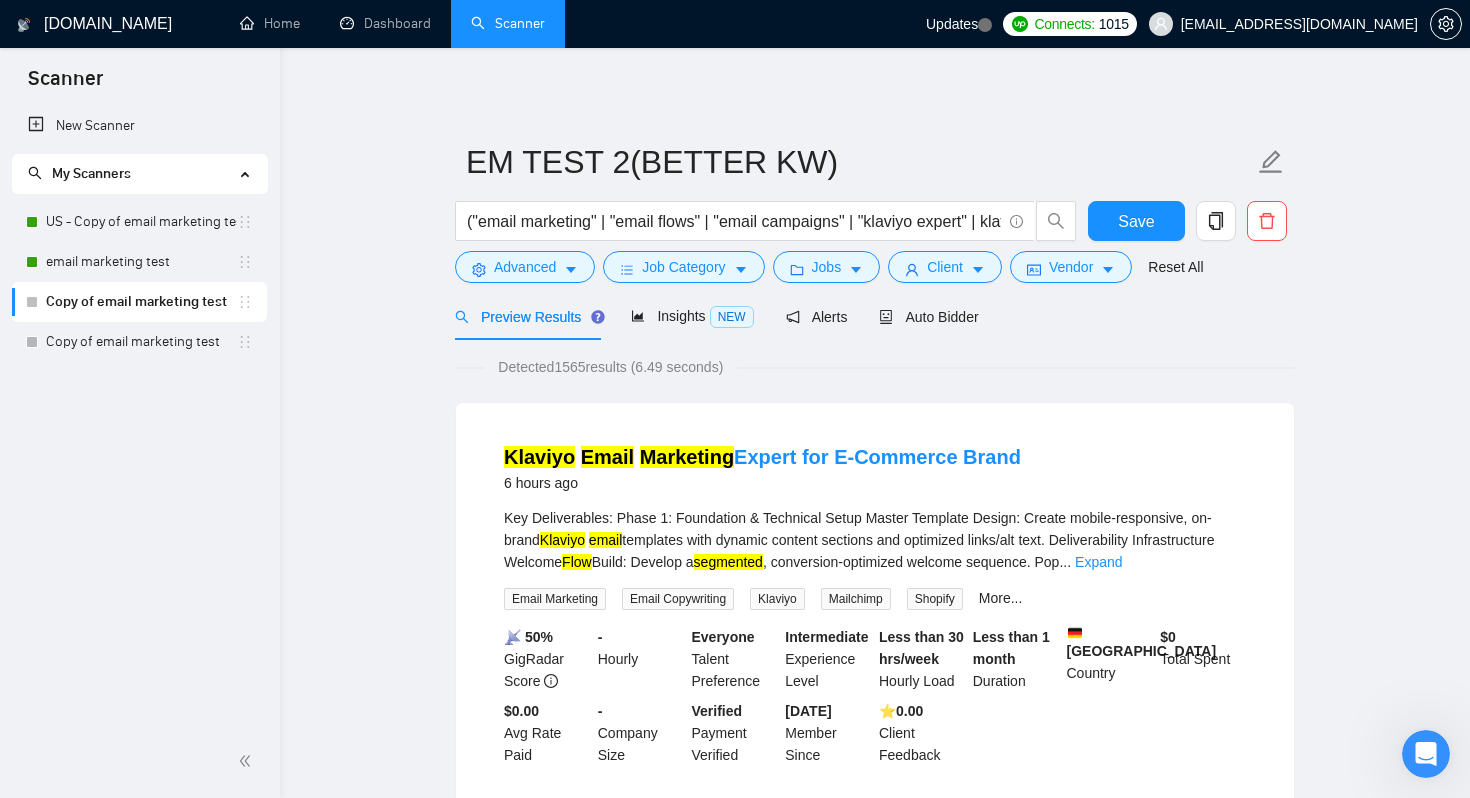 click 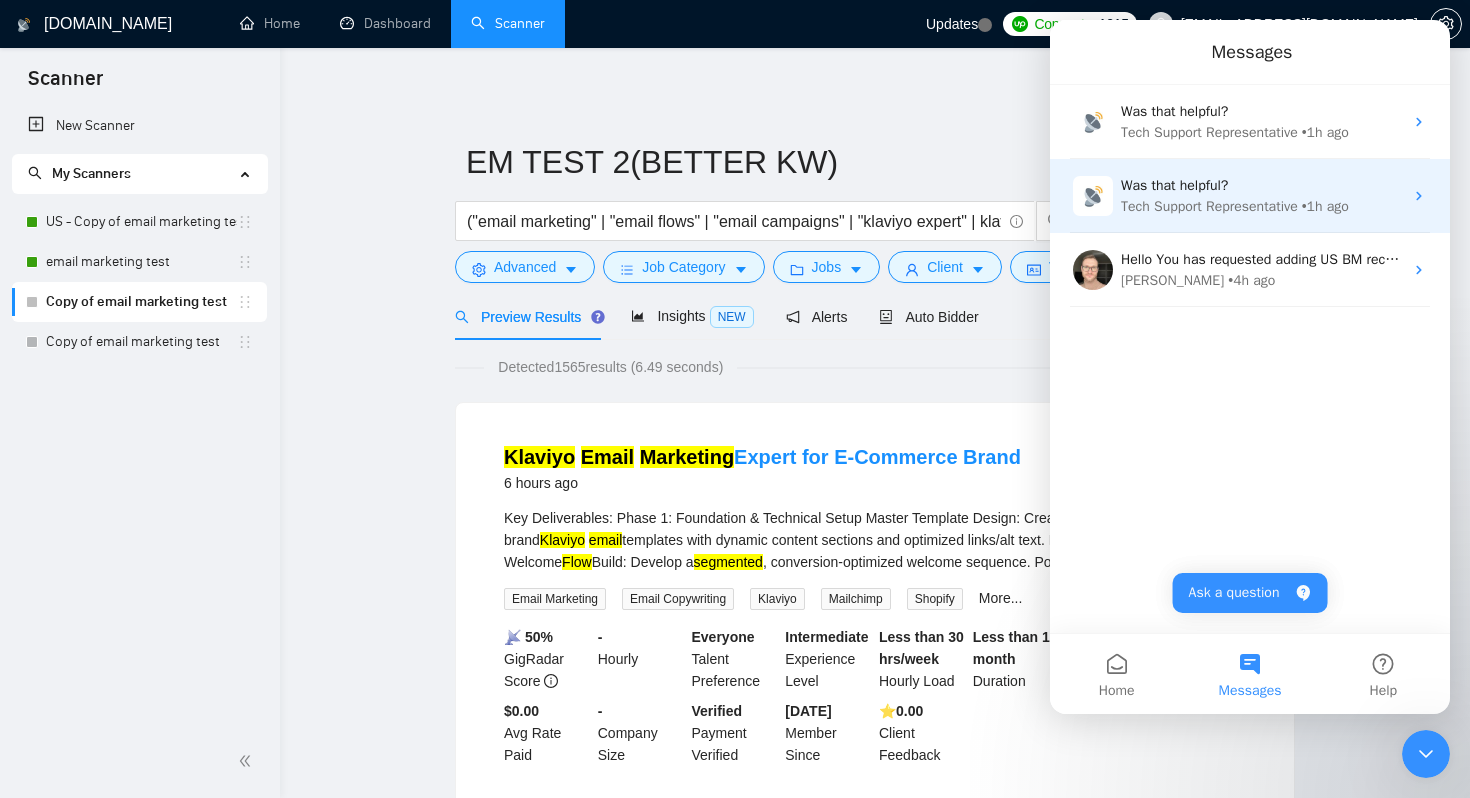 click on "Was that helpful?" at bounding box center (1262, 185) 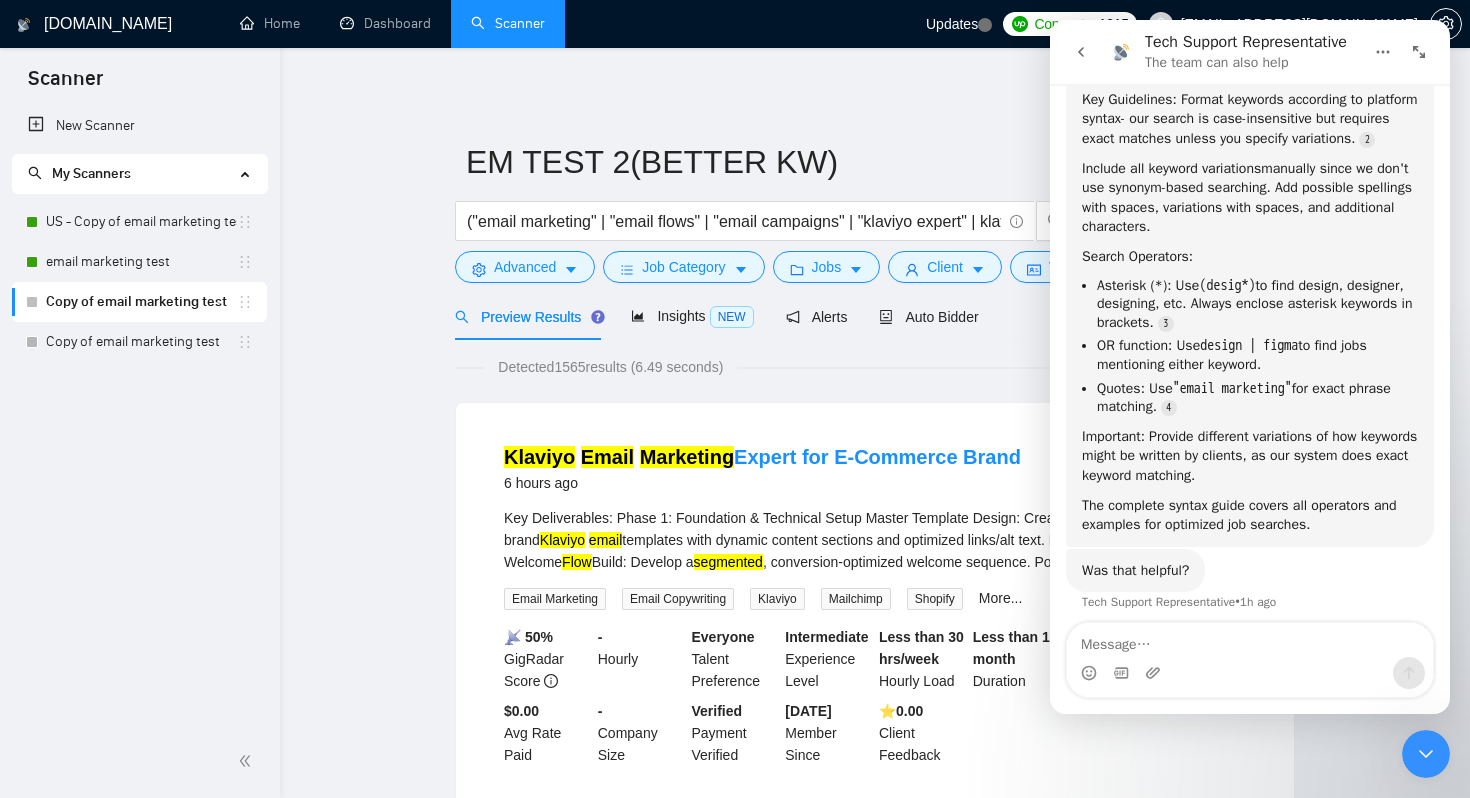 scroll, scrollTop: 336, scrollLeft: 0, axis: vertical 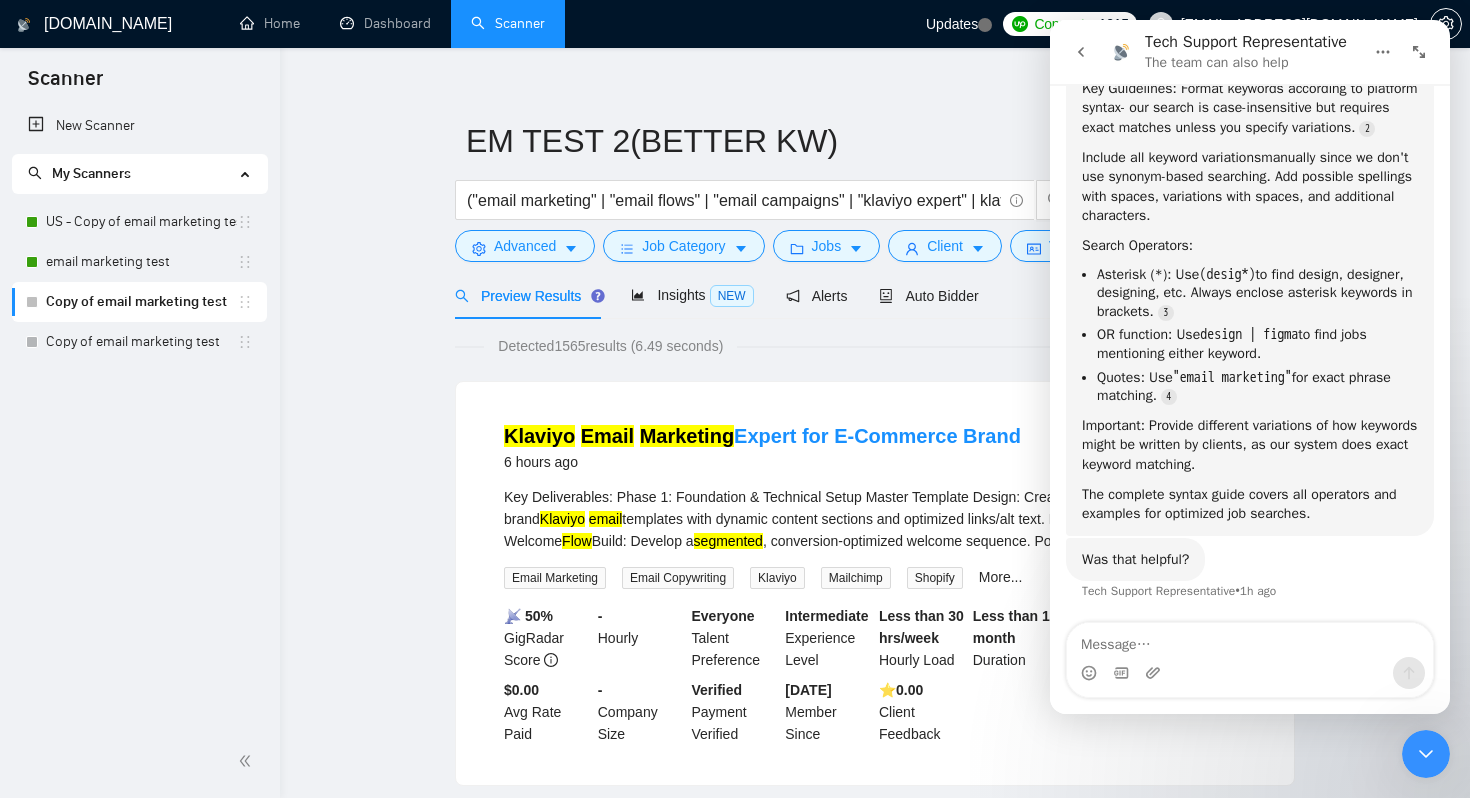 click at bounding box center [1250, 640] 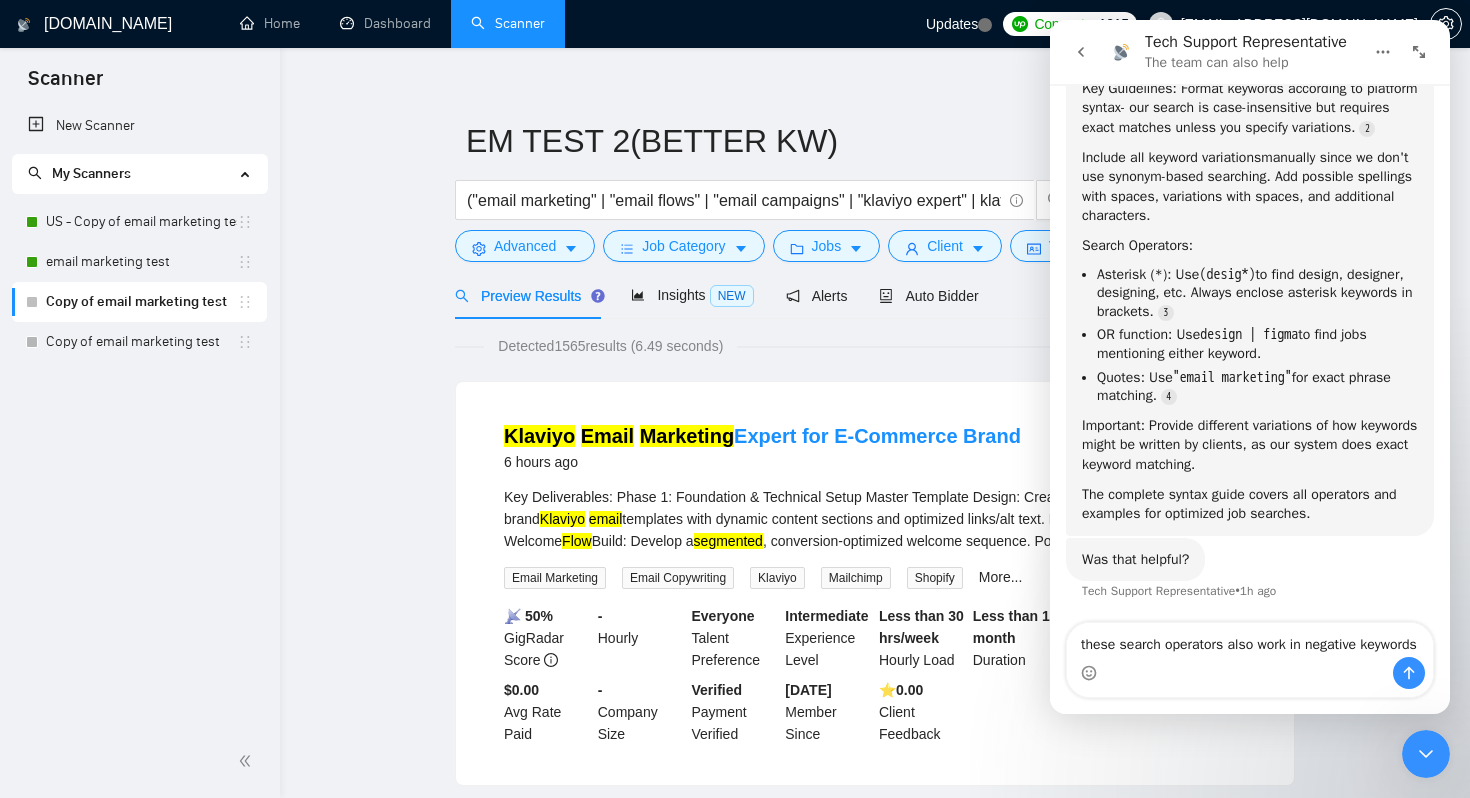 scroll, scrollTop: 356, scrollLeft: 0, axis: vertical 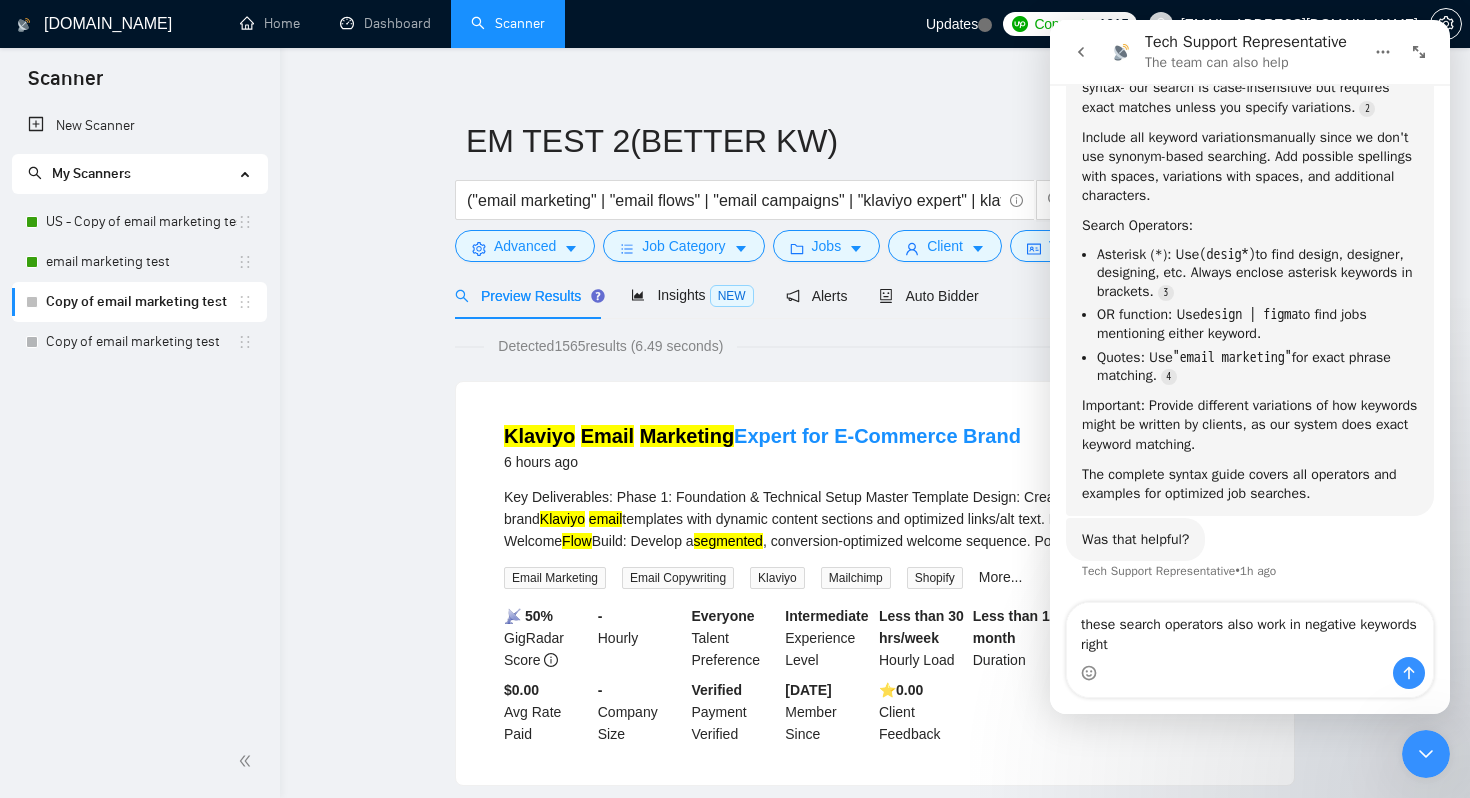 type on "these search operators also work in negative keywords right/" 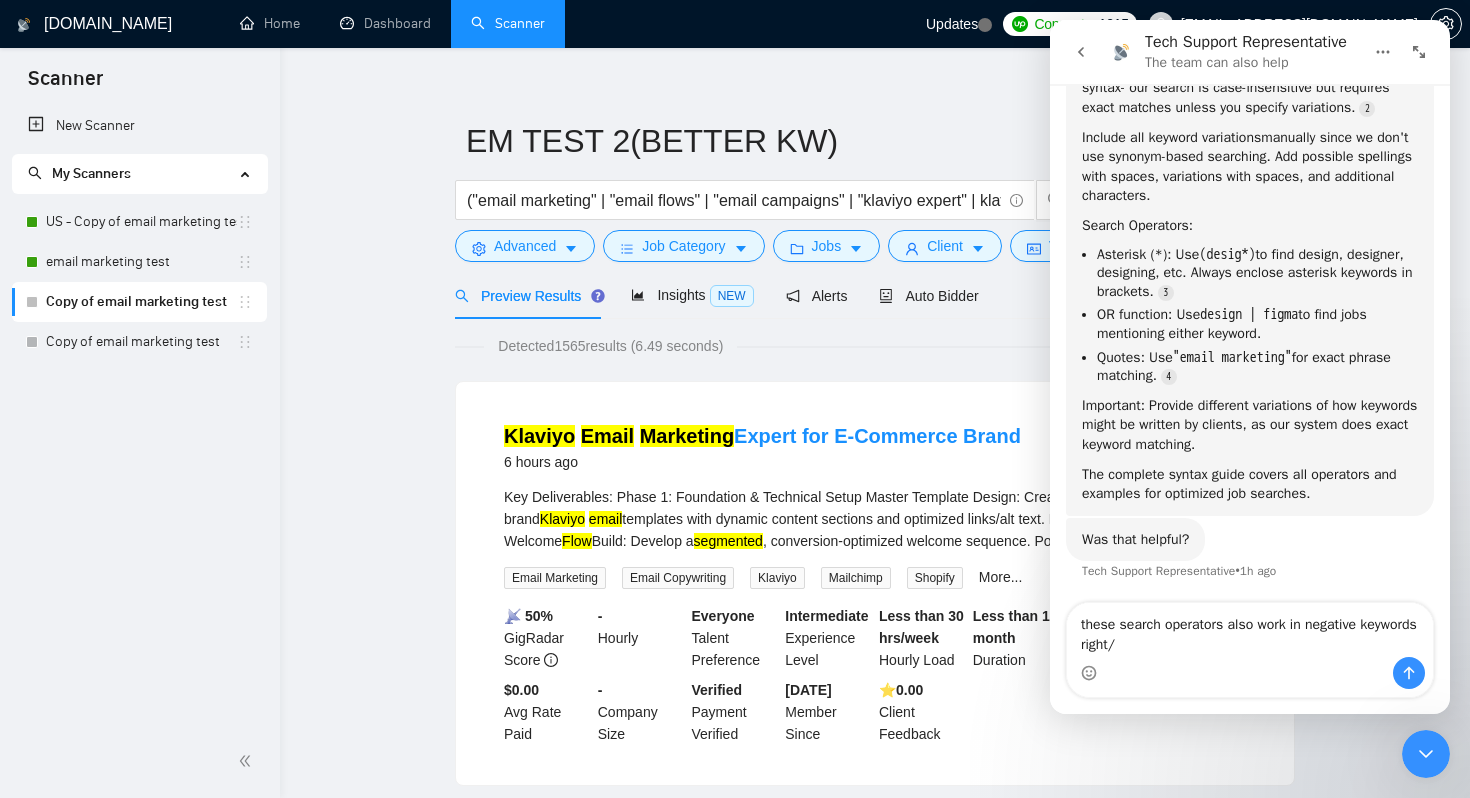 type 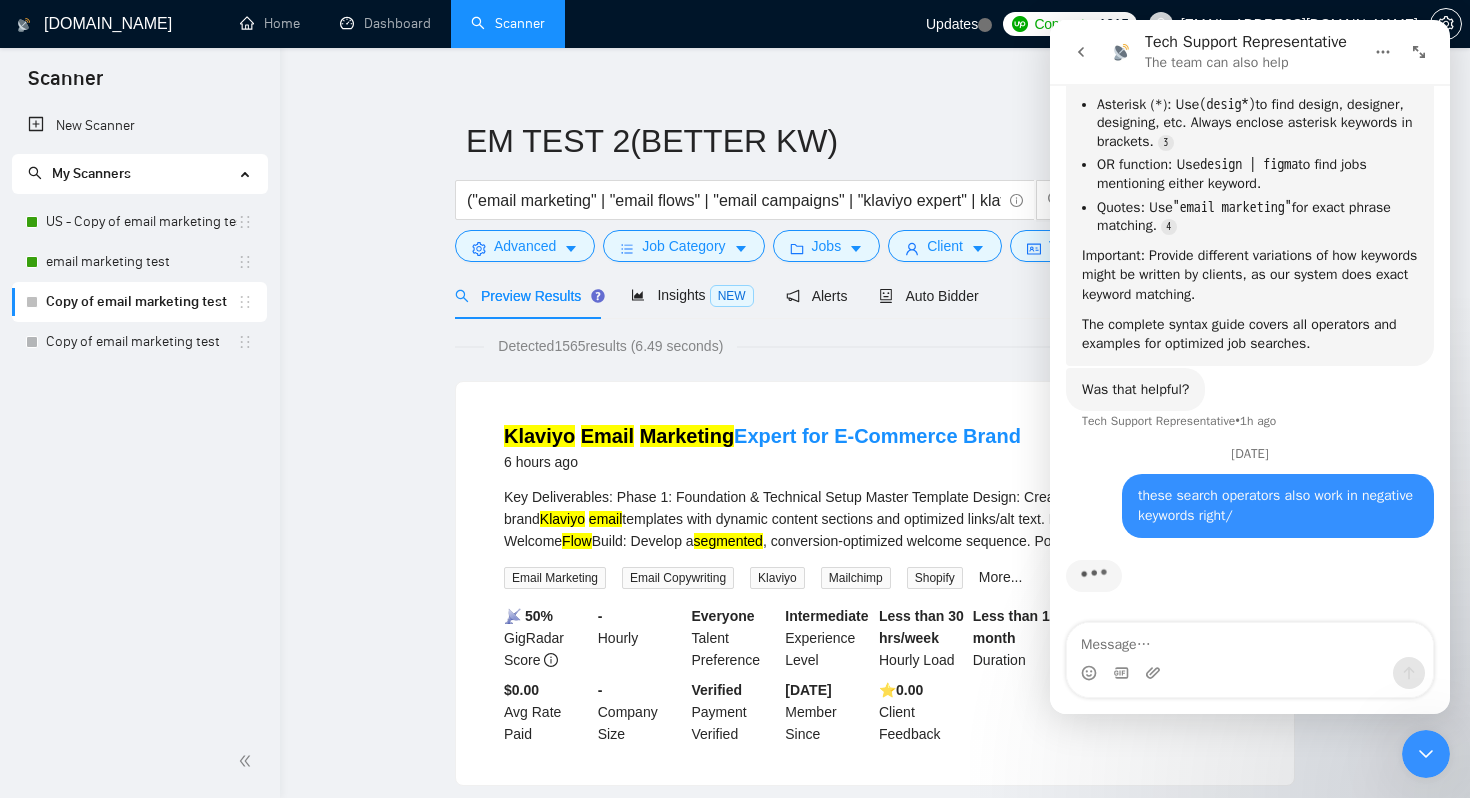 scroll, scrollTop: 535, scrollLeft: 0, axis: vertical 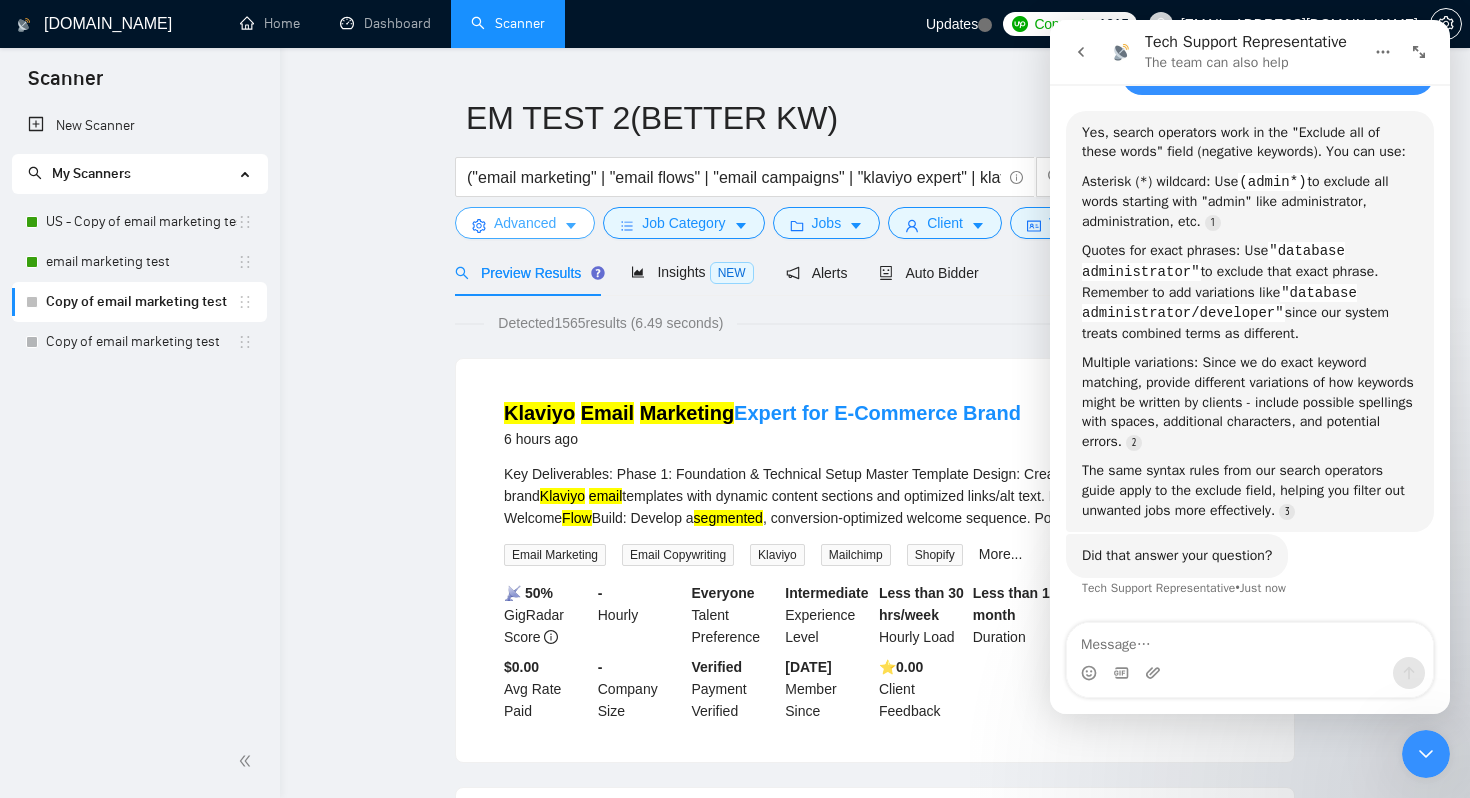 click 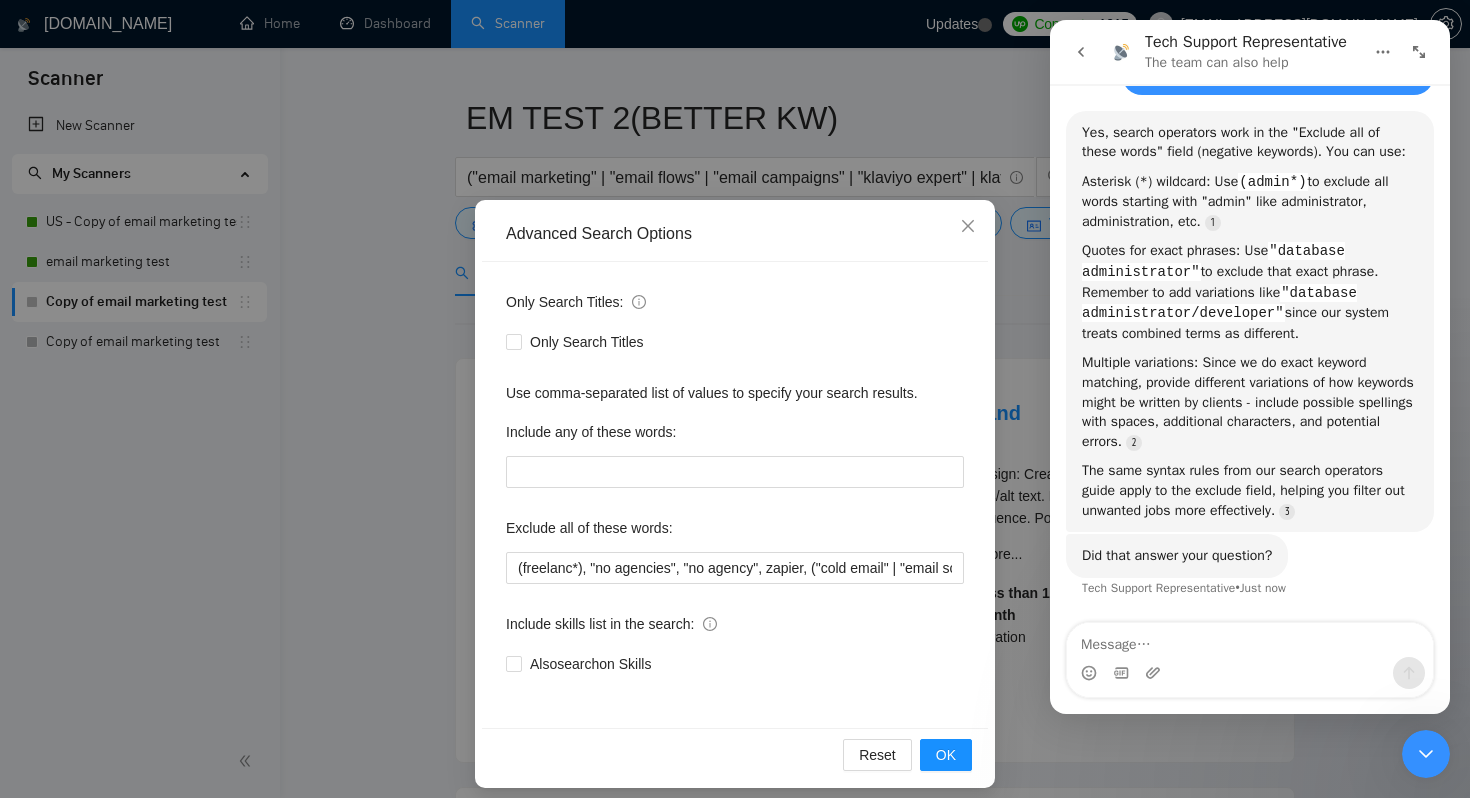 scroll, scrollTop: 21, scrollLeft: 0, axis: vertical 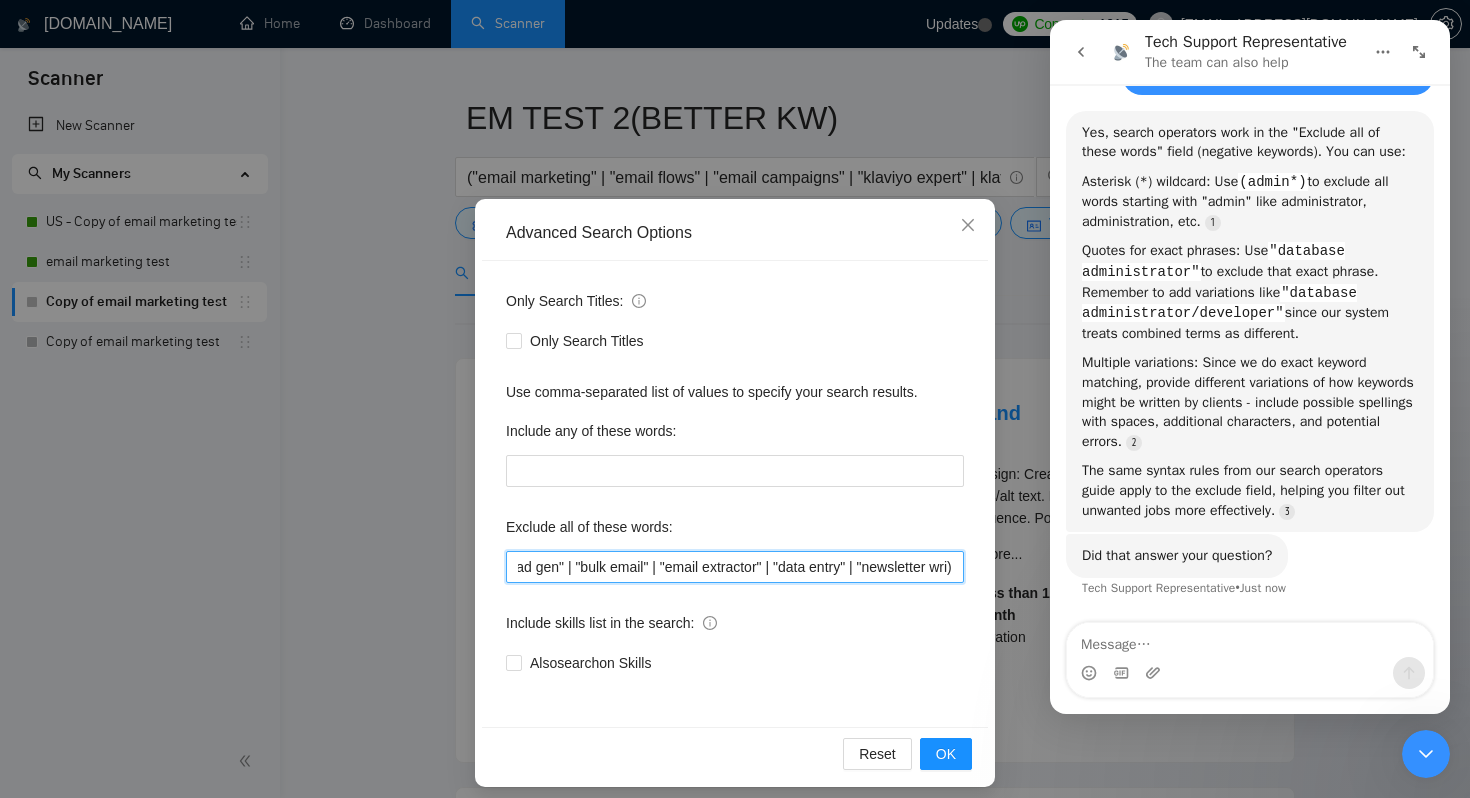 click on "(freelanc*), "no agencies", "no agency", zapier, ("cold email" | "email scraping" | "lead gen" | "bulk email" | "email extractor" | "data entry" | "newsletter writer" | "mailchimp" | "constant contact" | "omnisend" | "email verifier" | "email list cleaning" | "outreach campaign"("email signature" | "email template design only" | "google ads" | "facebook ads"("cold email" | "email scraping" | "lead gen" | "bulk email" | "email extractor" | "data entry" | "newsletter wri)" at bounding box center [735, 567] 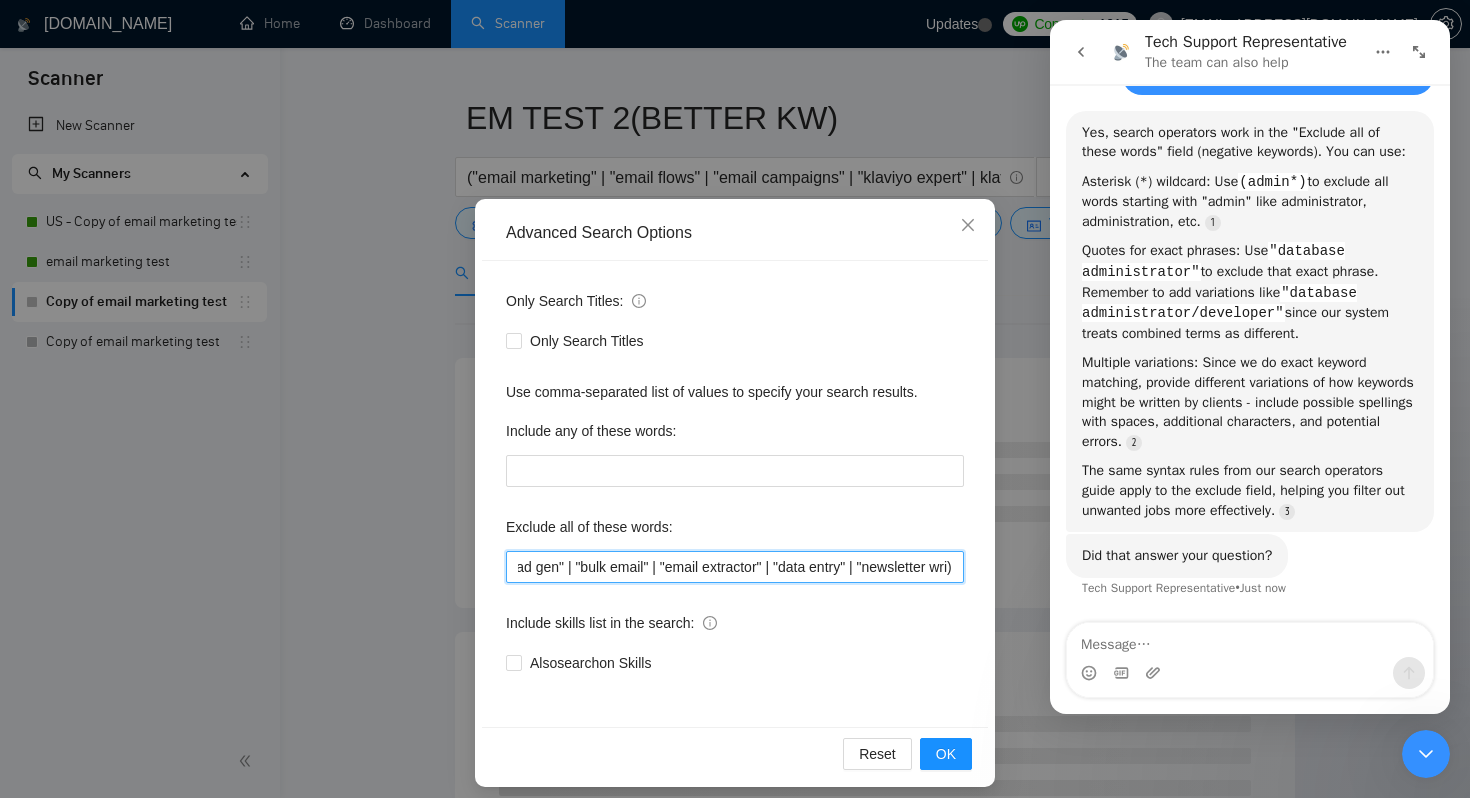scroll, scrollTop: 0, scrollLeft: 2504, axis: horizontal 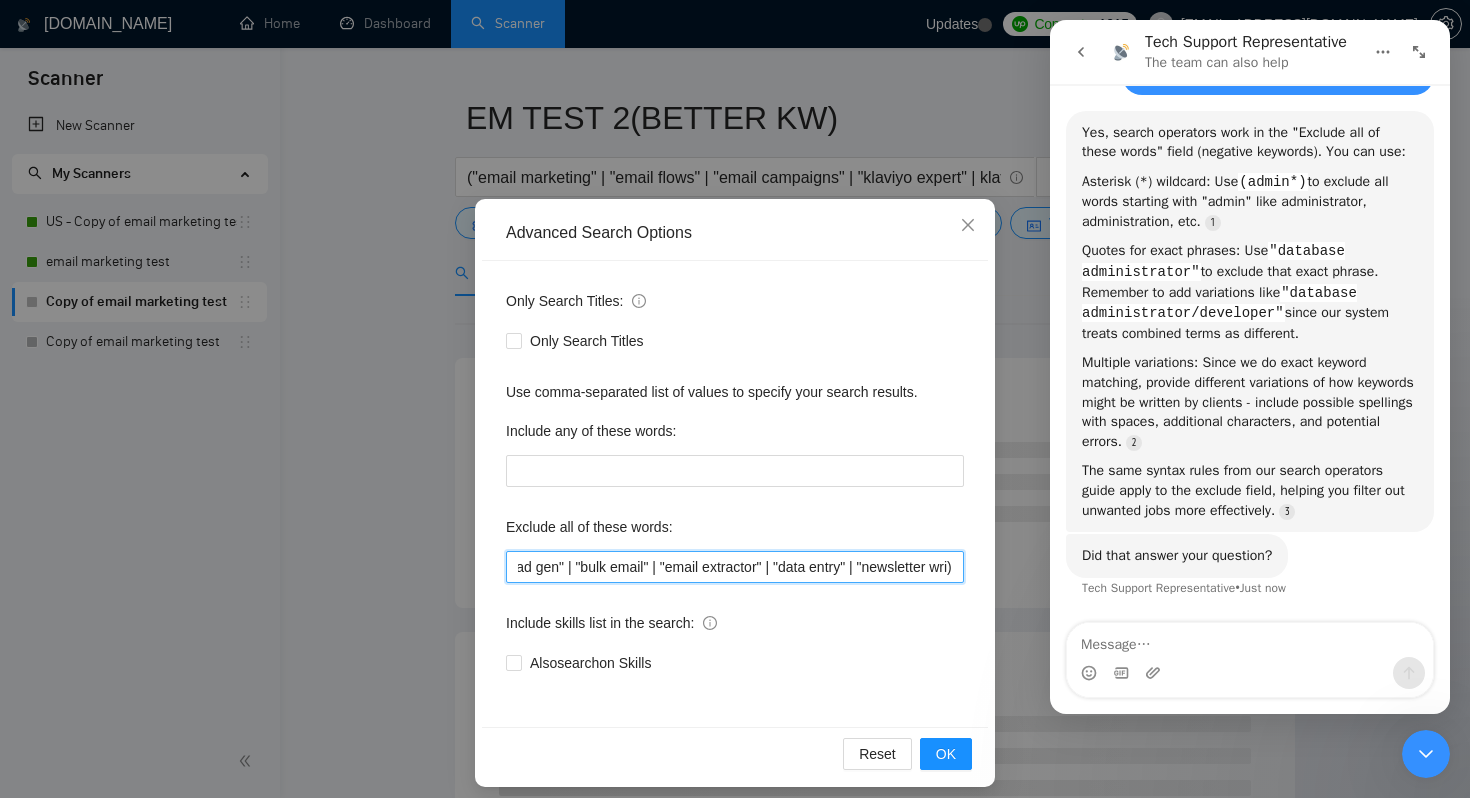 click on "(freelanc*), "no agencies", "no agency", zapier, ("cold email" | "email scraping" | "lead gen" | "bulk email" | "email extractor" | "data entry" | "newsletter writer" | "mailchimp" | "constant contact" | "omnisend" | "email verifier" | "email list cleaning" | "outreach campaign"("email signature" | "email template design only" | "google ads" | "facebook ads"("cold email" | "email scraping" | "lead gen" | "bulk email" | "email extractor" | "data entry" | "newsletter wri)" at bounding box center [735, 567] 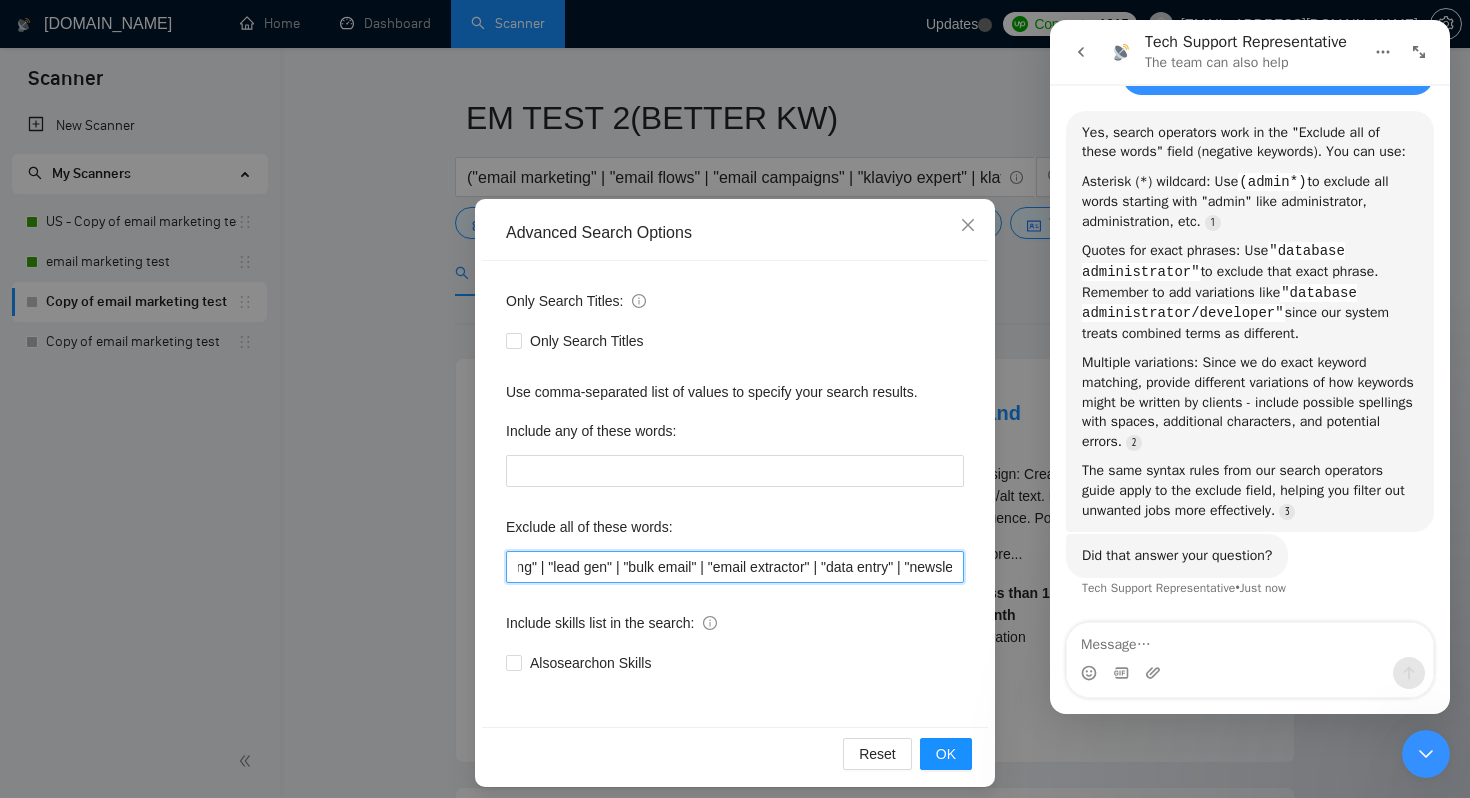 scroll, scrollTop: 0, scrollLeft: 2504, axis: horizontal 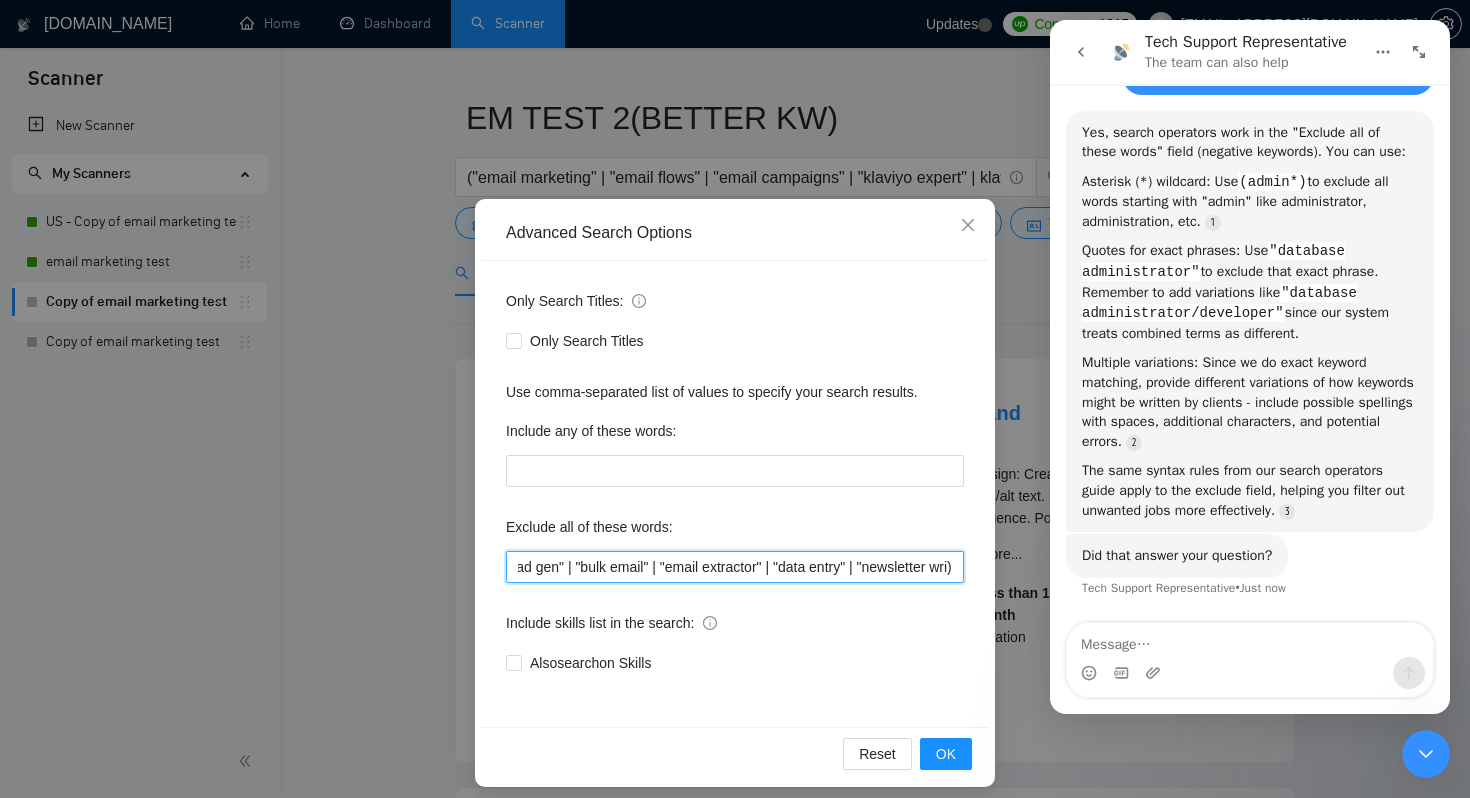 paste on "ter" | "constant contact" | "omnisend" | "email verifier" | "email list cleaning" | "outreach campaign" | "email signature" | "squarespace" | "hubspot" | "b2b" | "lead generation" | "klaviyo integration" | "klaviyo + squarespace" | "klaviyo + hubspot" | "email setup only" | "zapier integration" | "klaviyo developer")" 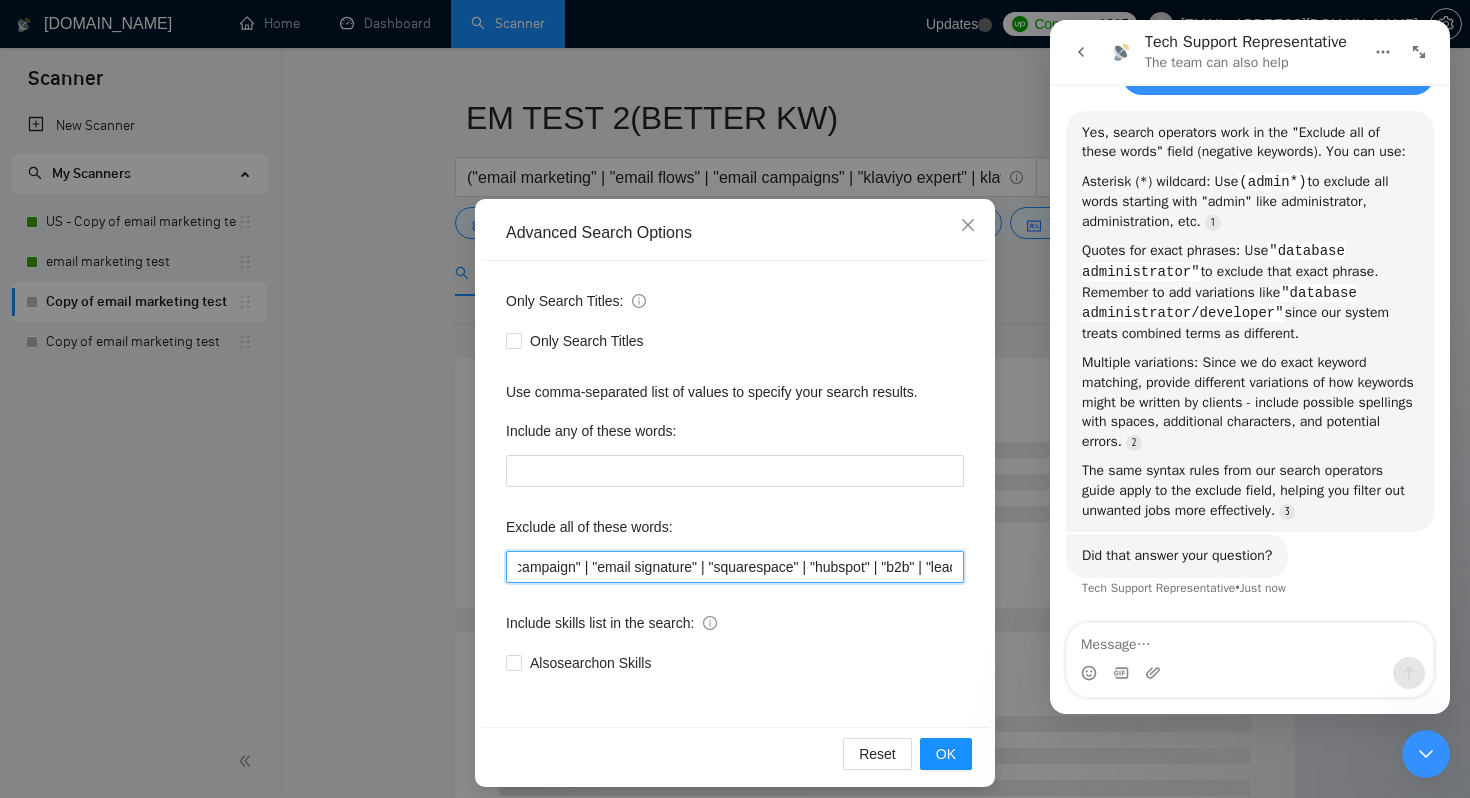 scroll, scrollTop: 0, scrollLeft: 3283, axis: horizontal 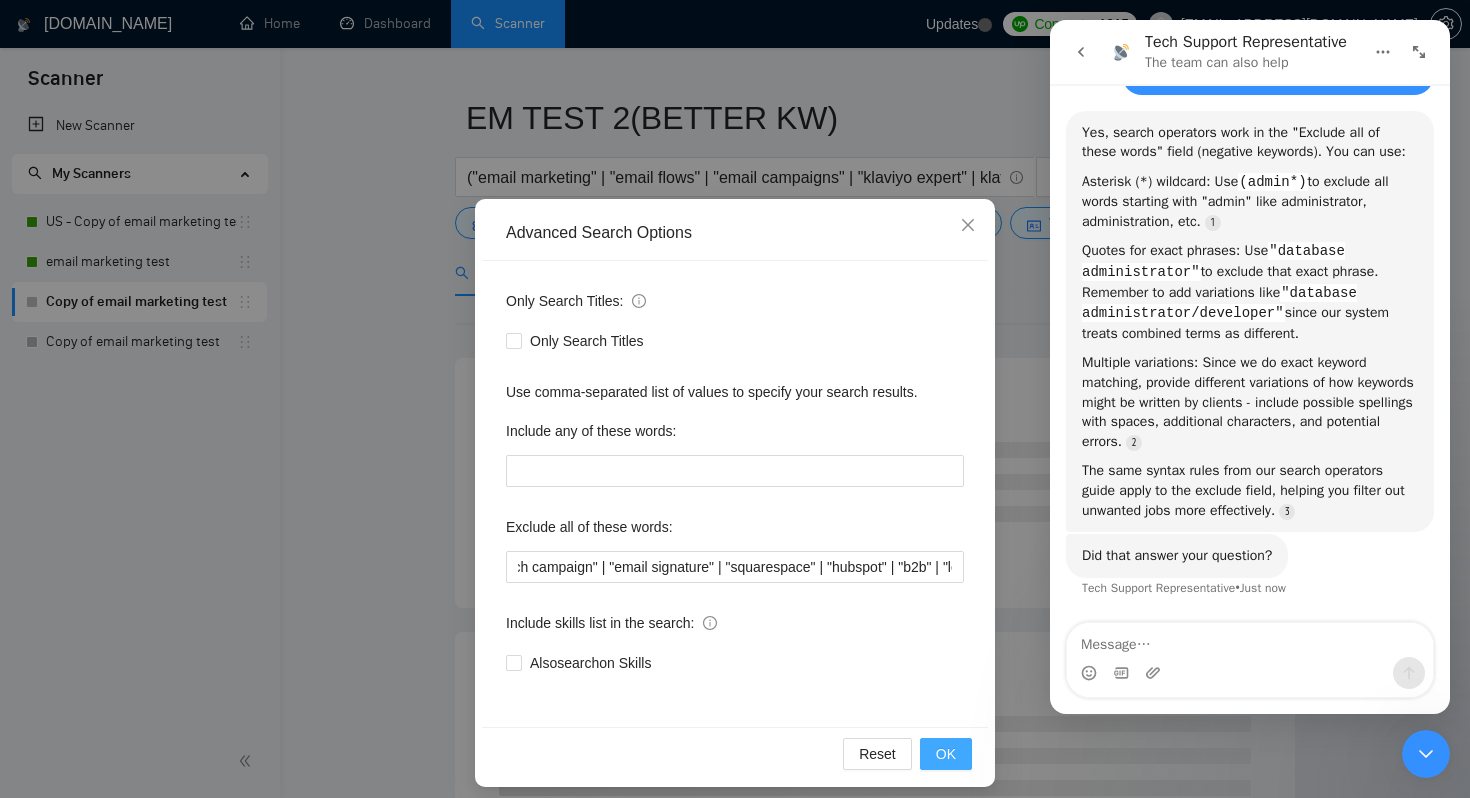 click on "OK" at bounding box center [946, 754] 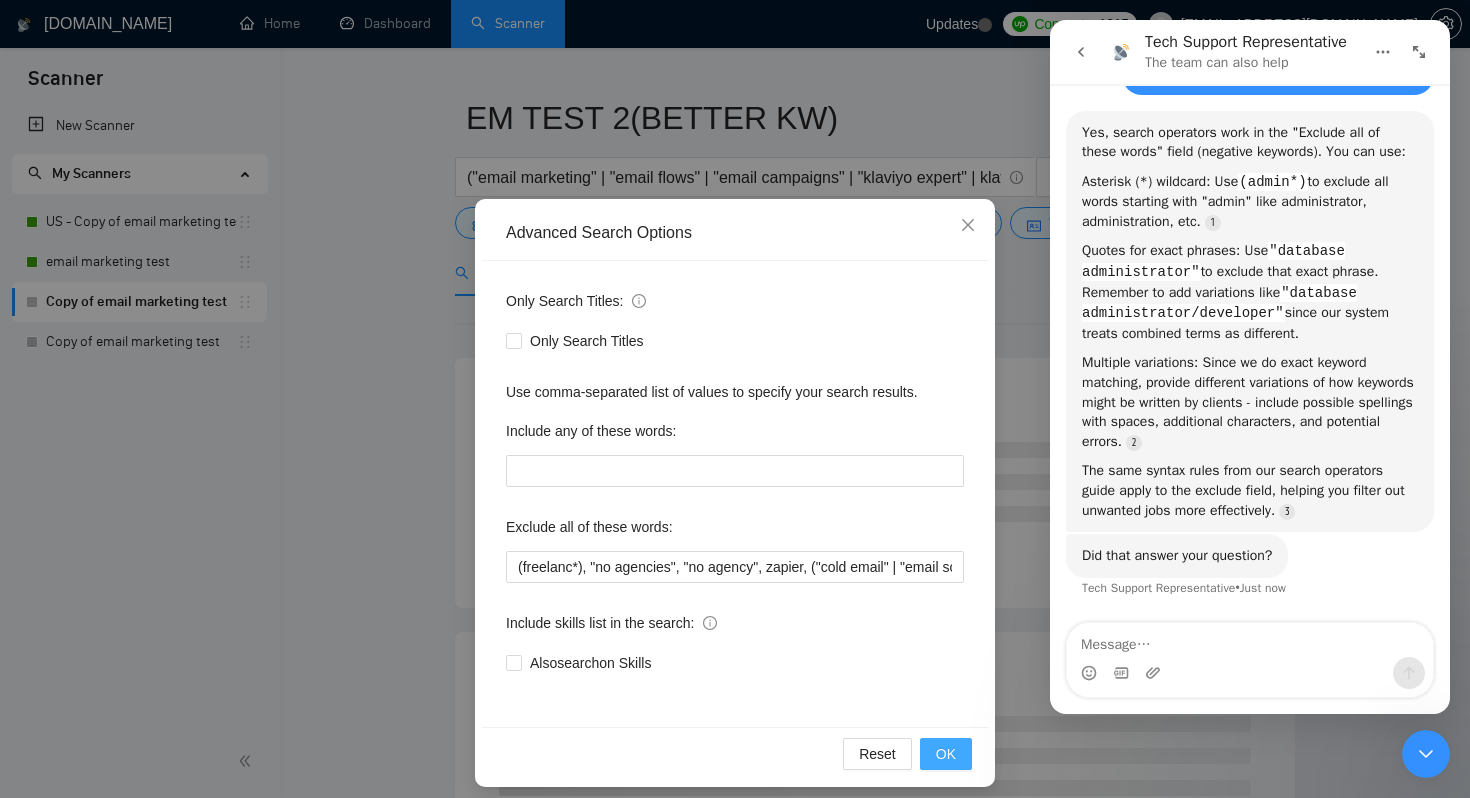 scroll, scrollTop: 0, scrollLeft: 0, axis: both 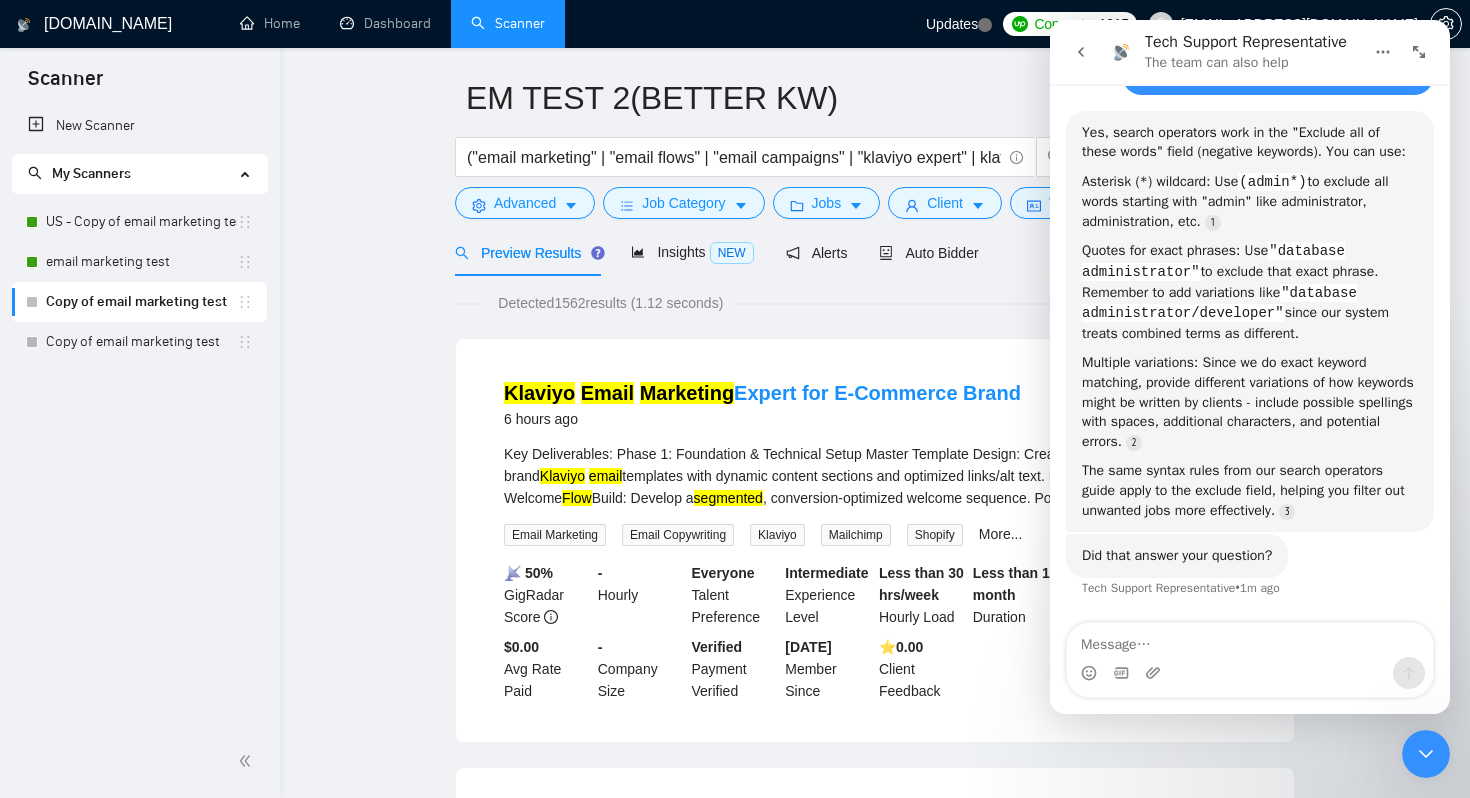 click 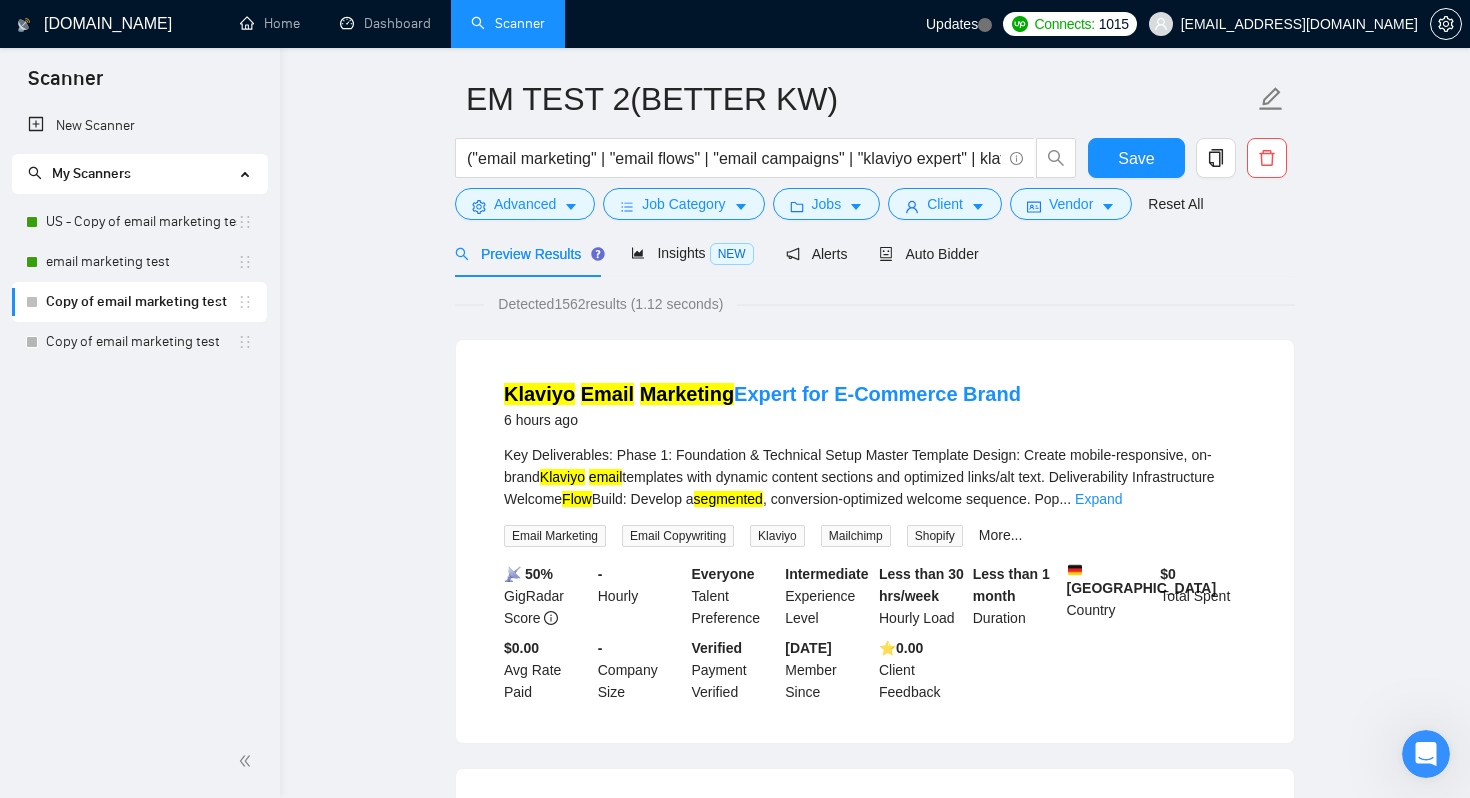 scroll, scrollTop: 28, scrollLeft: 0, axis: vertical 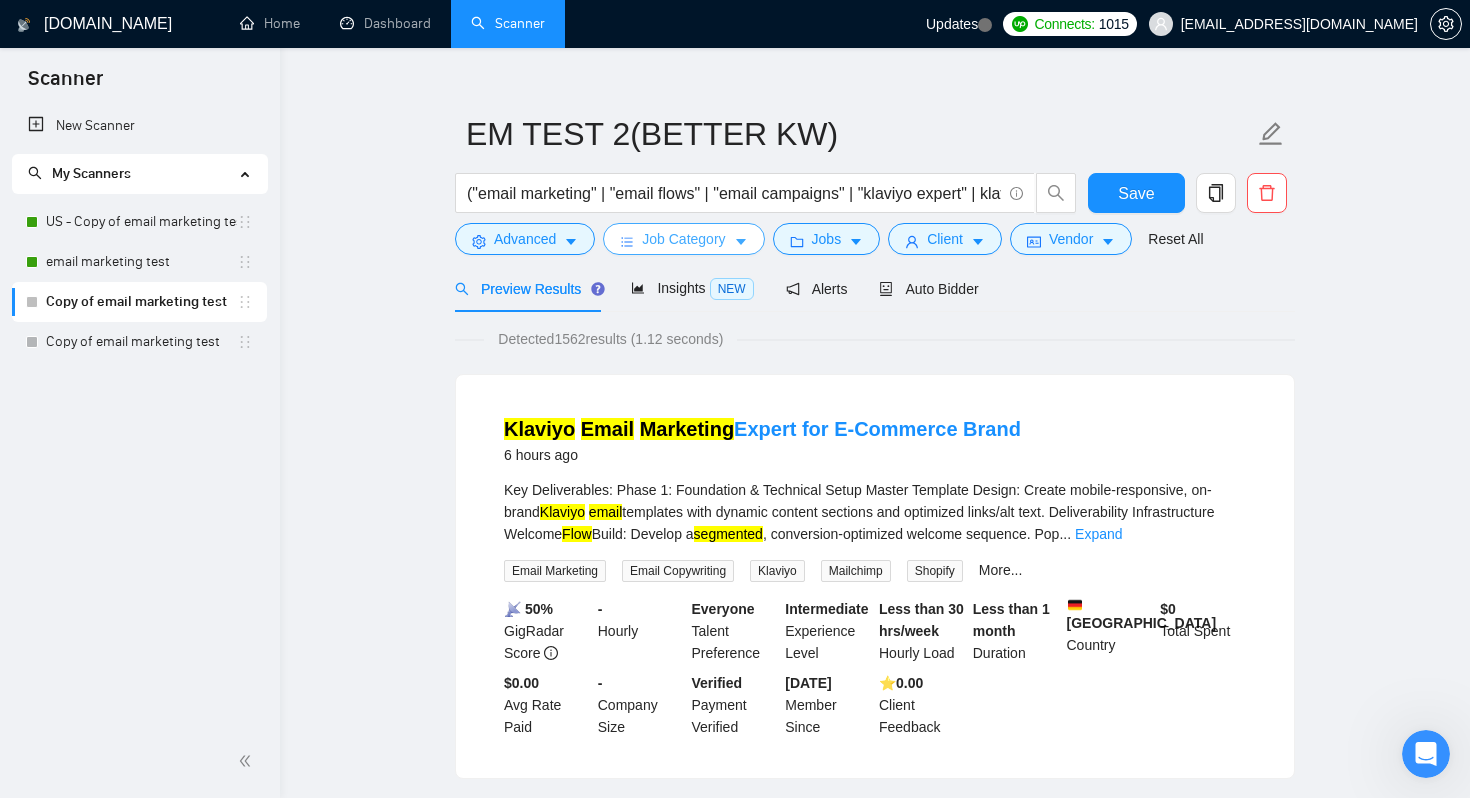 click on "Job Category" at bounding box center (683, 239) 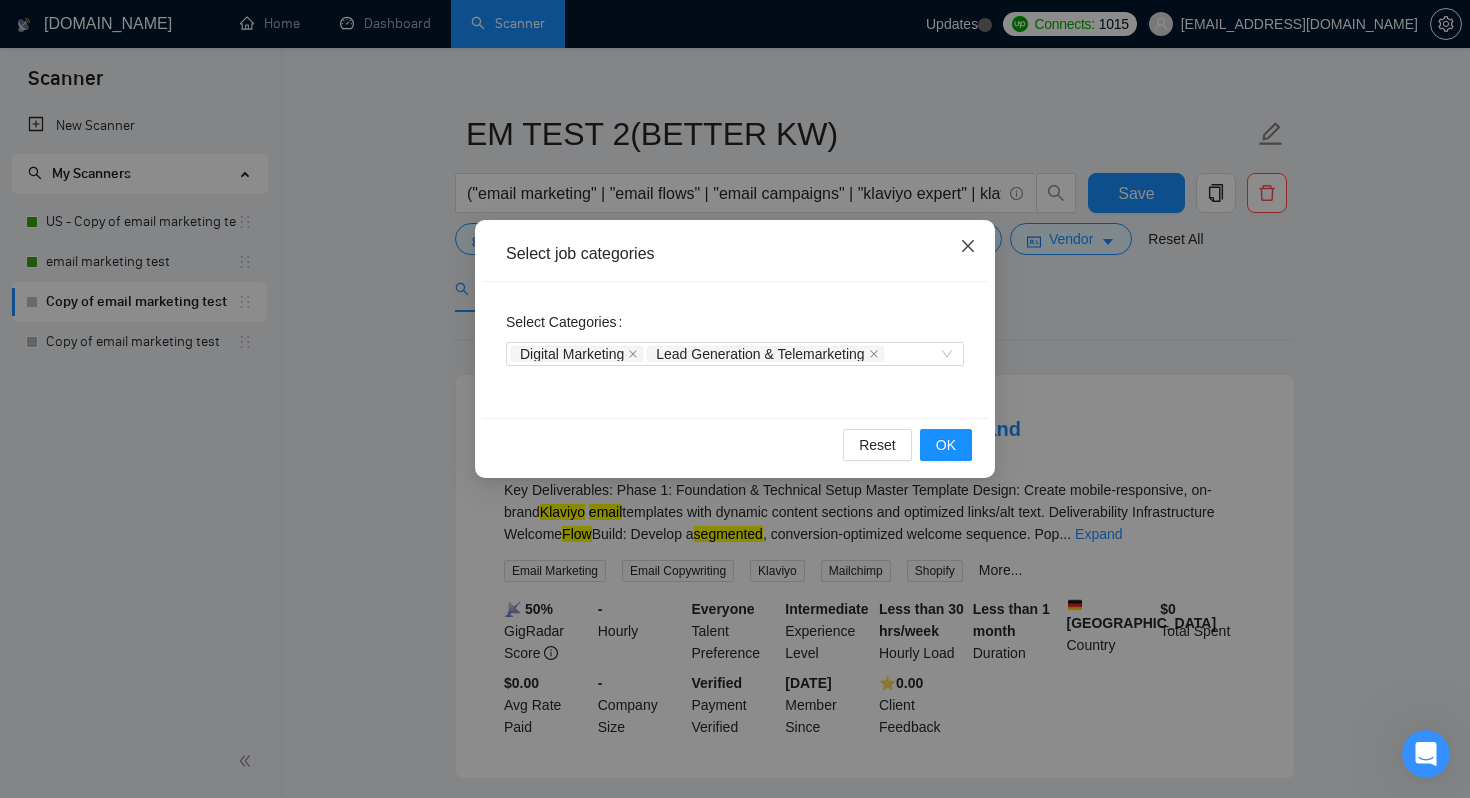 click at bounding box center (968, 247) 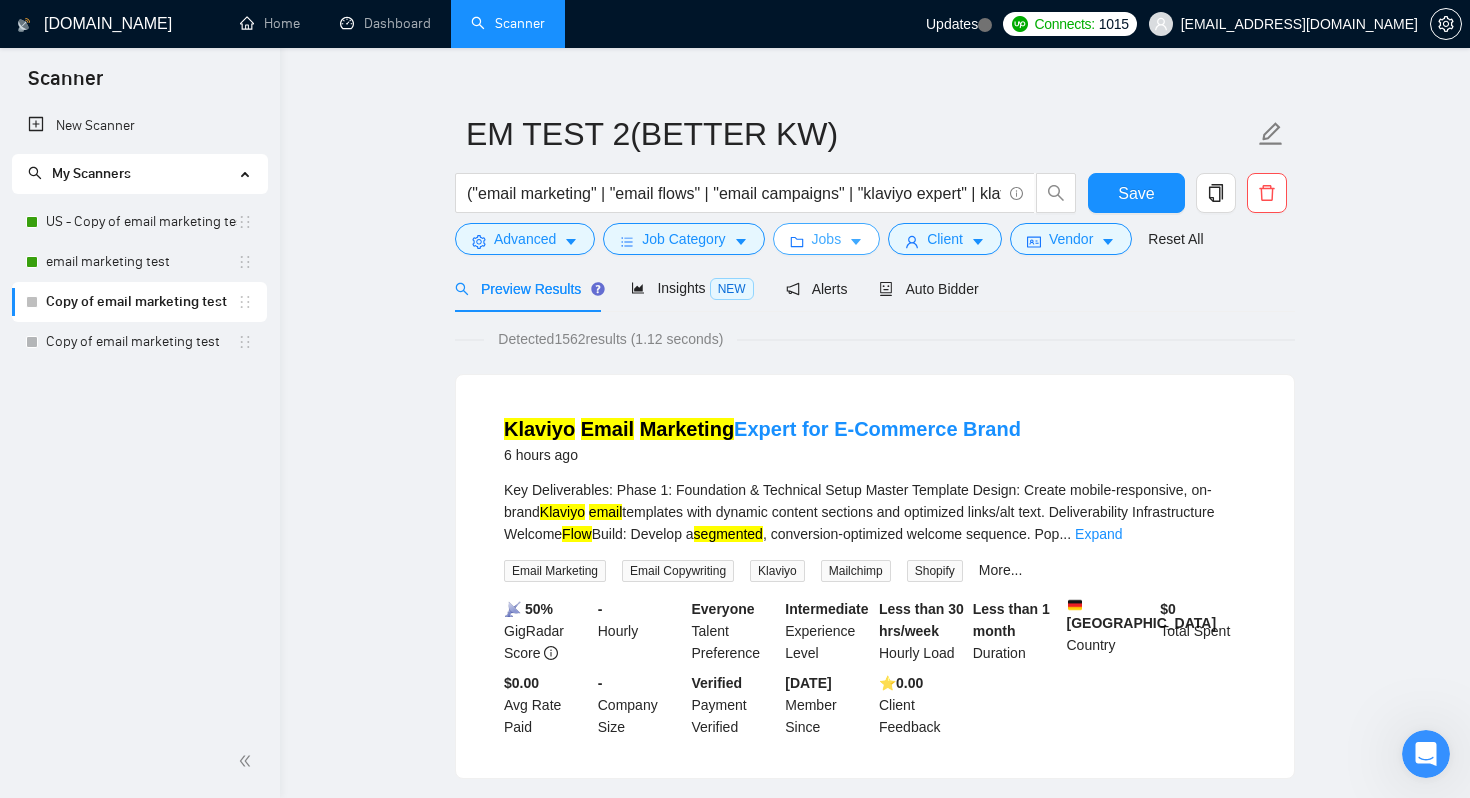 click on "Jobs" at bounding box center [827, 239] 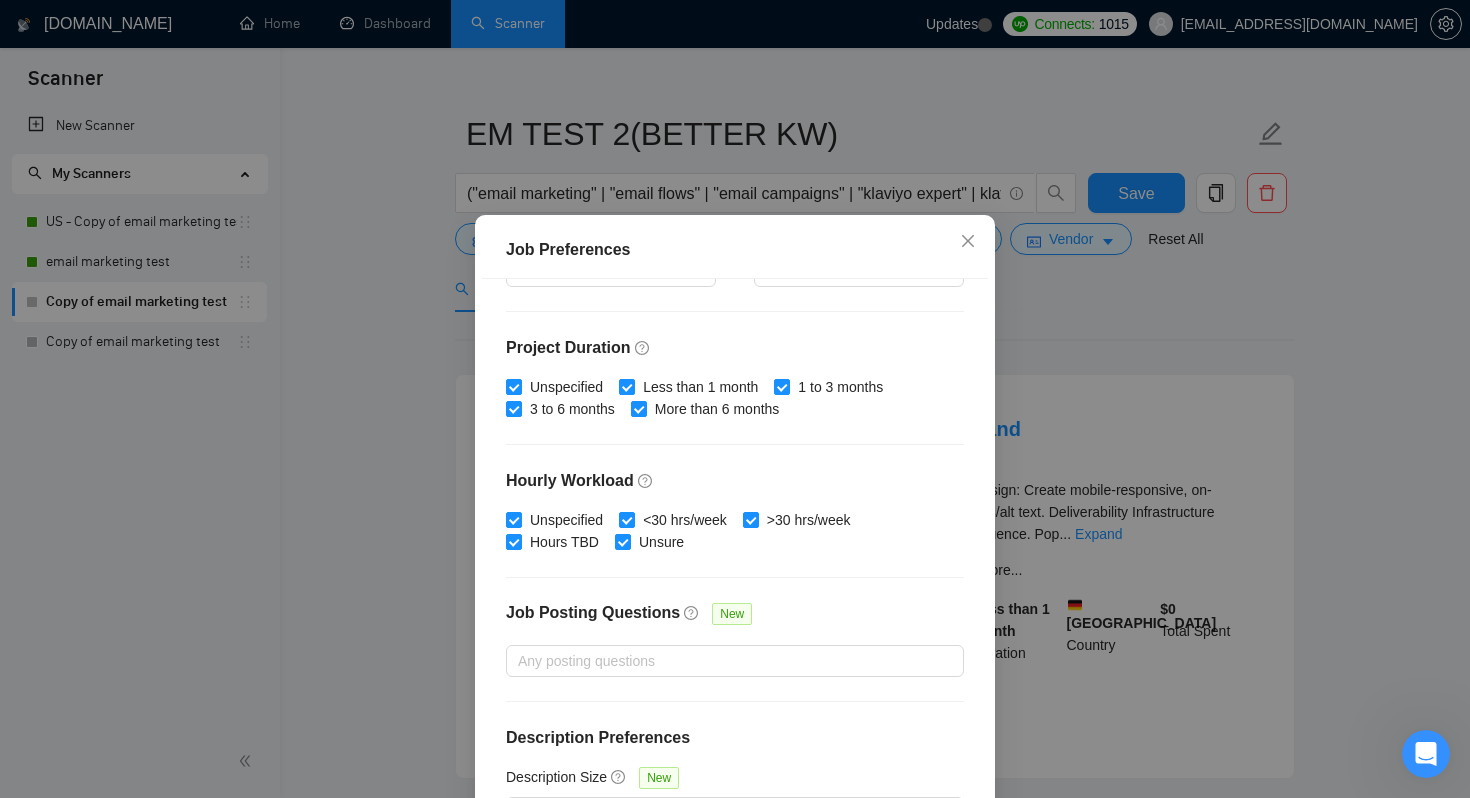 scroll, scrollTop: 568, scrollLeft: 0, axis: vertical 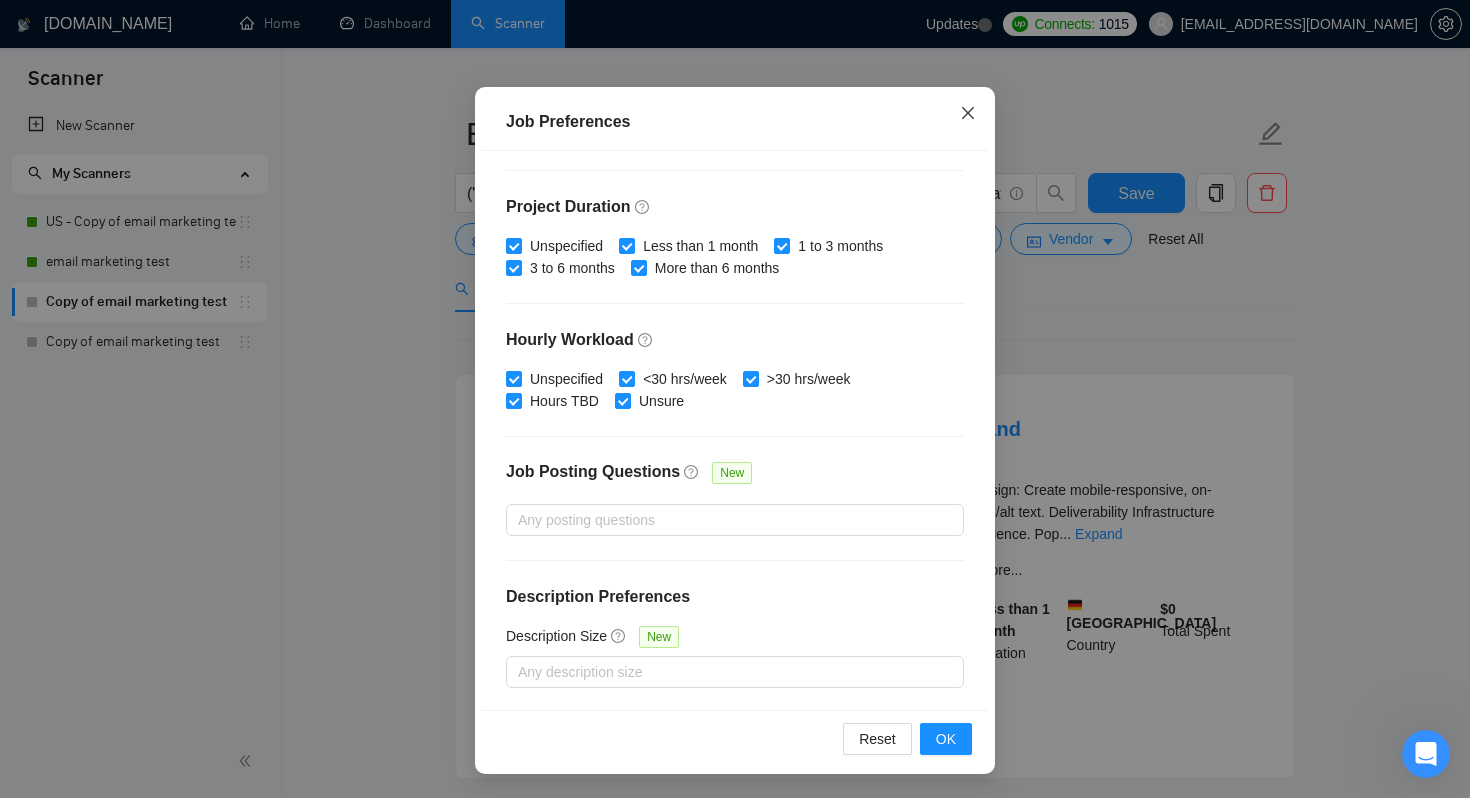 click at bounding box center [968, 114] 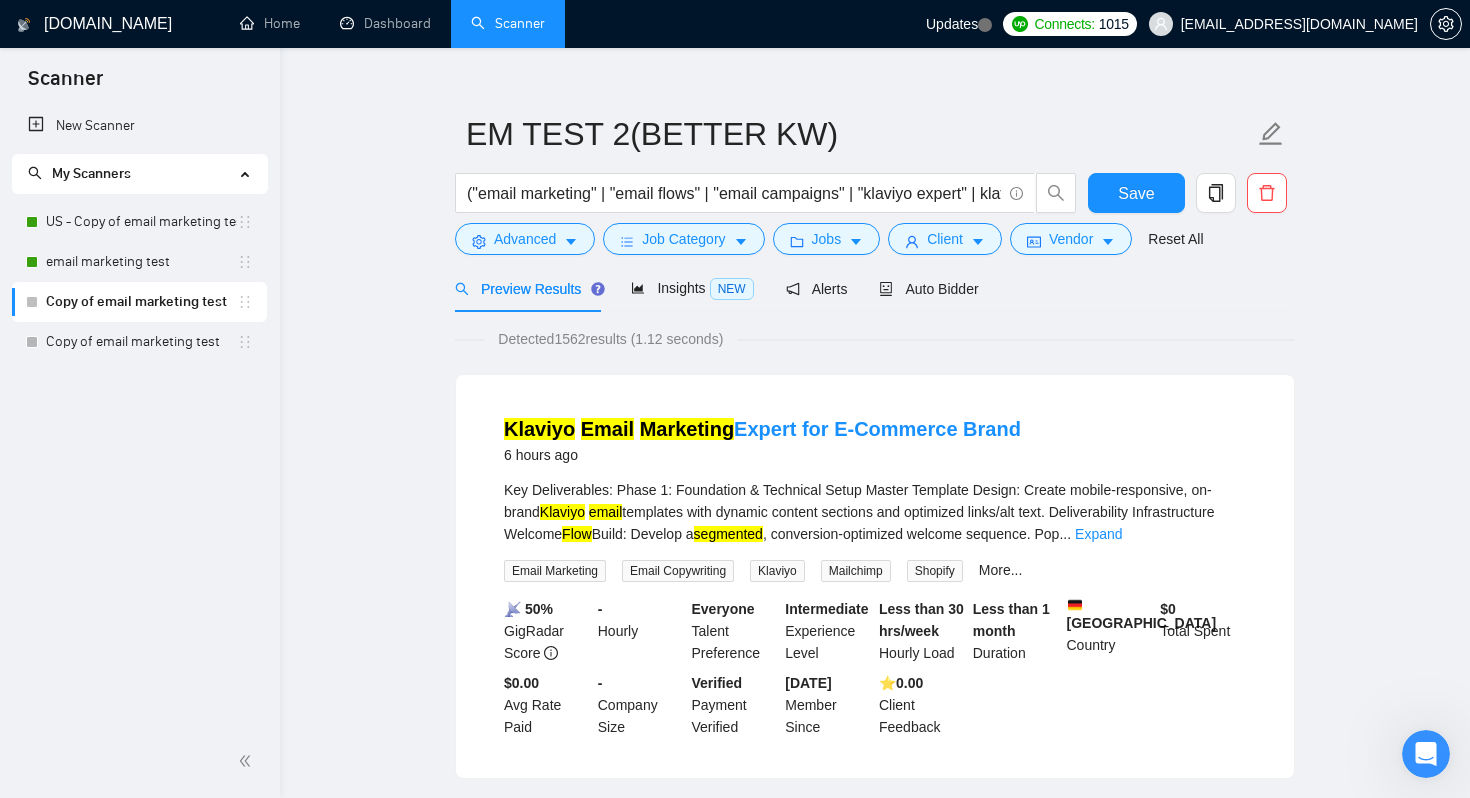 scroll, scrollTop: 32, scrollLeft: 0, axis: vertical 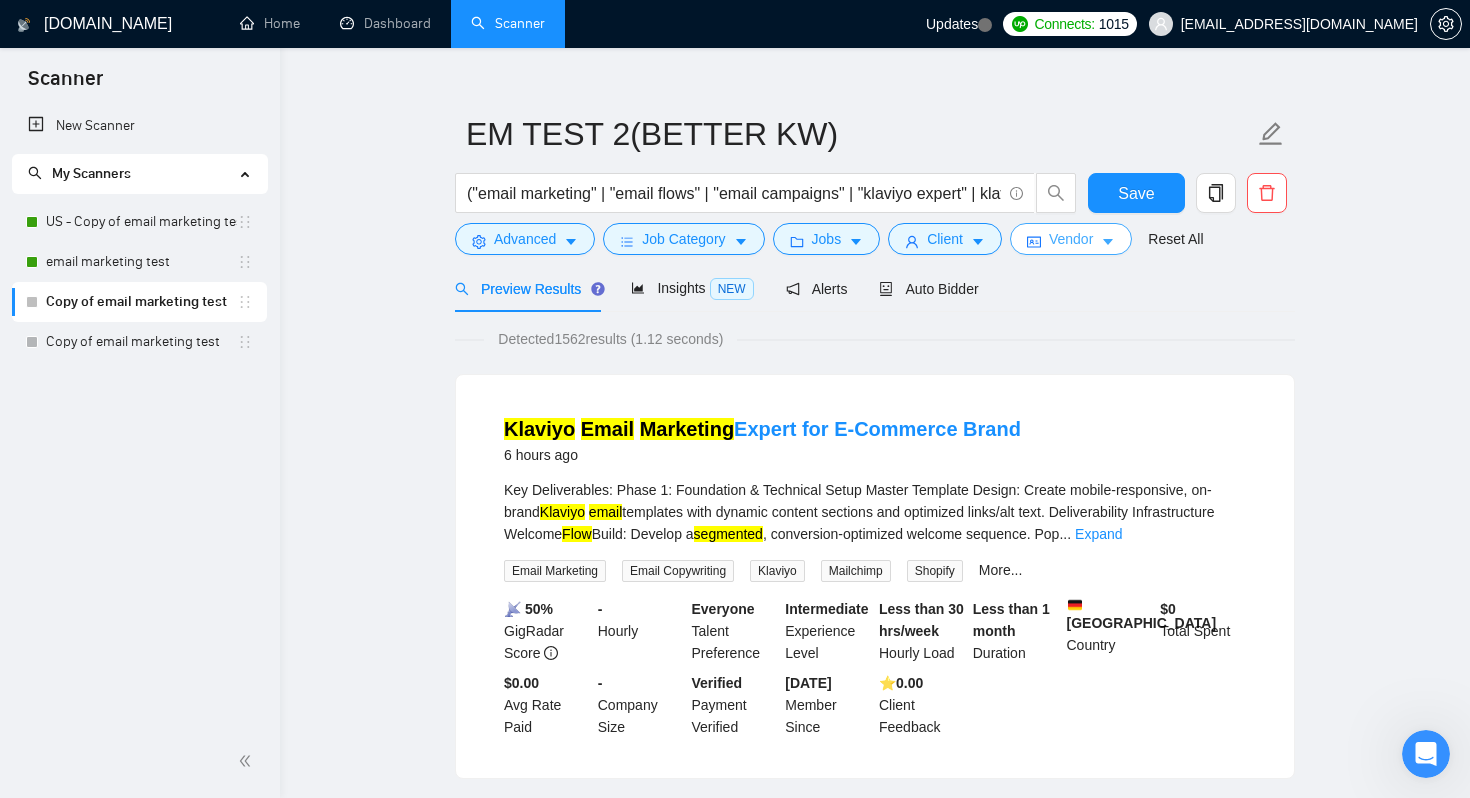 click on "Vendor" at bounding box center (1071, 239) 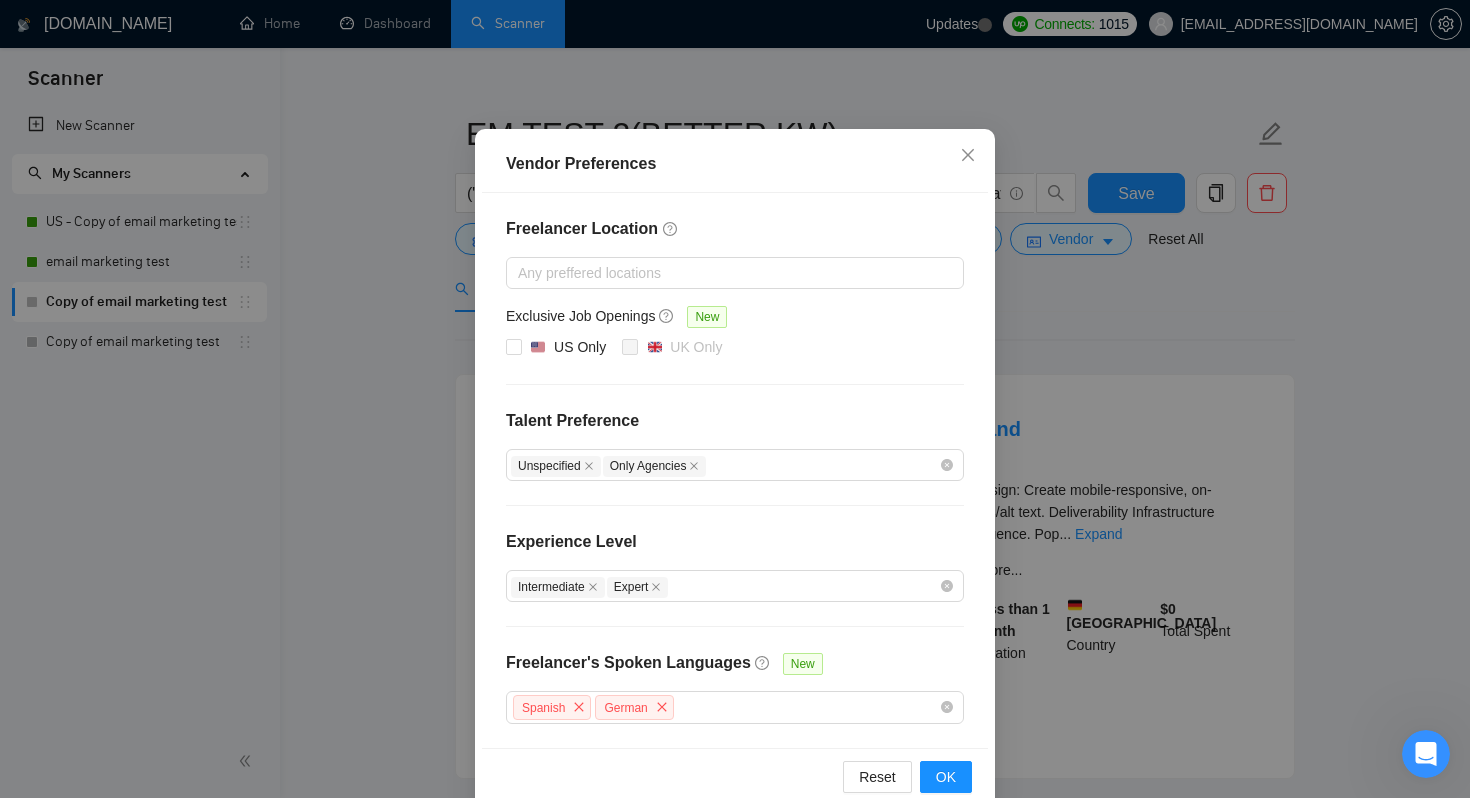 scroll, scrollTop: 127, scrollLeft: 0, axis: vertical 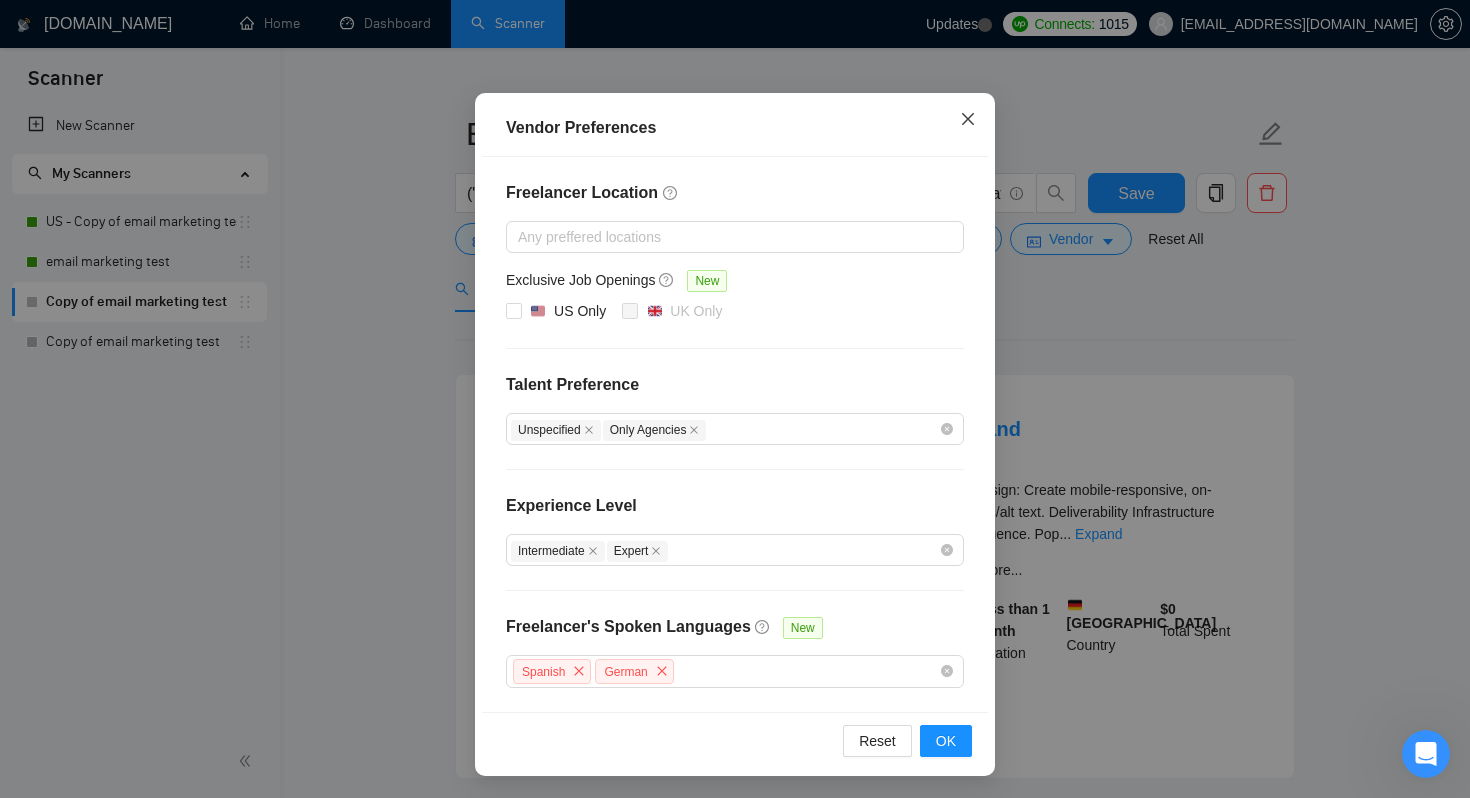 click 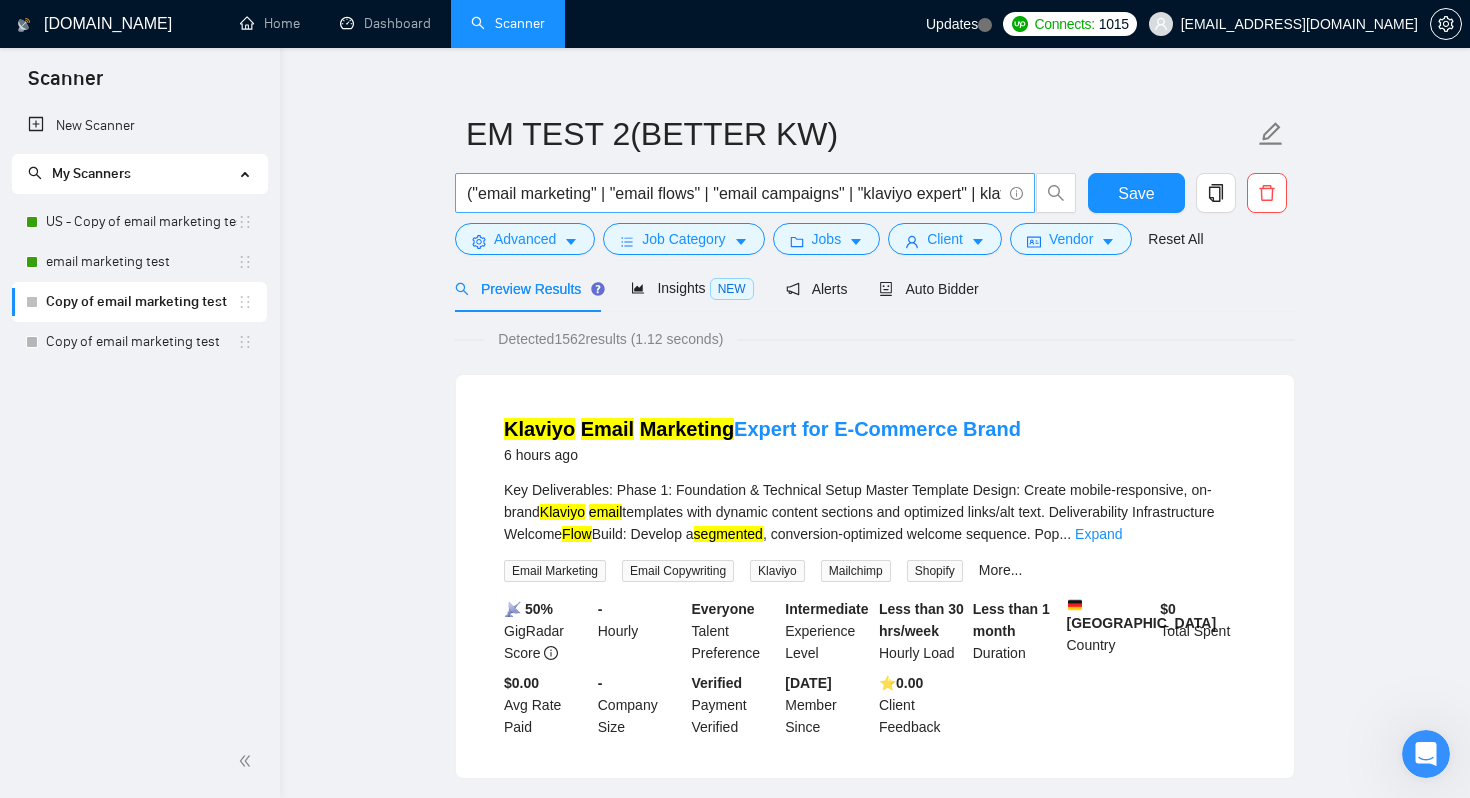 drag, startPoint x: 462, startPoint y: 188, endPoint x: 635, endPoint y: 189, distance: 173.00288 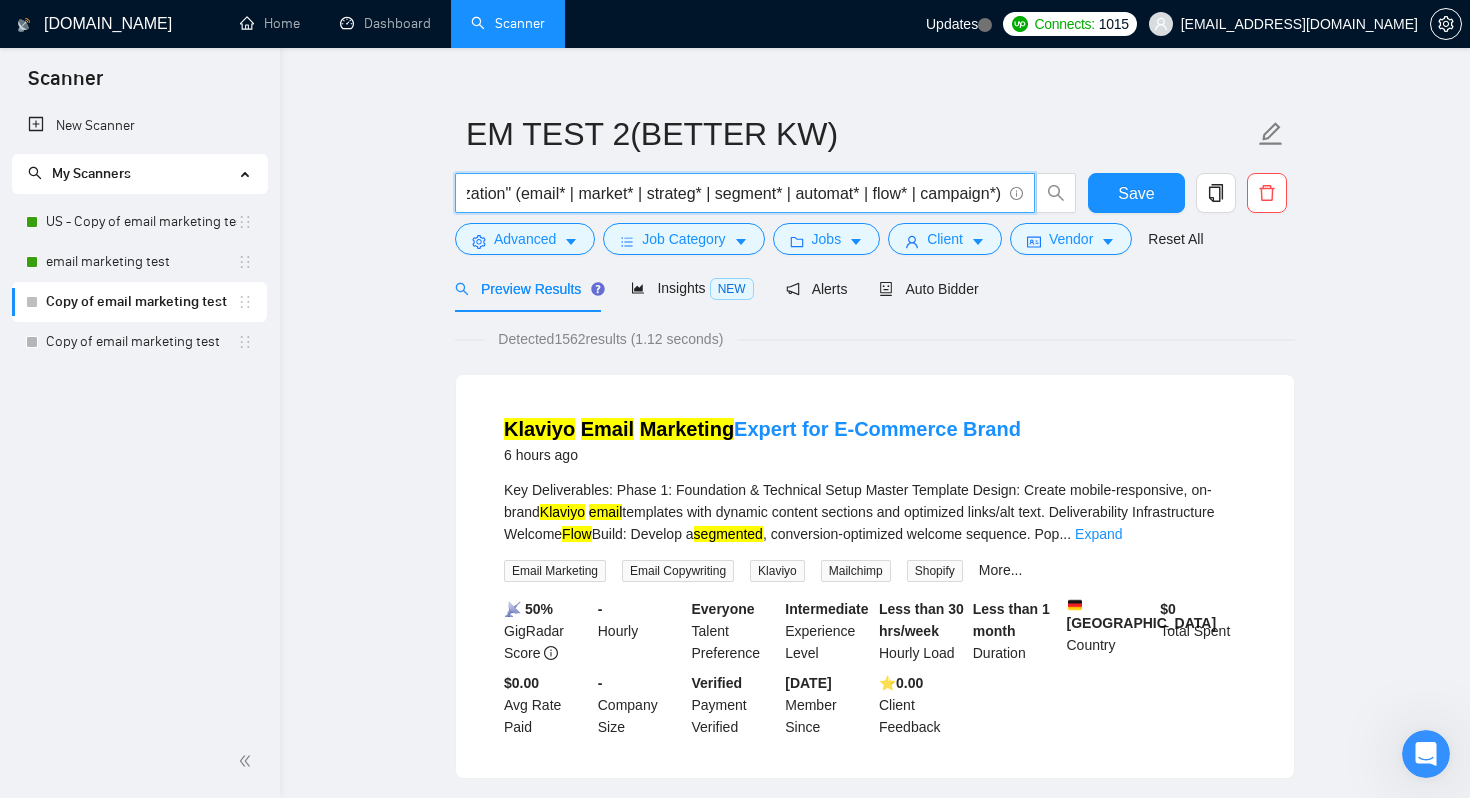 click on "("email marketing" | "email flows" | "email campaigns" | "klaviyo expert" | klaviyo | "klaviyo setup" | "klaviyo flows" | "klaviyo segmentation" | email retention | "ecommerce email" | "shopify email" | "abandoned cart" | "welcome series" | "email strategist" | "klaviyo partner" | "klaviyo management" | "klaviyo optimization" (email* | market* | strateg* | segment* | automat* | flow* | campaign*)" at bounding box center (734, 193) 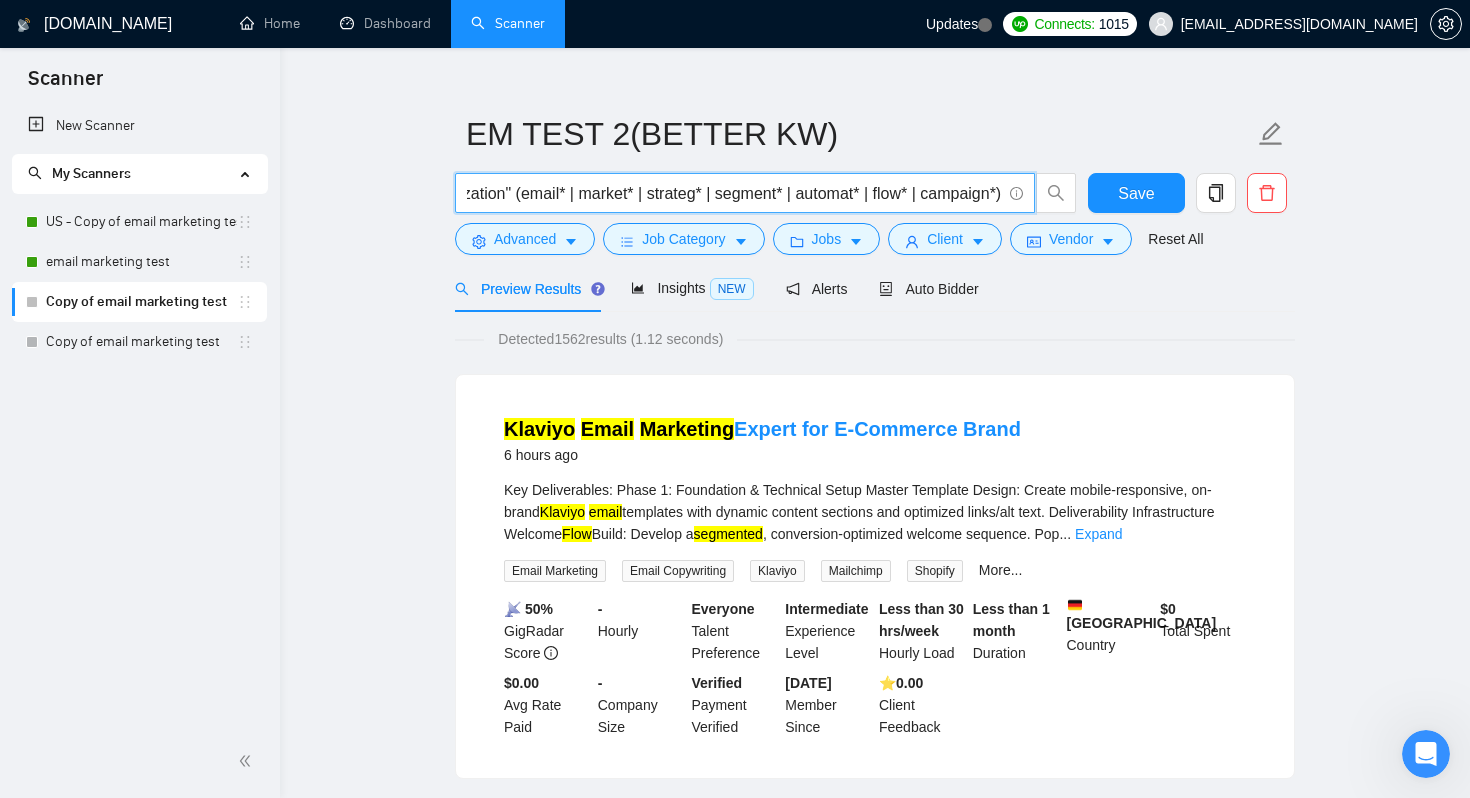 scroll, scrollTop: 0, scrollLeft: 0, axis: both 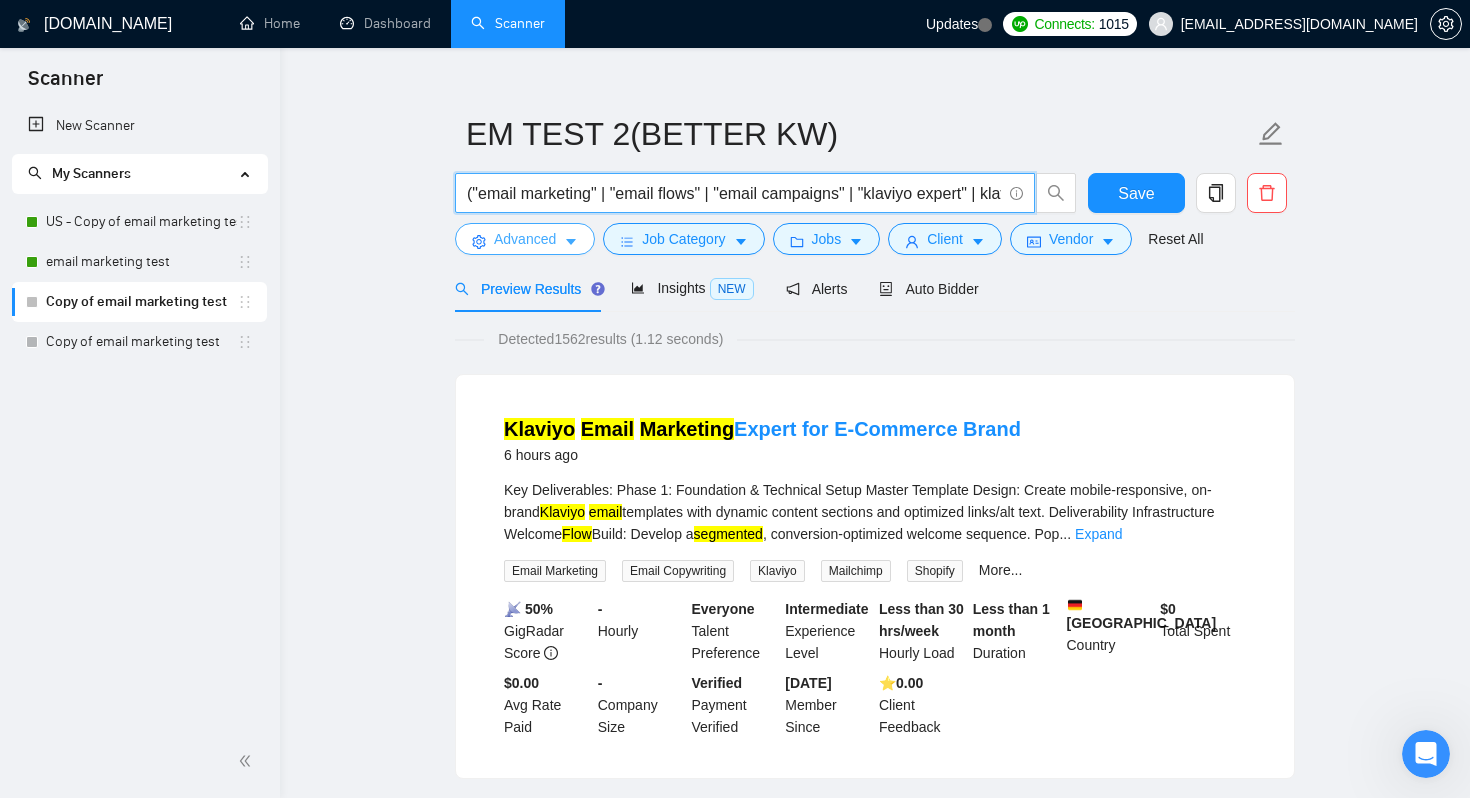 click on "Advanced" at bounding box center (525, 239) 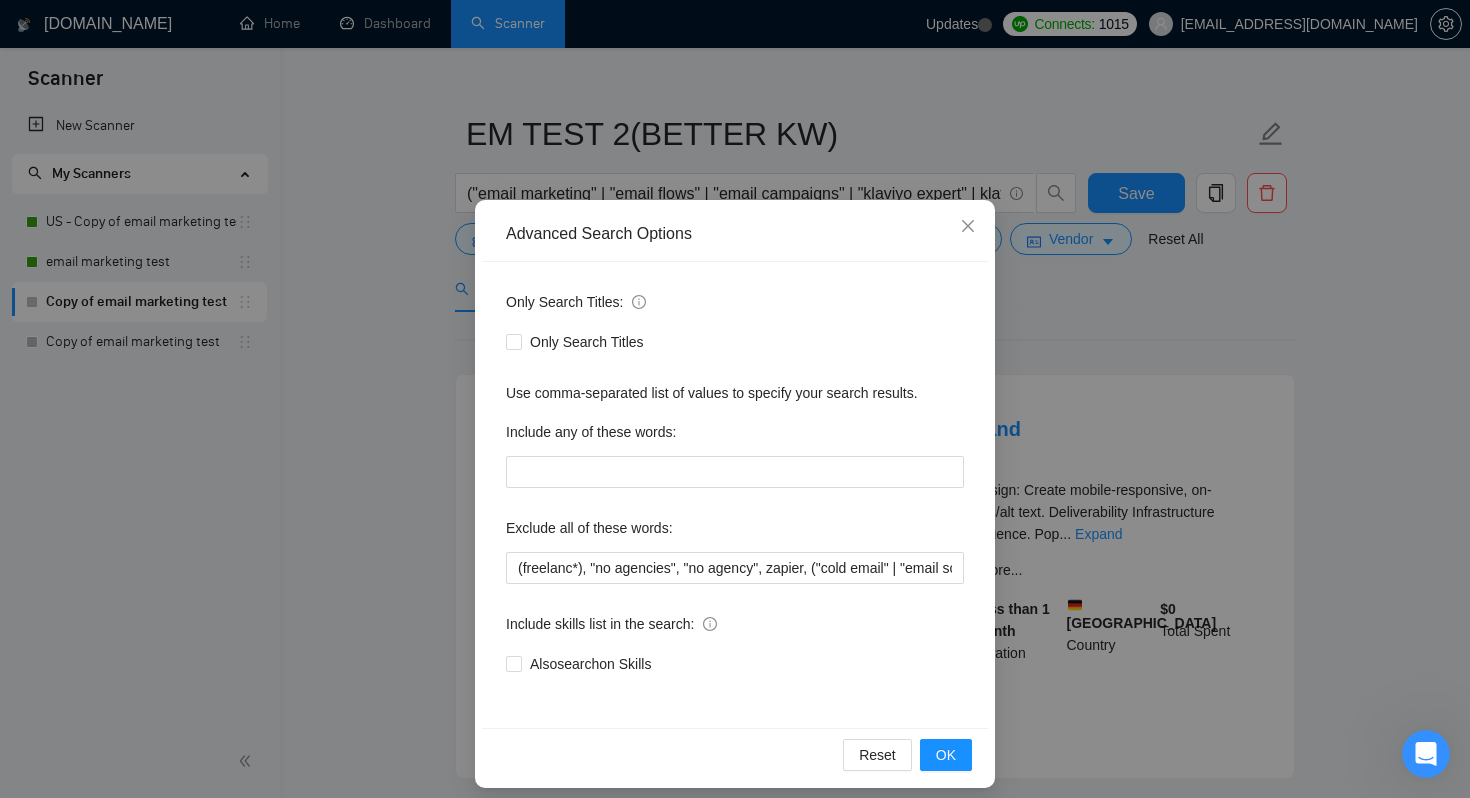 scroll, scrollTop: 34, scrollLeft: 0, axis: vertical 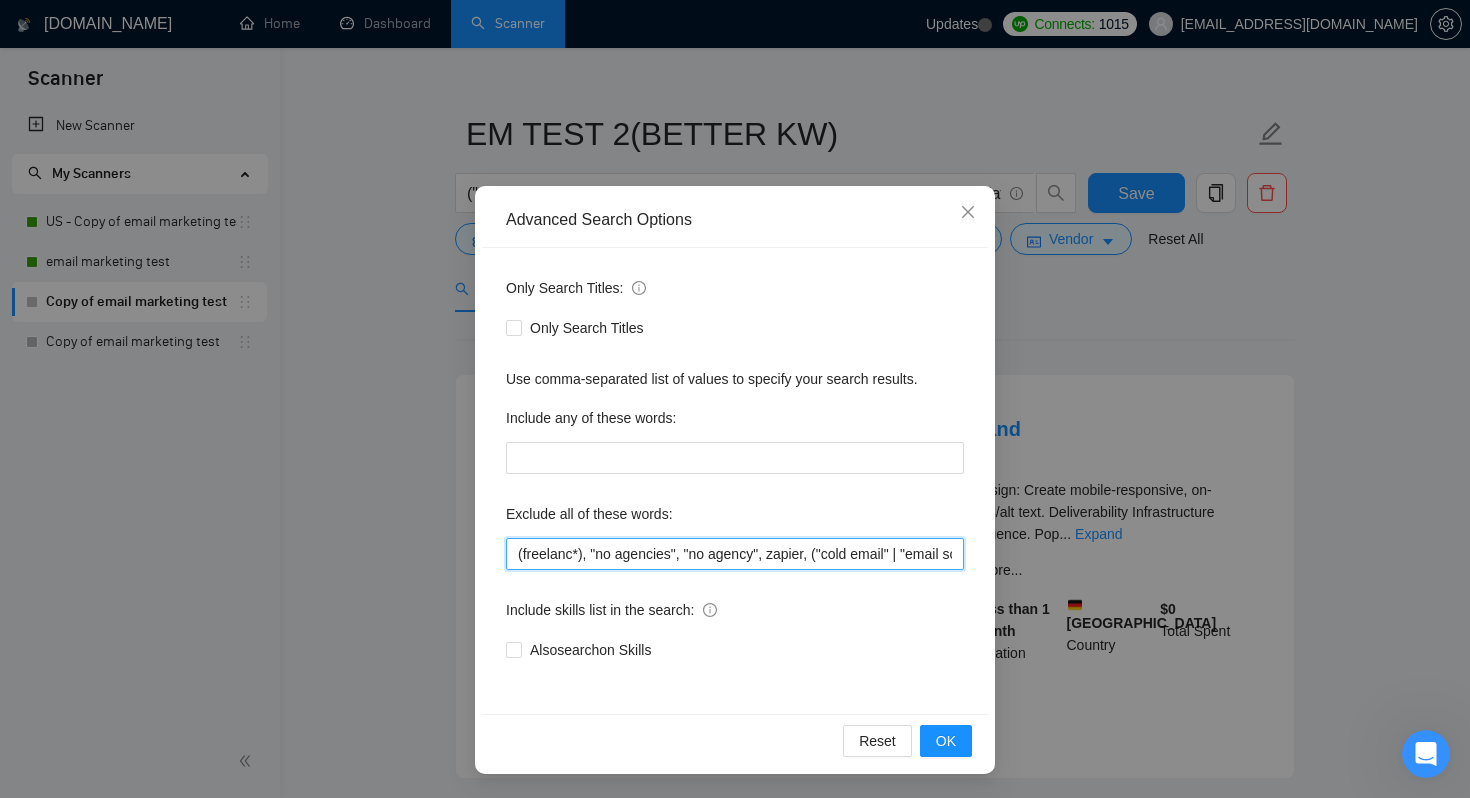 click on "(freelanc*), "no agencies", "no agency", zapier, ("cold email" | "email scraping" | "lead gen" | "bulk email" | "email extractor" | "data entry" | "newsletter writer" | "mailchimp" | "constant contact" | "omnisend" | "email verifier" | "email list cleaning" | "outreach campaign"("email signature" | "email template design only" | "google ads" | "facebook ads"("cold email" | "email scraping" | "lead gen" | "bulk email" | "email extractor" | "data entry" | "newsletter writer" | "constant contact" | "omnisend" | "email verifier" | "email list cleaning" | "outreach campaign" | "email signature" | "squarespace" | "hubspot" | "b2b" | "lead generation" | "klaviyo integration" | "klaviyo + squarespace" | "klaviyo + hubspot" | "email setup only" | "zapier integration" | "klaviyo developer"))" at bounding box center (735, 554) 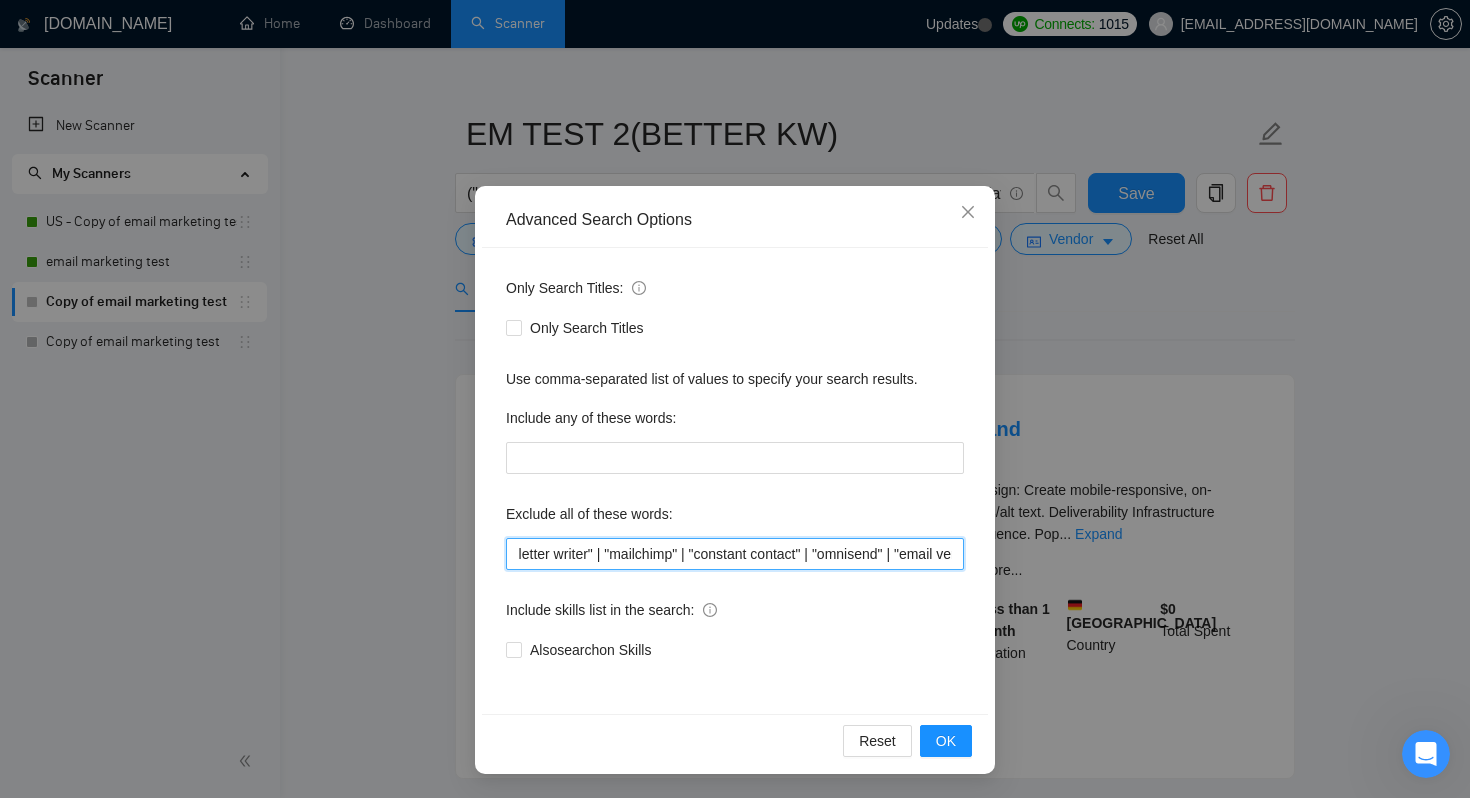 scroll, scrollTop: 0, scrollLeft: 1107, axis: horizontal 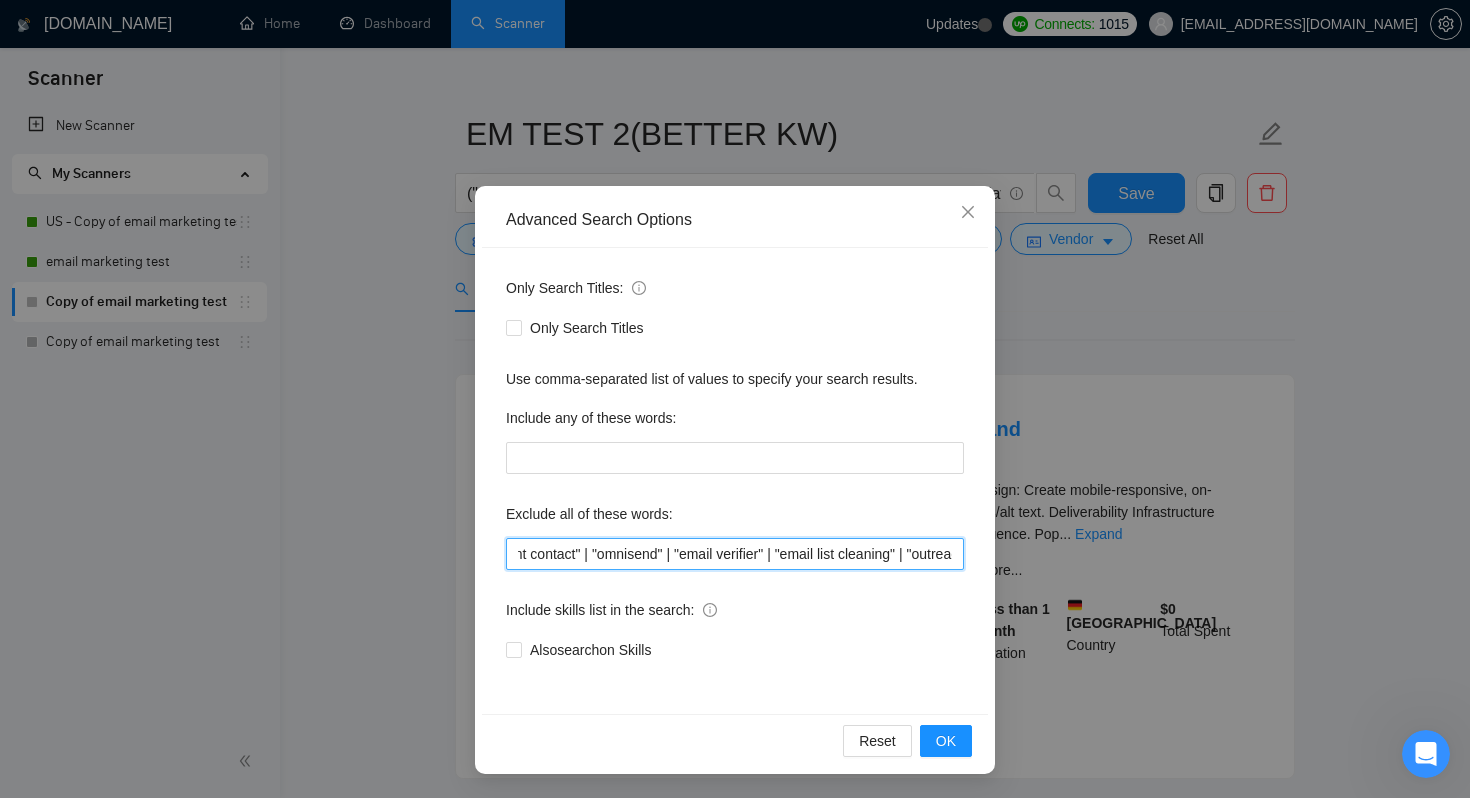 drag, startPoint x: 748, startPoint y: 556, endPoint x: 663, endPoint y: 554, distance: 85.02353 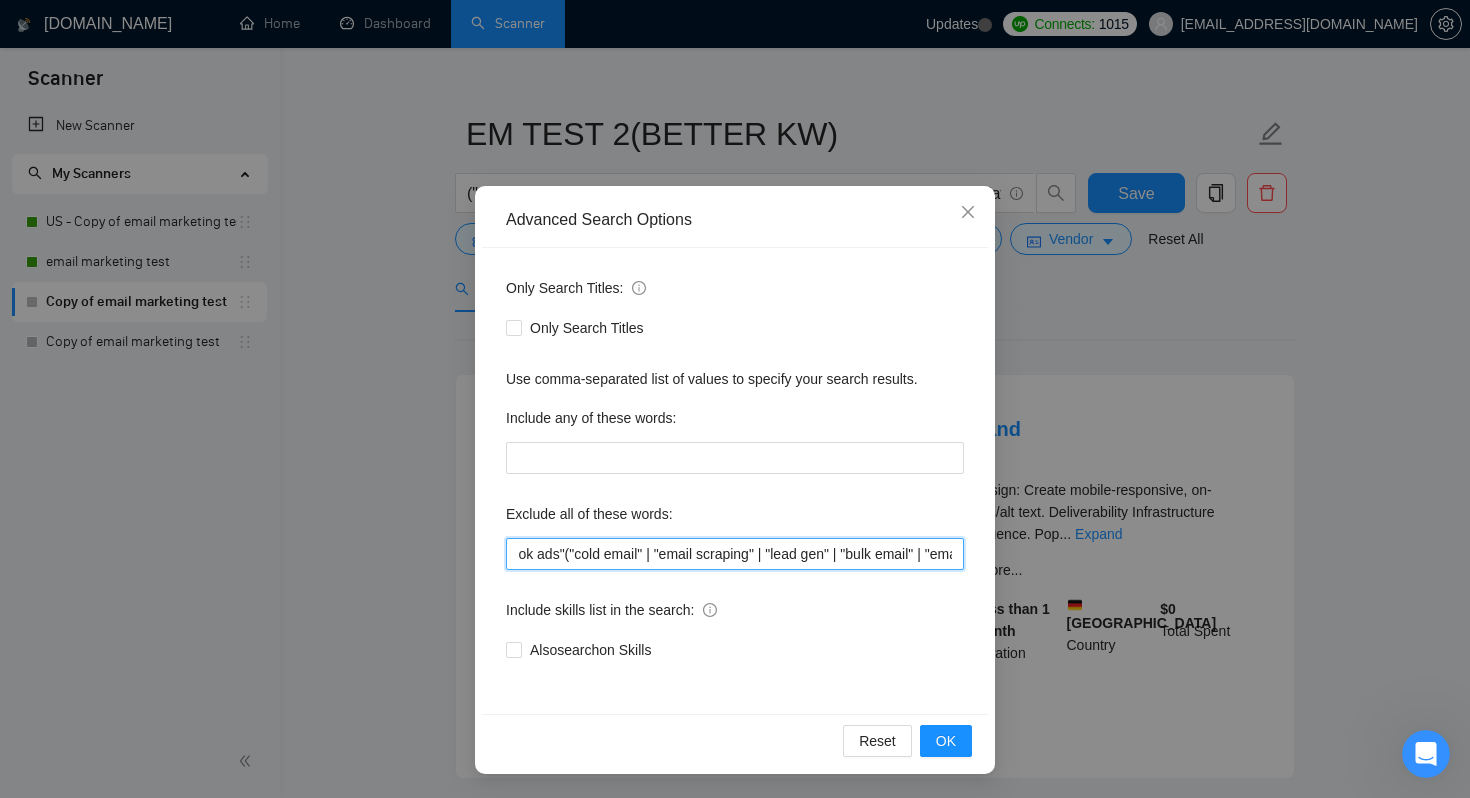 scroll, scrollTop: 0, scrollLeft: 1981, axis: horizontal 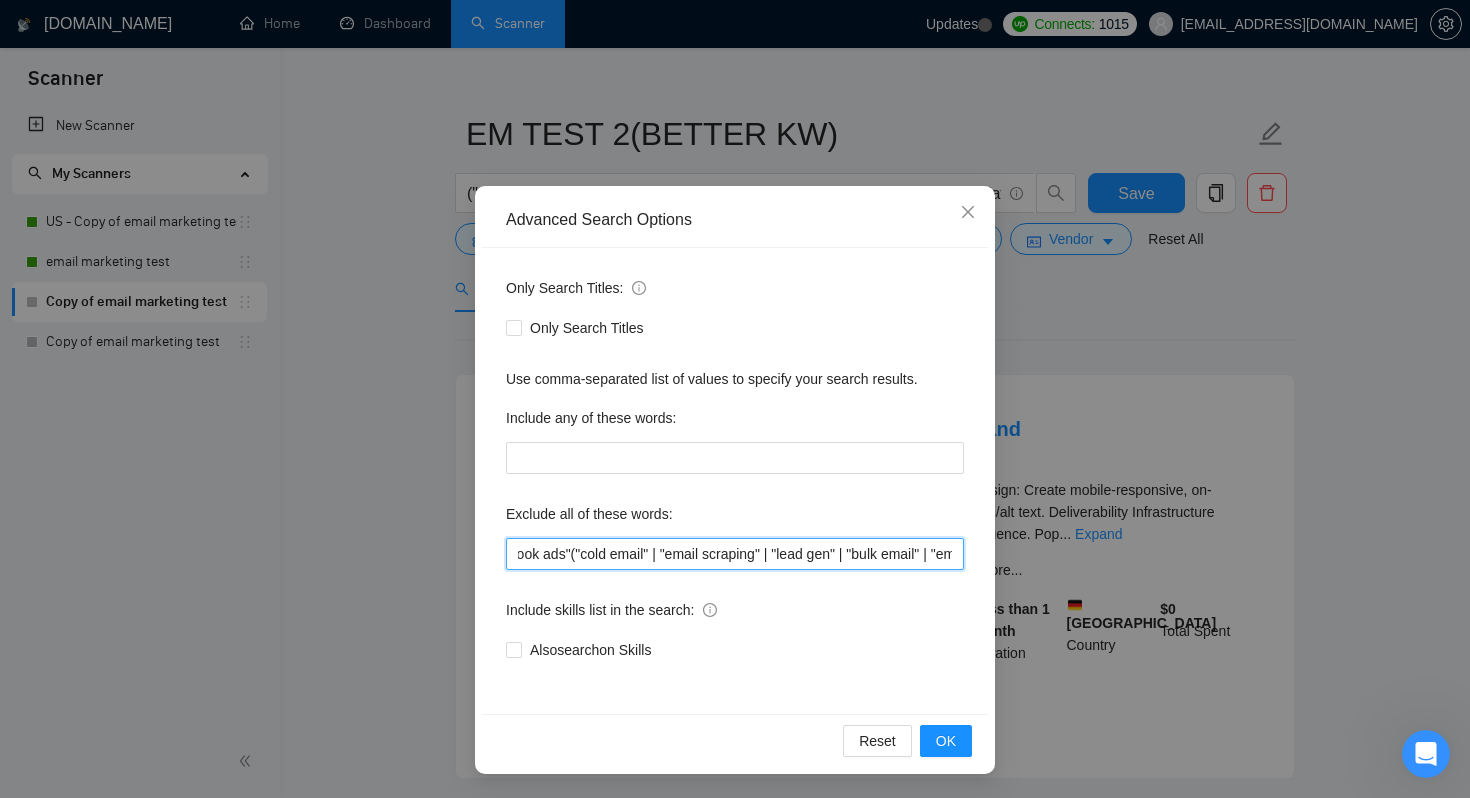click on "(freelanc*), "no agencies", "no agency", zapier, ("cold email" | "email scraping" | "lead gen" | "bulk email" | "email extractor" | "data entry" | "newsletter writer" | "mailchimp" | "constant contact" | "email verifier" | "email list cleaning" | "outreach campaign"("email signature" | "email template design only" | "google ads" | "facebook ads"("cold email" | "email scraping" | "lead gen" | "bulk email" | "email extractor" | "data entry" | "newsletter writer" | "constant contact" | "omnisend" | "email verifier" | "email list cleaning" | "outreach campaign" | "email signature" | "squarespace" | "hubspot" | "b2b" | "lead generation" | "klaviyo integration" | "klaviyo + squarespace" | "klaviyo + hubspot" | "email setup only" | "zapier integration" | "klaviyo developer"))" at bounding box center (735, 554) 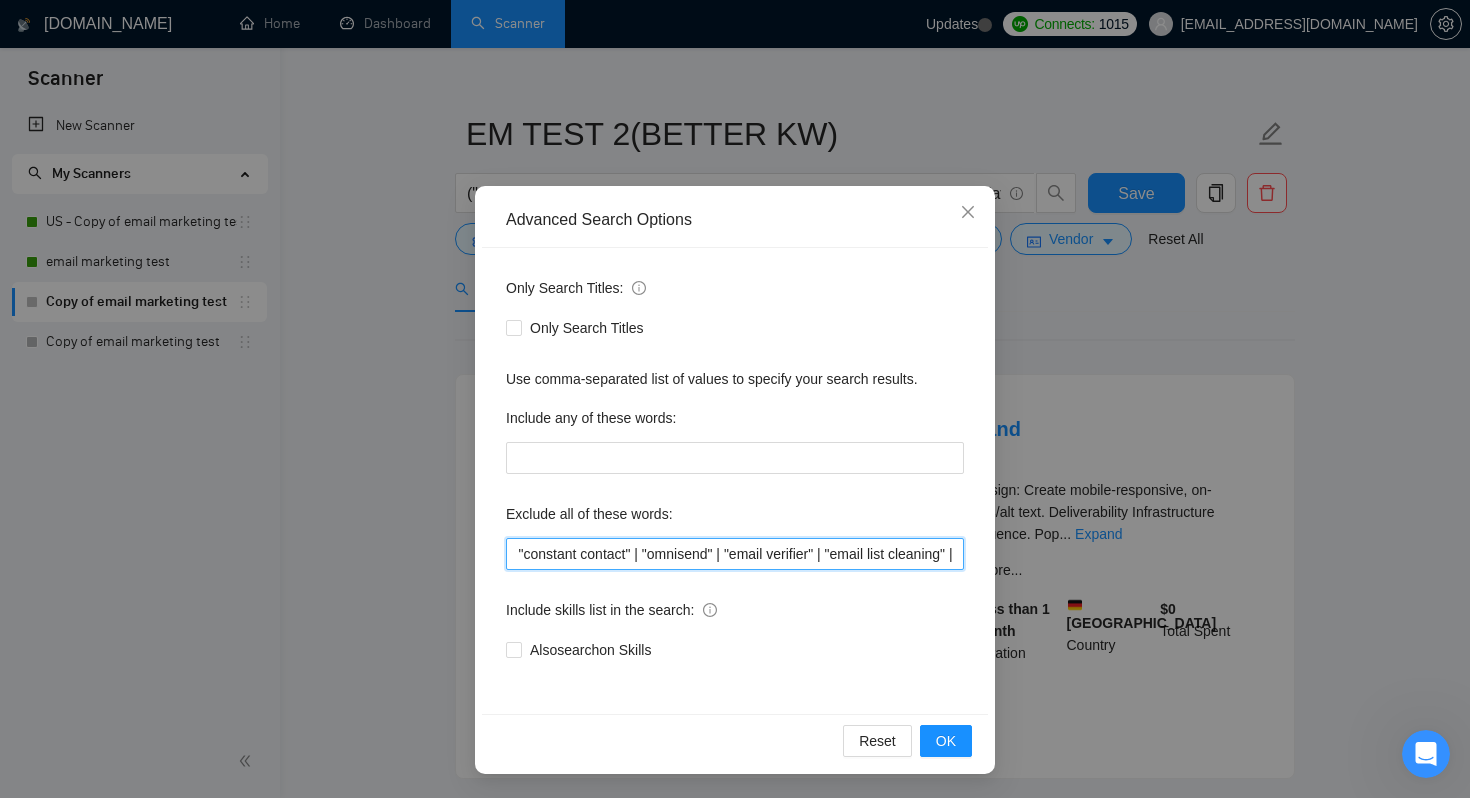 scroll, scrollTop: 0, scrollLeft: 2726, axis: horizontal 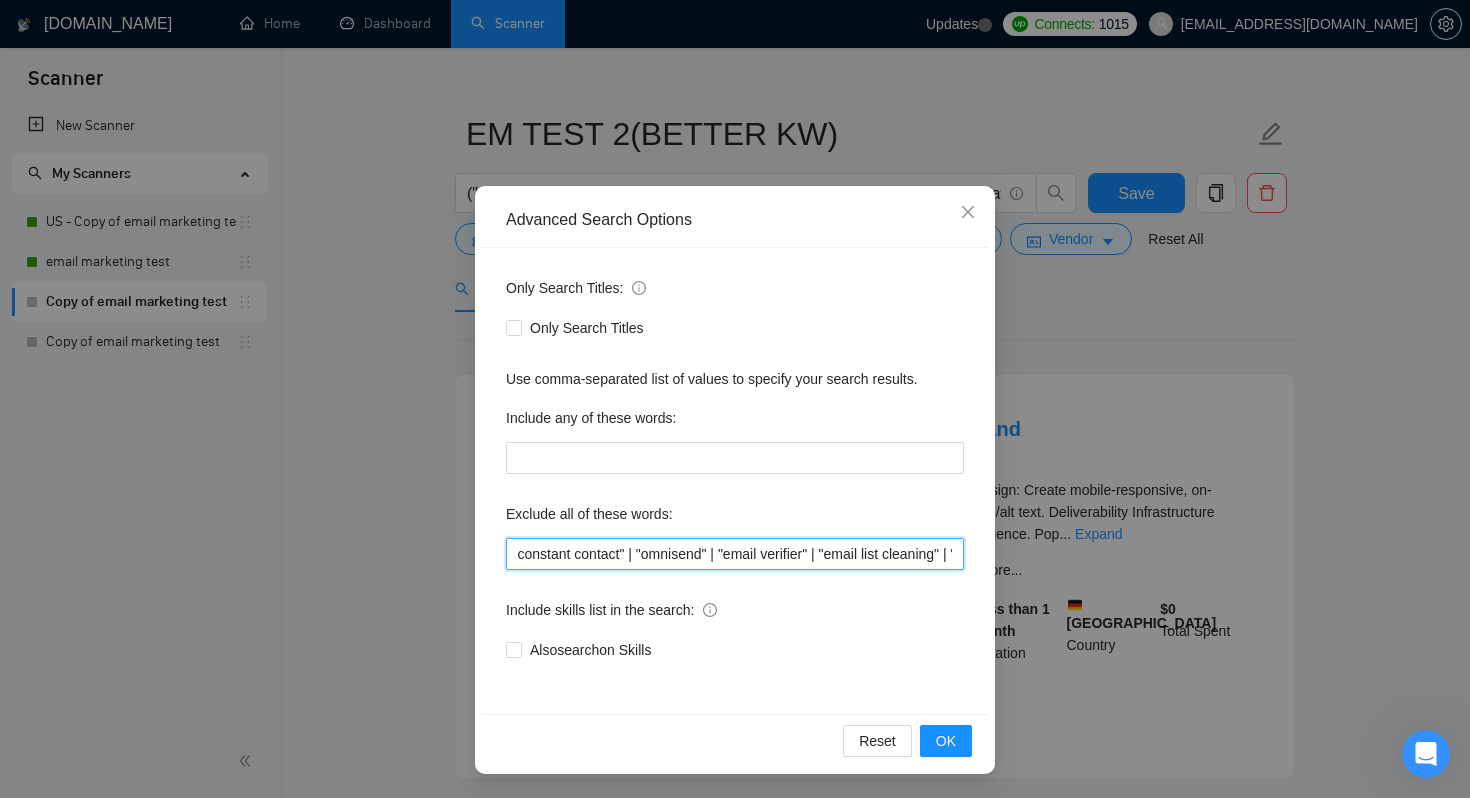 drag, startPoint x: 897, startPoint y: 552, endPoint x: 810, endPoint y: 545, distance: 87.28116 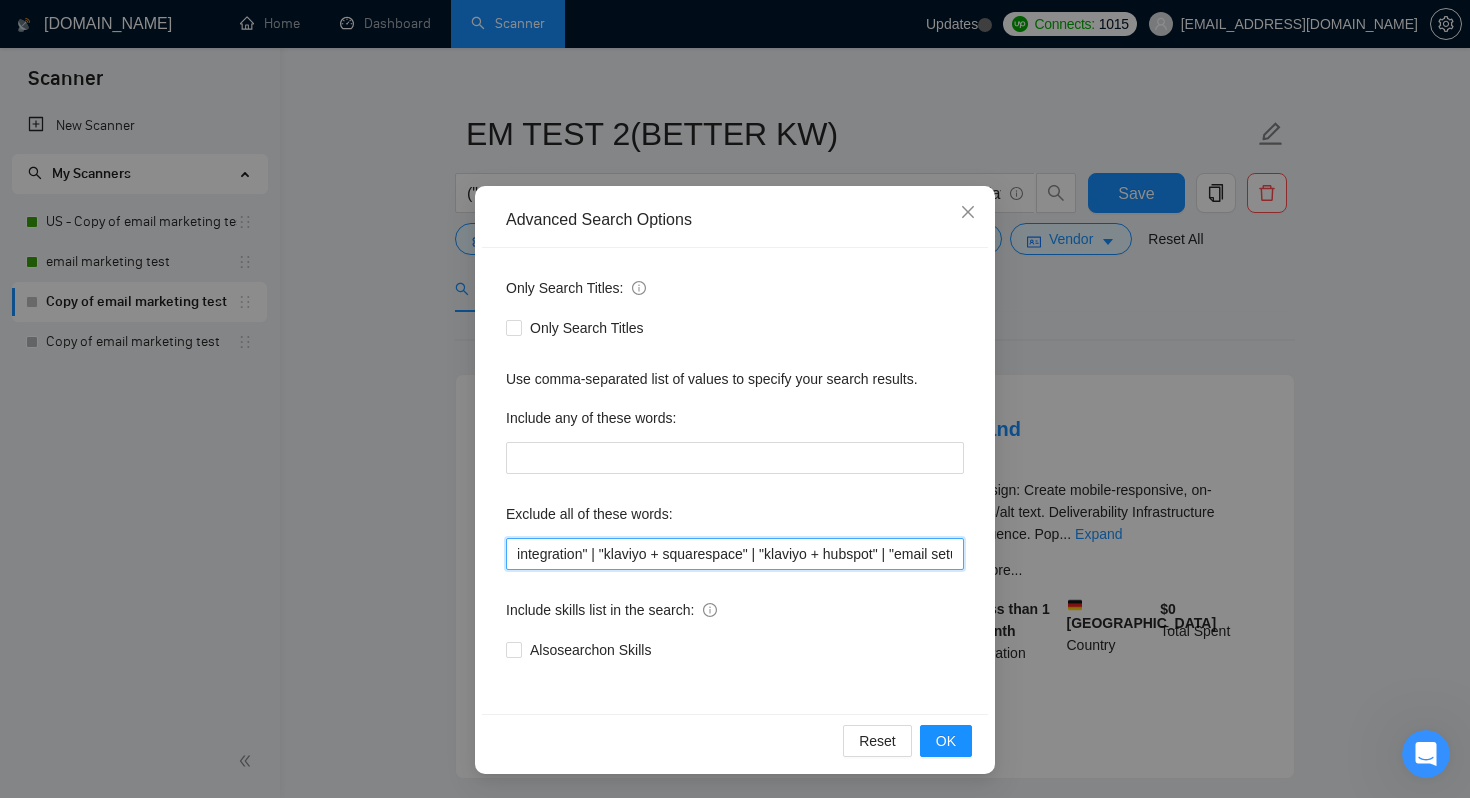 scroll, scrollTop: 0, scrollLeft: 3722, axis: horizontal 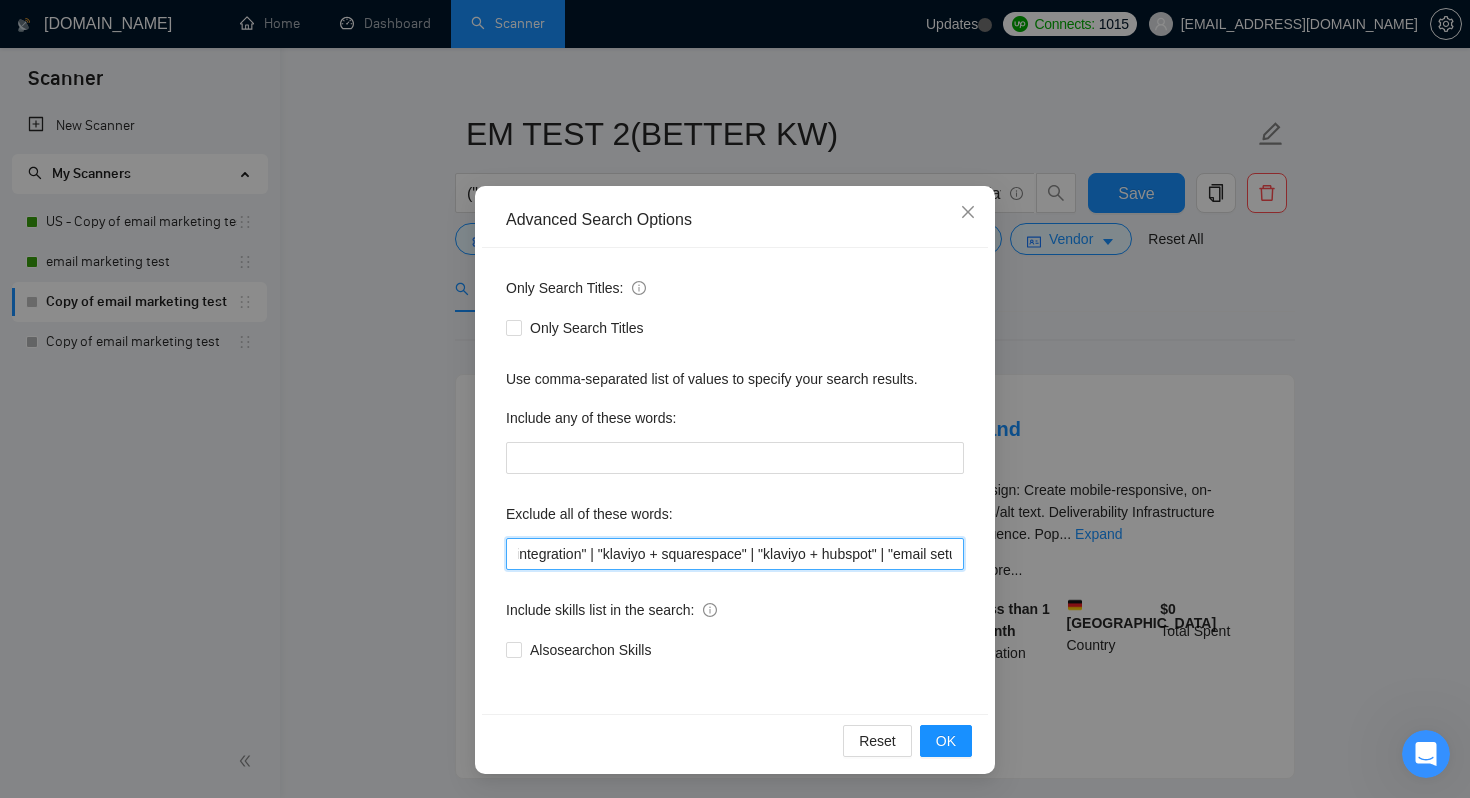 drag, startPoint x: 828, startPoint y: 554, endPoint x: 688, endPoint y: 548, distance: 140.12851 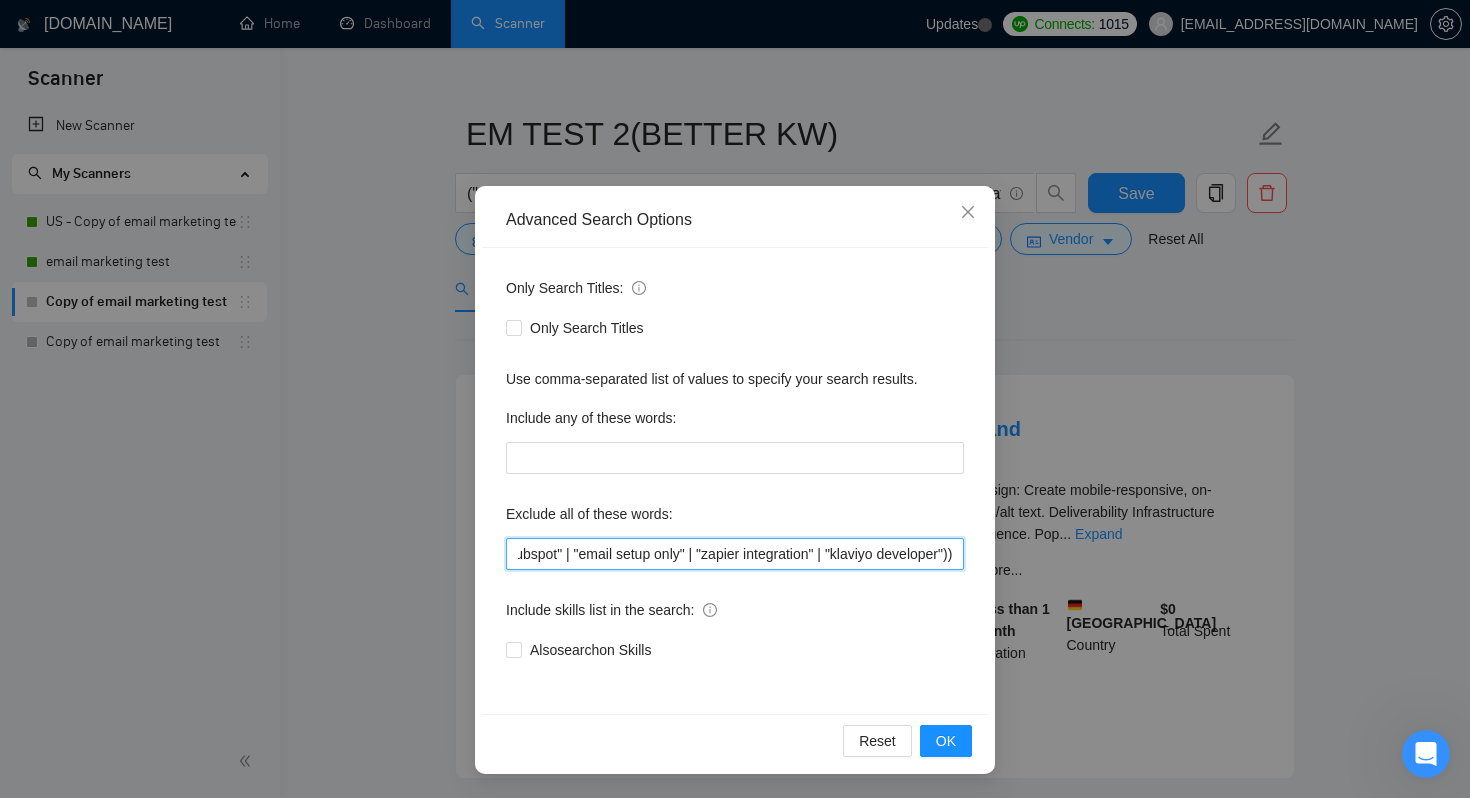 scroll, scrollTop: 0, scrollLeft: 4098, axis: horizontal 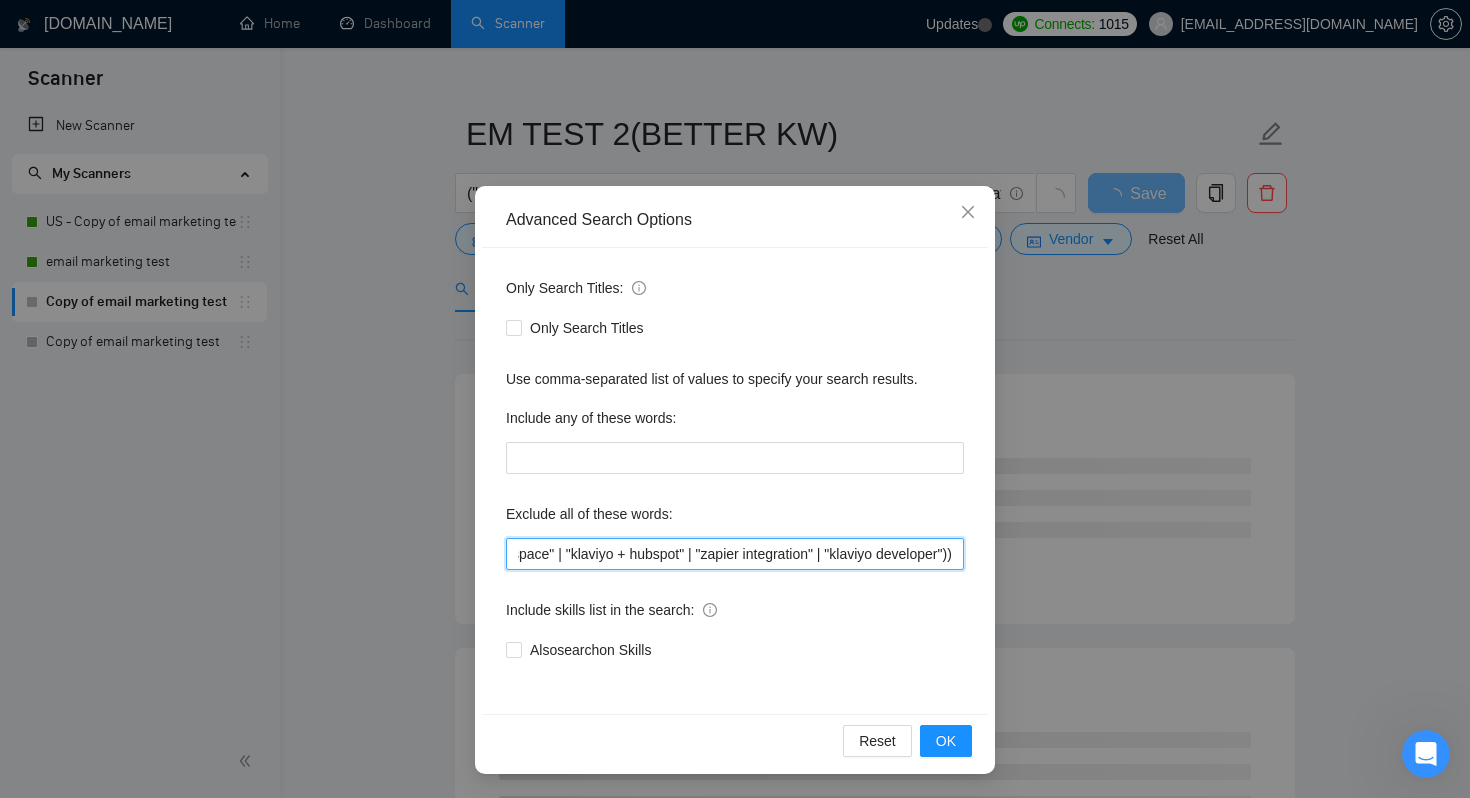click on "(freelanc*), "no agencies", "no agency", zapier, ("cold email" | "email scraping" | "lead gen" | "bulk email" | "email extractor" | "data entry" | "newsletter writer" | "mailchimp" | "constant contact" | "email verifier" | "email list cleaning" | "outreach campaign"("email signature" | "email template design only" | "google ads" | "facebook ads" | "cold email" | "email scraping" | "lead gen" | "bulk email" | "email extractor" | "data entry" | "newsletter writer" | "constant contact" | "email verifier" | "email list cleaning" | "outreach campaign" | "email signature" | "squarespace" | "hubspot" | "b2b" | "lead generation" | "klaviyo + squarespace" | "klaviyo + hubspot" | "zapier integration" | "klaviyo developer"))" at bounding box center (735, 554) 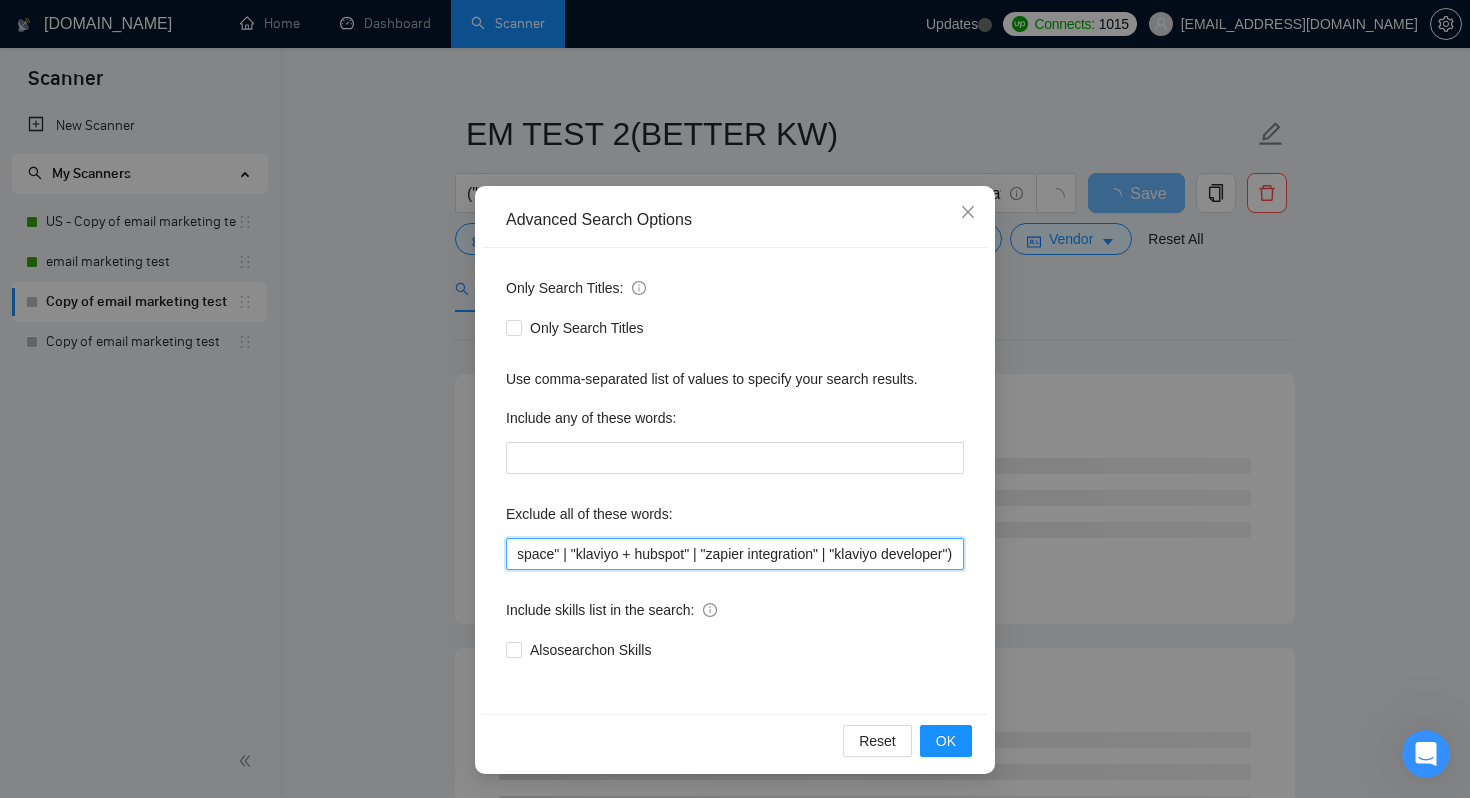 scroll, scrollTop: 0, scrollLeft: 4033, axis: horizontal 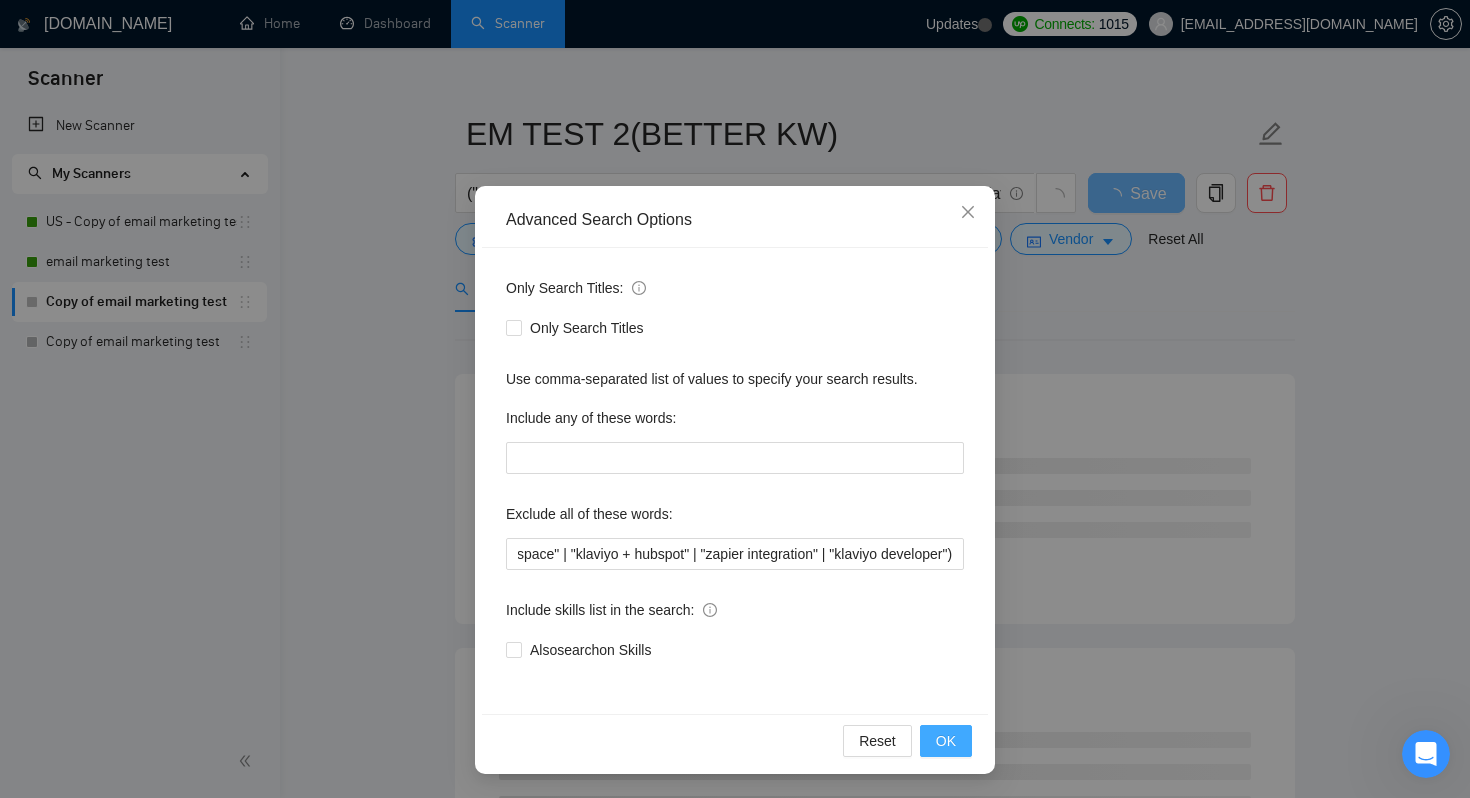 click on "OK" at bounding box center [946, 741] 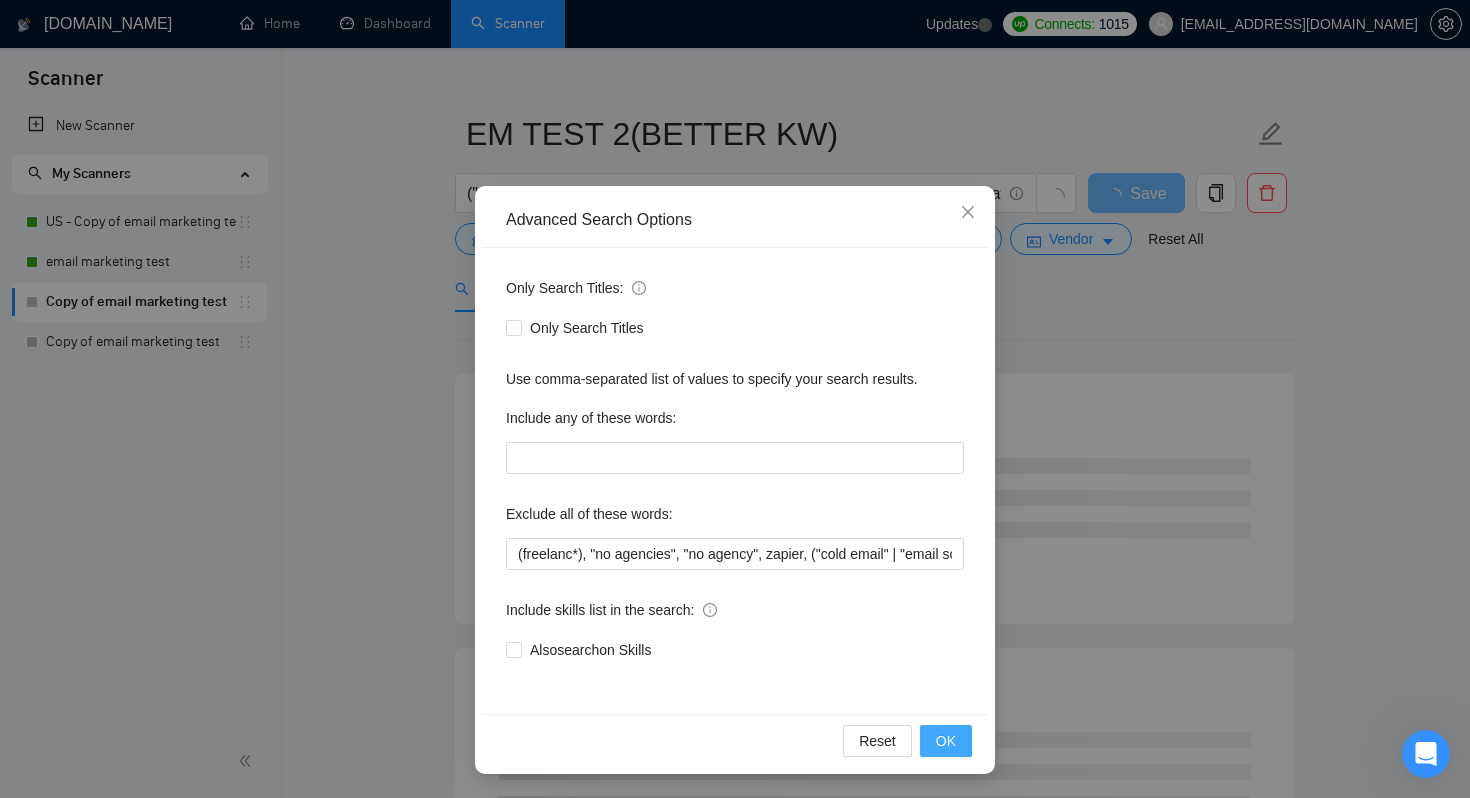 scroll, scrollTop: 0, scrollLeft: 0, axis: both 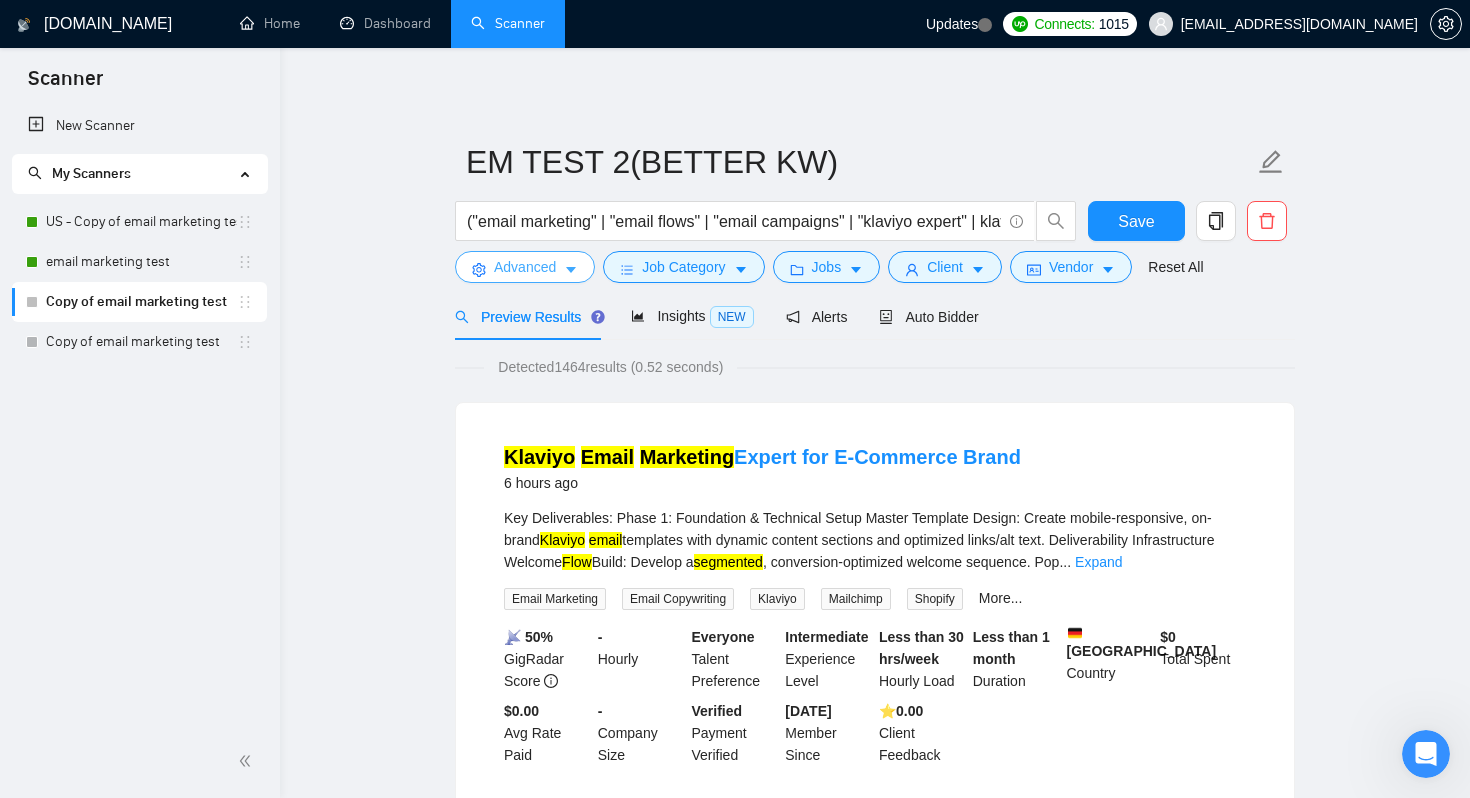 click 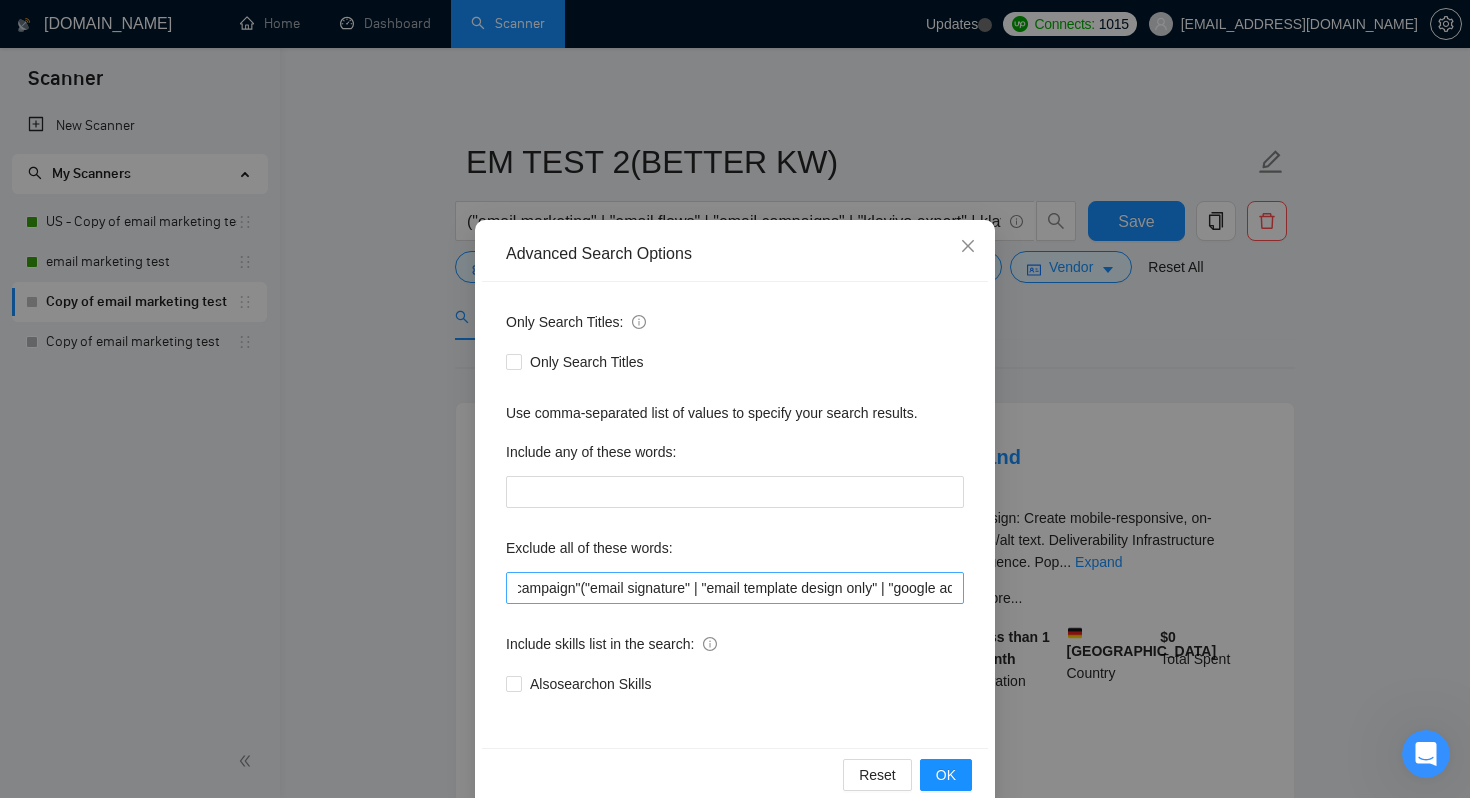 scroll, scrollTop: 0, scrollLeft: 1471, axis: horizontal 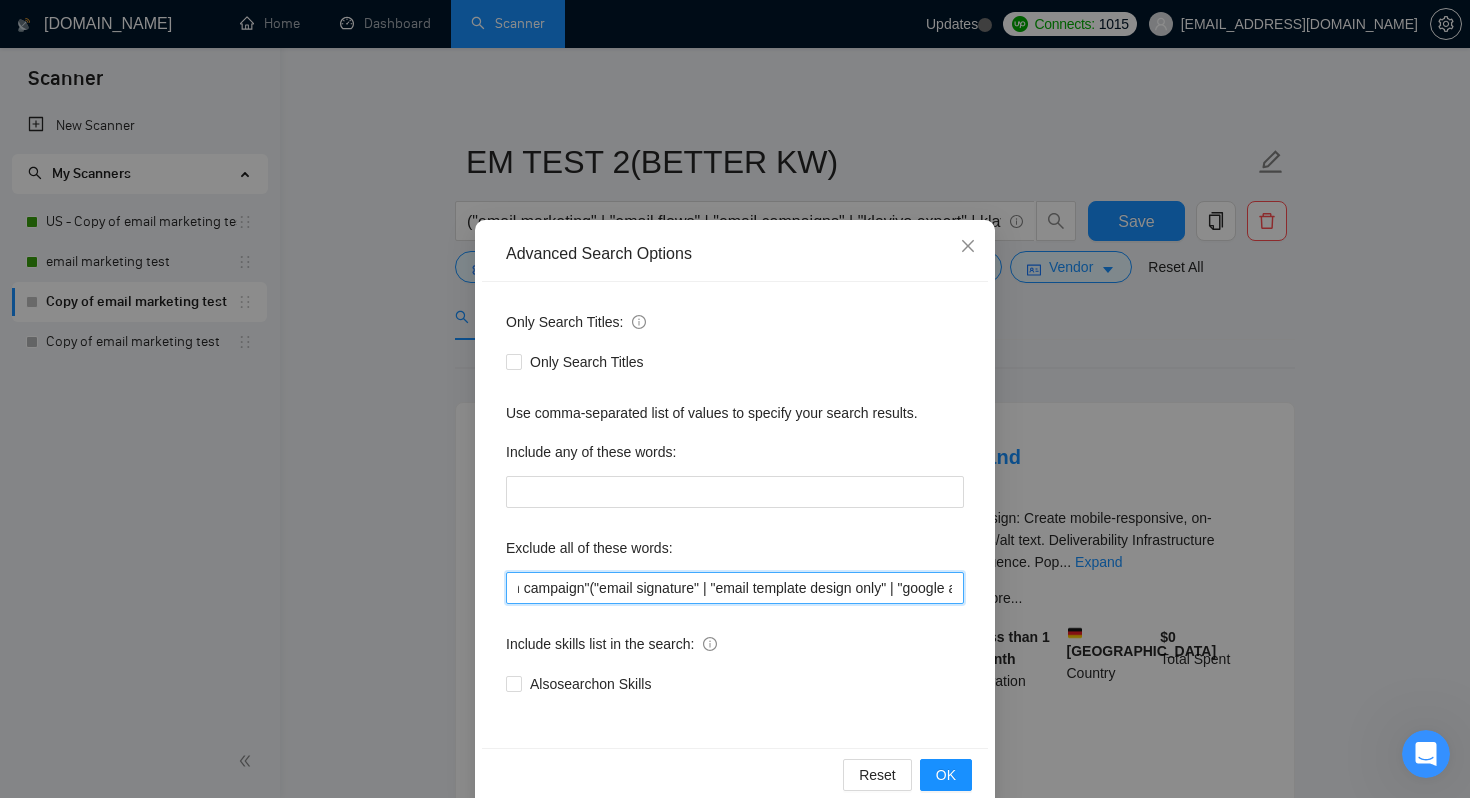 click on "(freelanc*), "no agencies", "no agency", zapier, ("cold email" | "email scraping" | "lead gen" | "bulk email" | "email extractor" | "data entry" | "newsletter writer" | "mailchimp" | "constant contact" | "email verifier" | "email list cleaning" | "outreach campaign"("email signature" | "email template design only" | "google ads" | "facebook ads" | "cold email" | "email scraping" | "lead gen" | "bulk email" | "email extractor" | "data entry" | "newsletter writer" | "constant contact" | "email verifier" | "email list cleaning" | "outreach campaign" | "email signature" | "squarespace" | "hubspot" | "b2b" | "lead generation" | "klaviyo + squarespace" | "klaviyo + hubspot" | "zapier integration" | "klaviyo developer")" at bounding box center (735, 588) 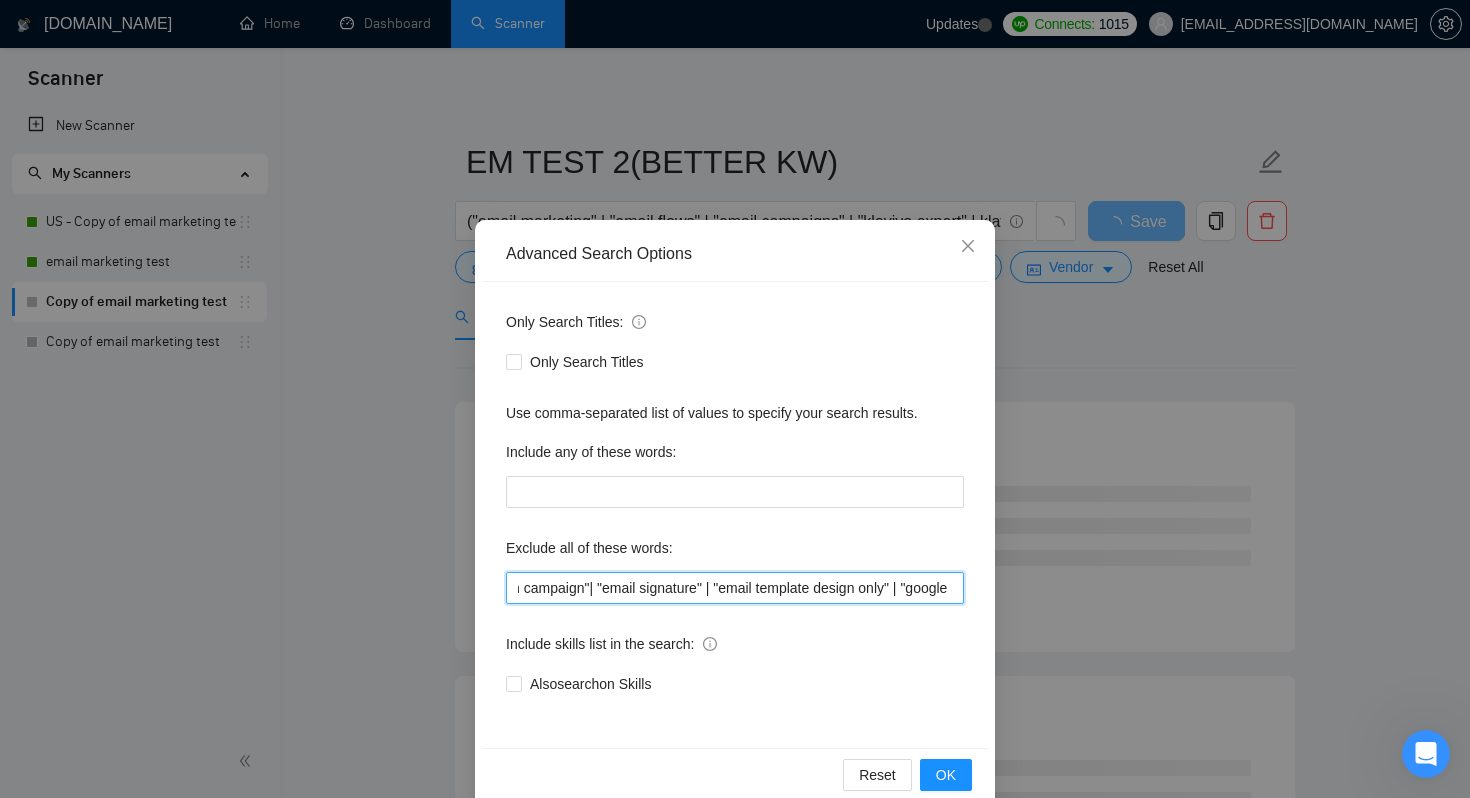 click on "(freelanc*), "no agencies", "no agency", zapier, ("cold email" | "email scraping" | "lead gen" | "bulk email" | "email extractor" | "data entry" | "newsletter writer" | "mailchimp" | "constant contact" | "email verifier" | "email list cleaning" | "outreach campaign"| "email signature" | "email template design only" | "google ads" | "facebook ads" | "cold email" | "email scraping" | "lead gen" | "bulk email" | "email extractor" | "data entry" | "newsletter writer" | "constant contact" | "email verifier" | "email list cleaning" | "outreach campaign" | "email signature" | "squarespace" | "hubspot" | "b2b" | "lead generation" | "klaviyo + squarespace" | "klaviyo + hubspot" | "zapier integration" | "klaviyo developer")" at bounding box center [735, 588] 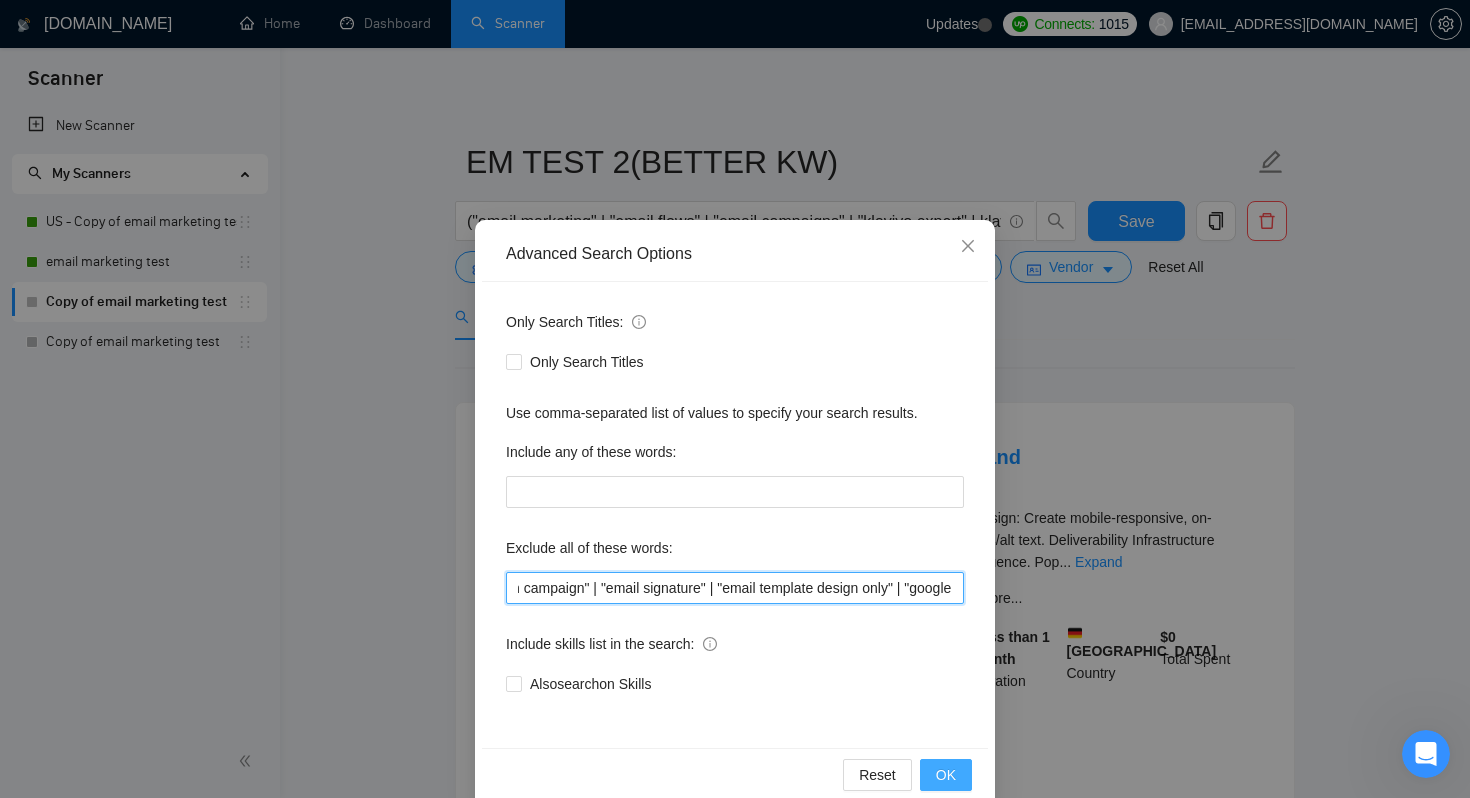type on "(freelanc*), "no agencies", "no agency", zapier, ("cold email" | "email scraping" | "lead gen" | "bulk email" | "email extractor" | "data entry" | "newsletter writer" | "mailchimp" | "constant contact" | "email verifier" | "email list cleaning" | "outreach campaign" | "email signature" | "email template design only" | "google ads" | "facebook ads" | "cold email" | "email scraping" | "lead gen" | "bulk email" | "email extractor" | "data entry" | "newsletter writer" | "constant contact" | "email verifier" | "email list cleaning" | "outreach campaign" | "email signature" | "squarespace" | "hubspot" | "b2b" | "lead generation" | "klaviyo + squarespace" | "klaviyo + hubspot" | "zapier integration" | "klaviyo developer")" 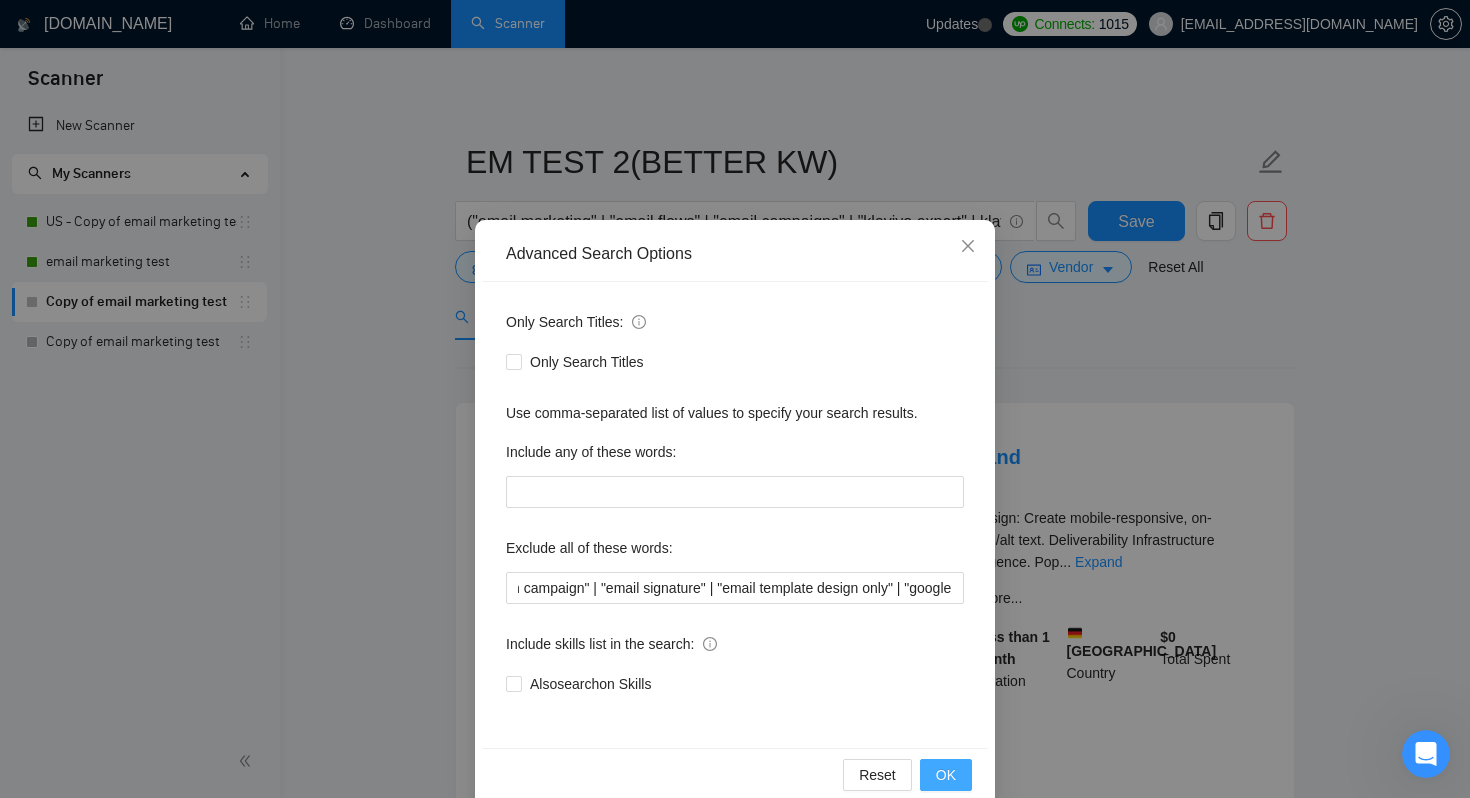 click on "OK" at bounding box center [946, 775] 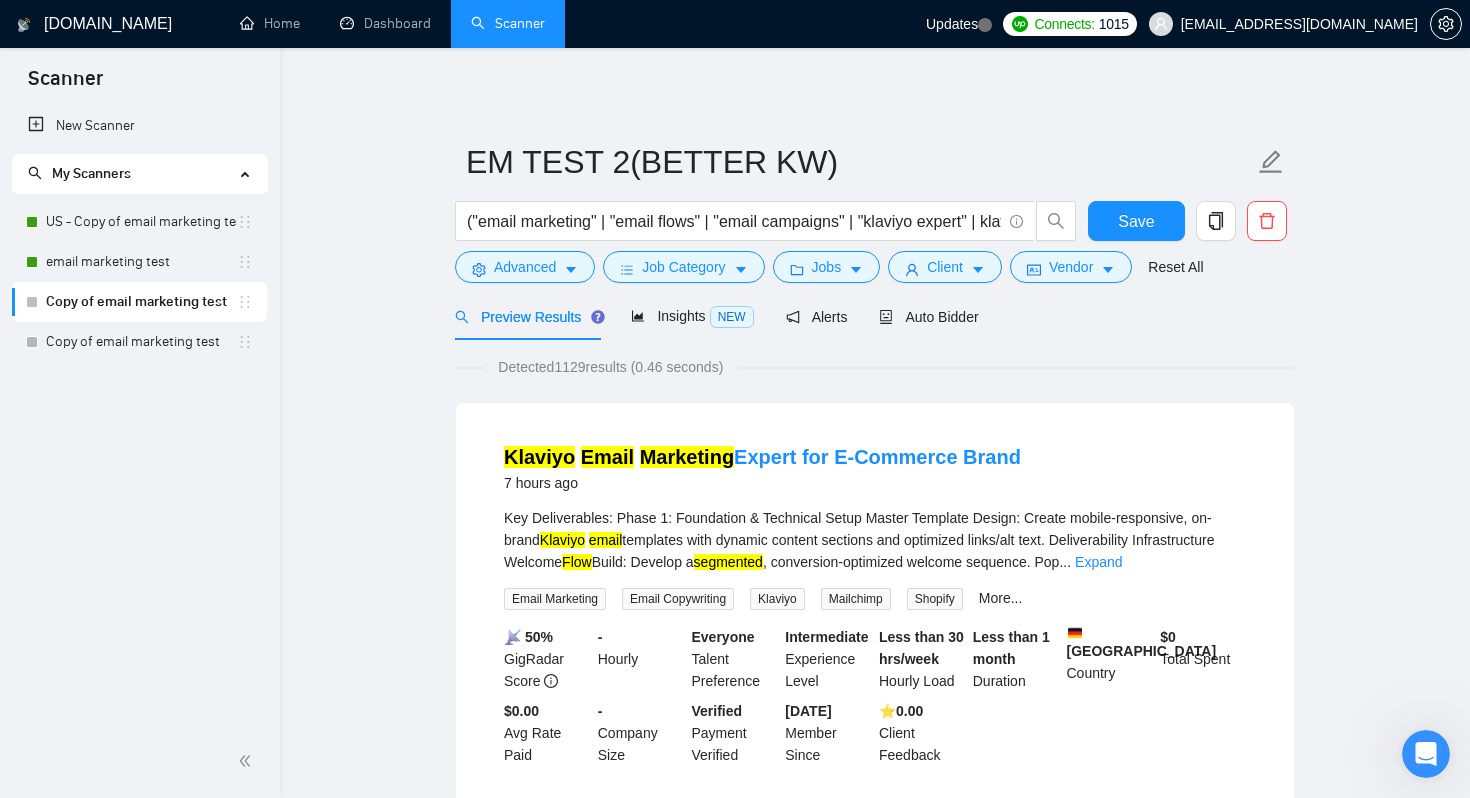 scroll, scrollTop: 0, scrollLeft: 0, axis: both 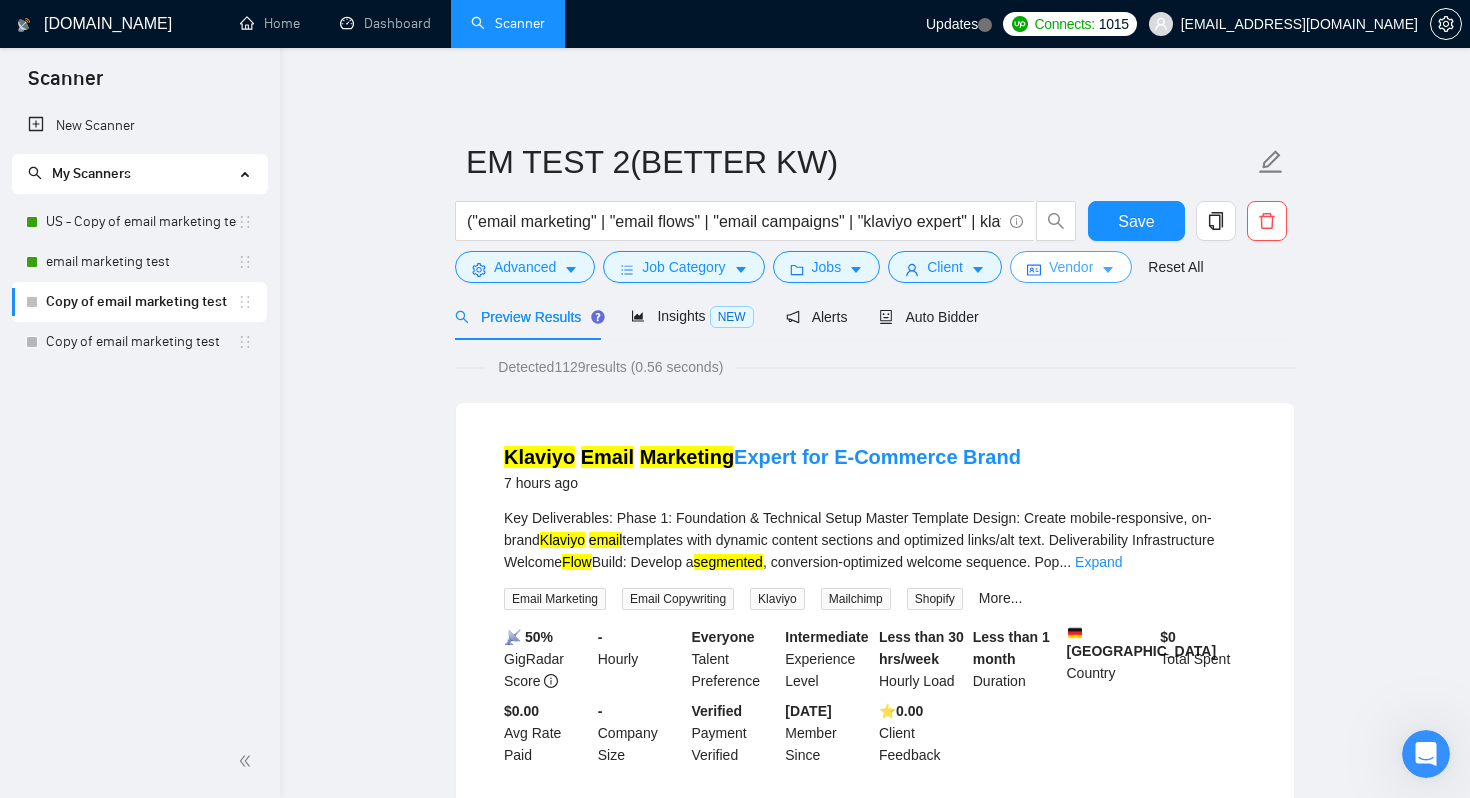click 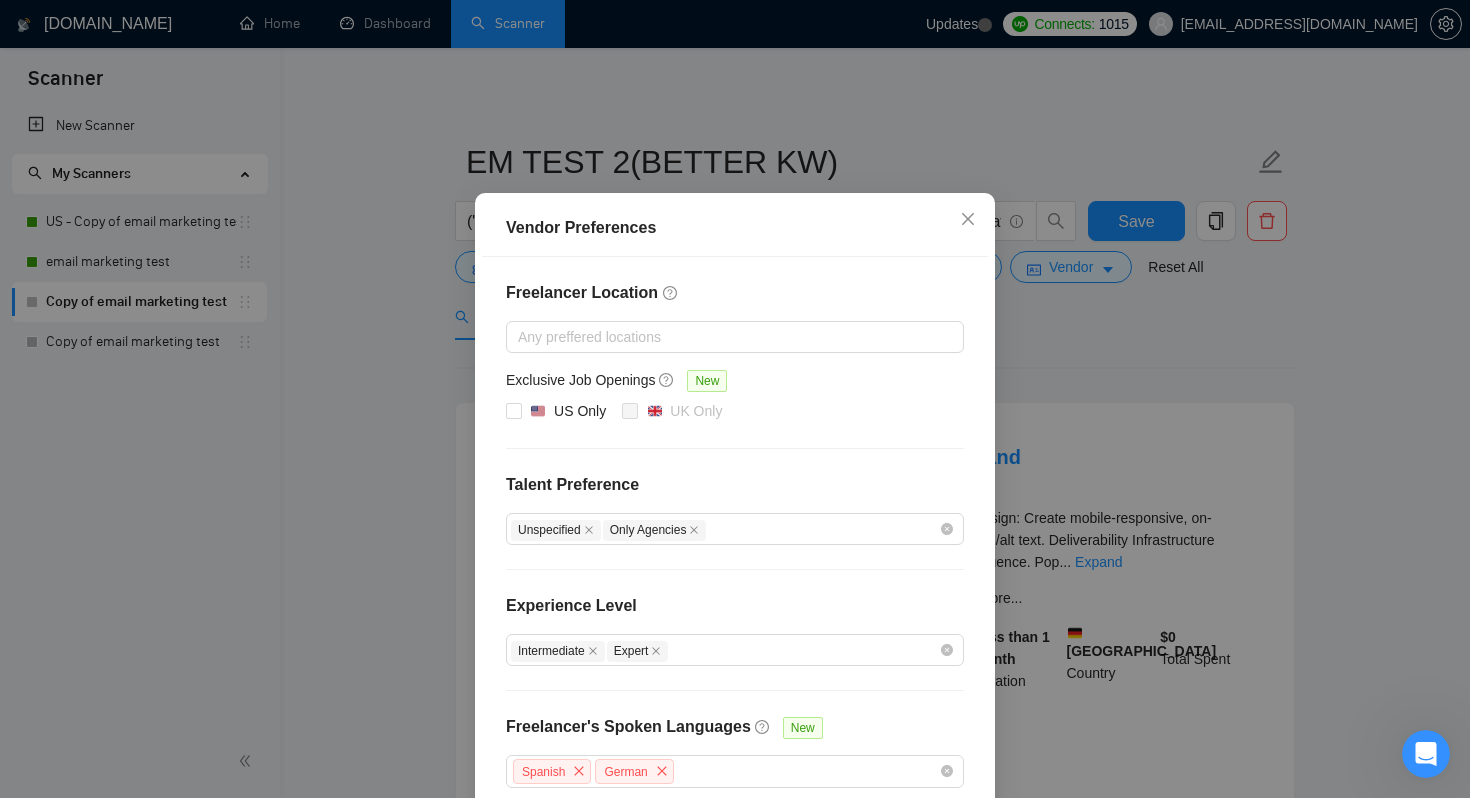 scroll, scrollTop: 127, scrollLeft: 0, axis: vertical 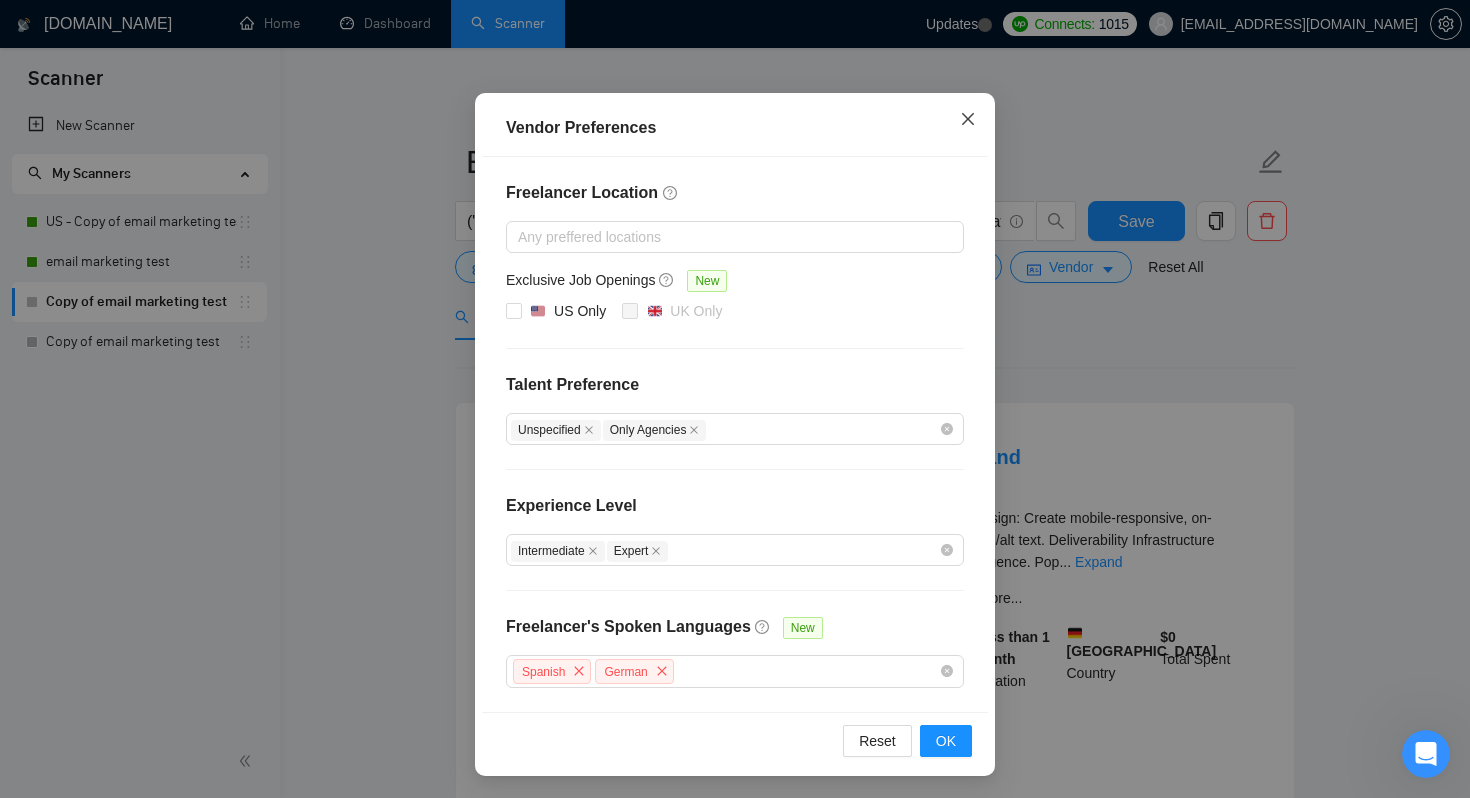 click at bounding box center [968, 120] 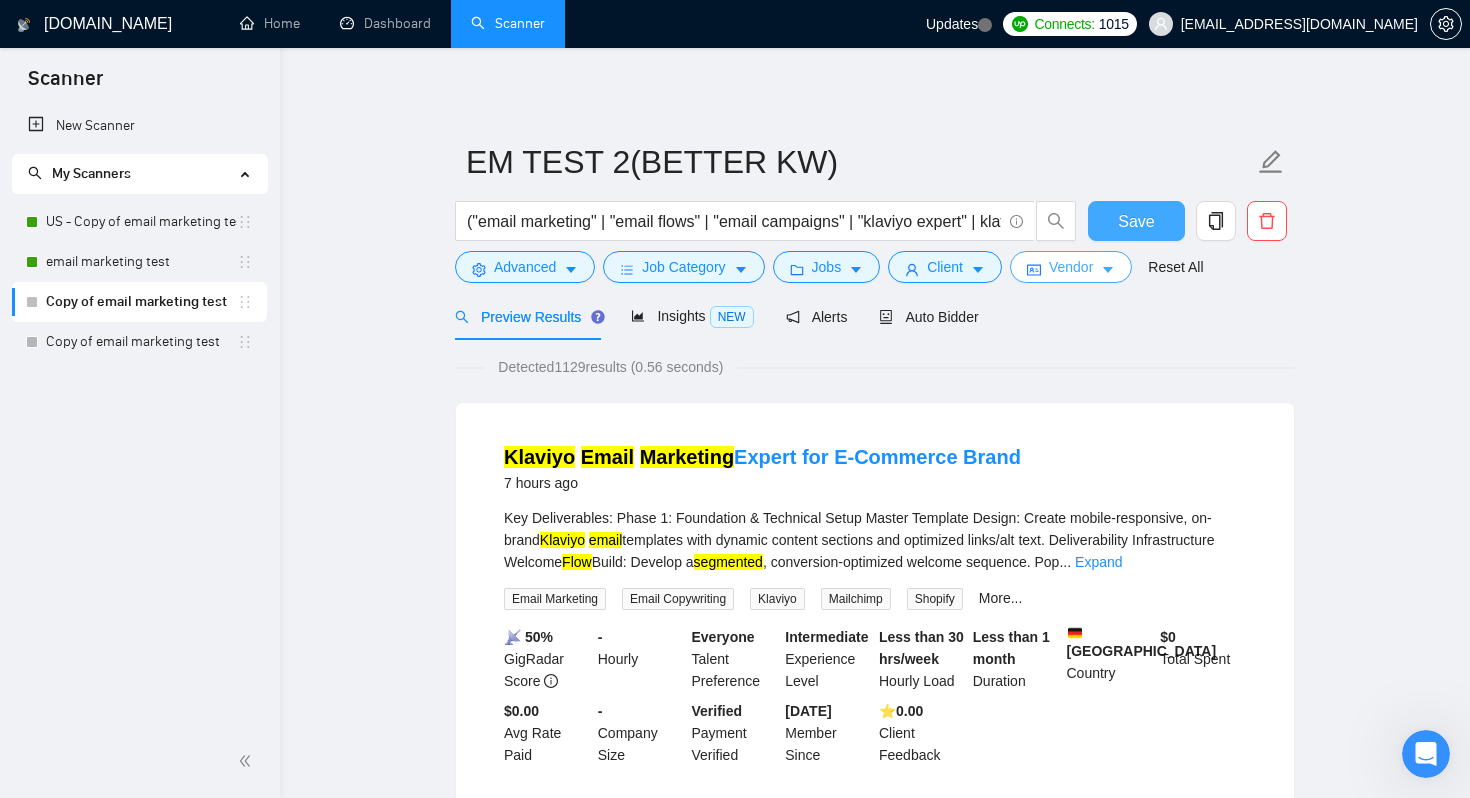 scroll, scrollTop: 0, scrollLeft: 0, axis: both 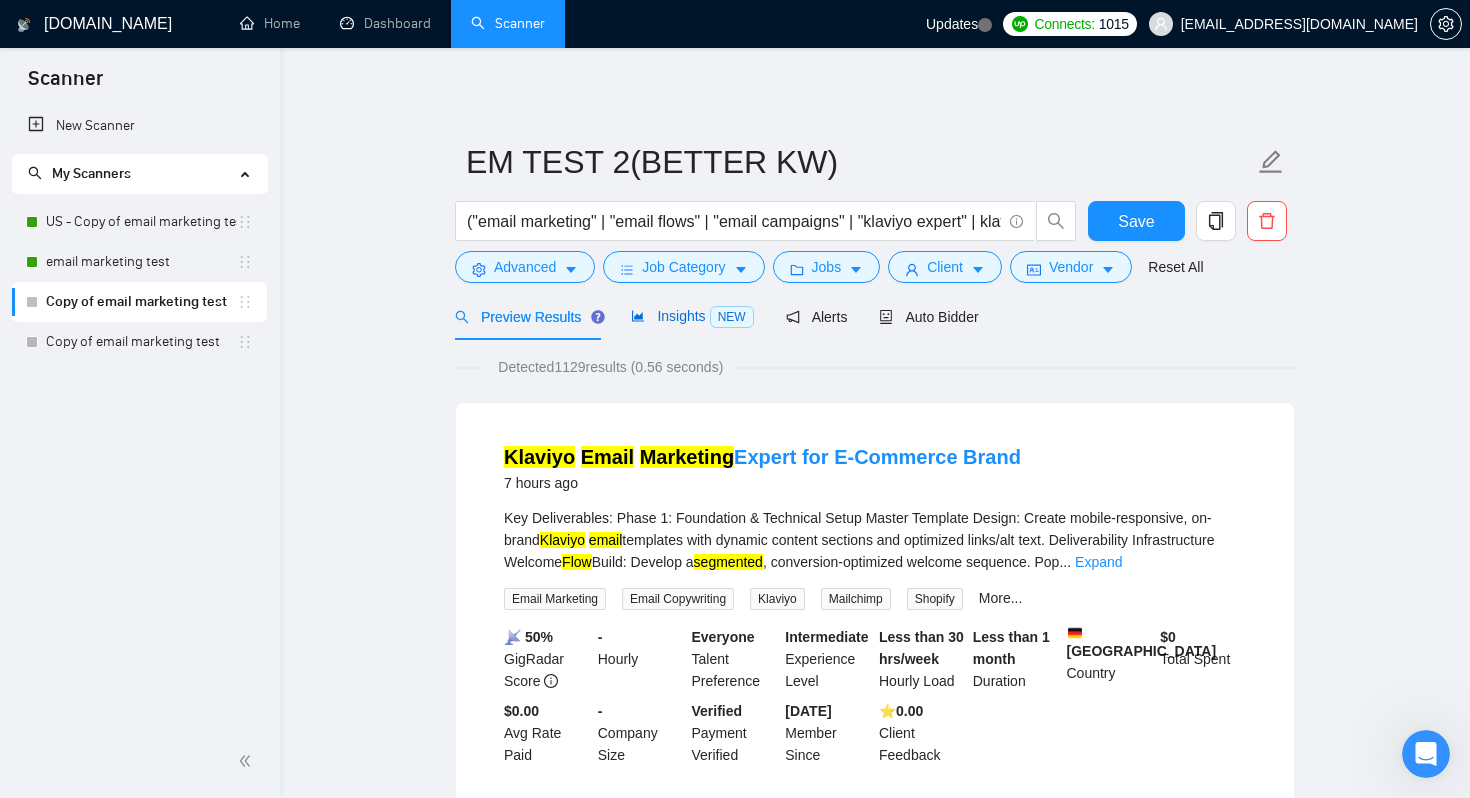 click on "Insights NEW" at bounding box center (692, 316) 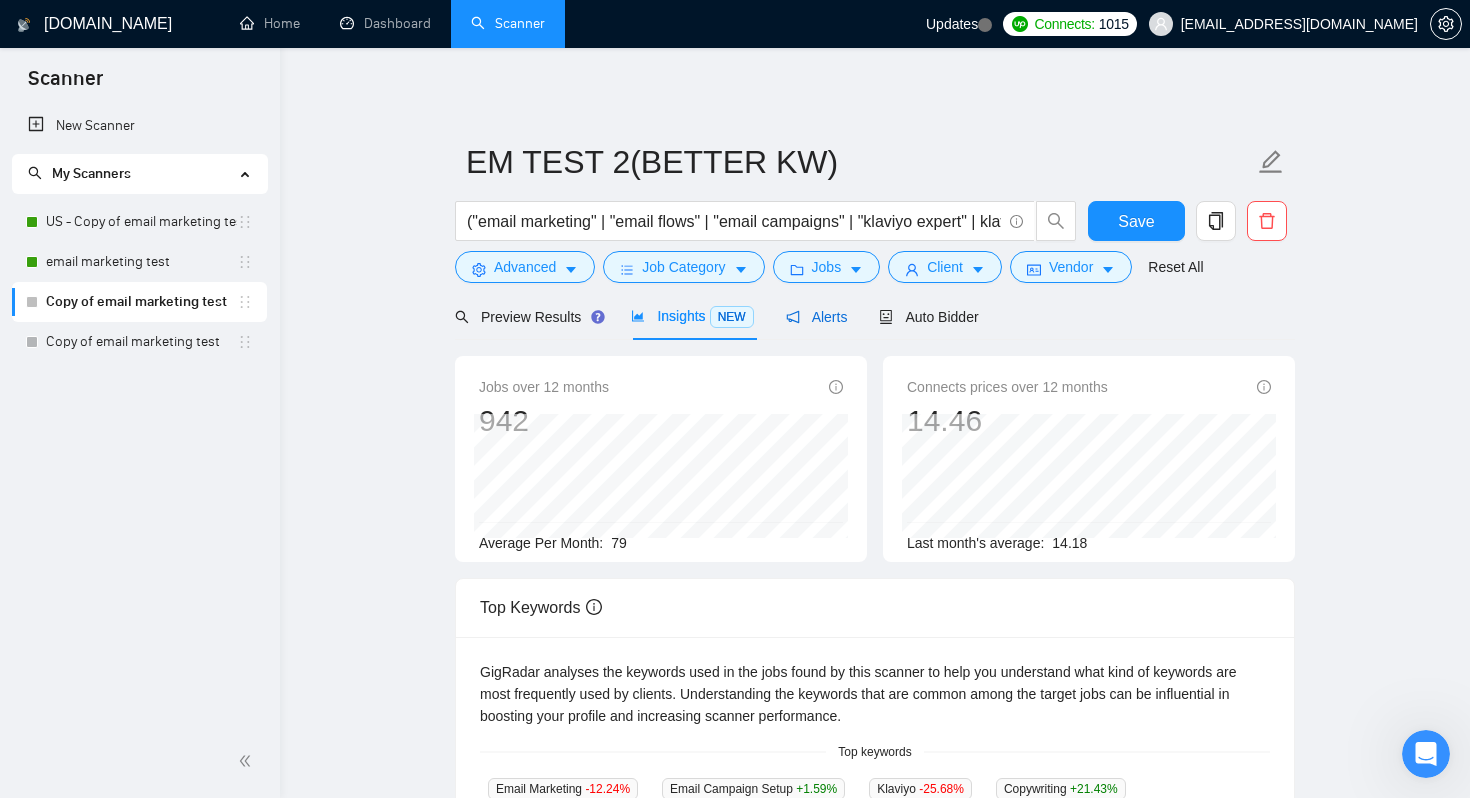 click on "Alerts" at bounding box center (817, 317) 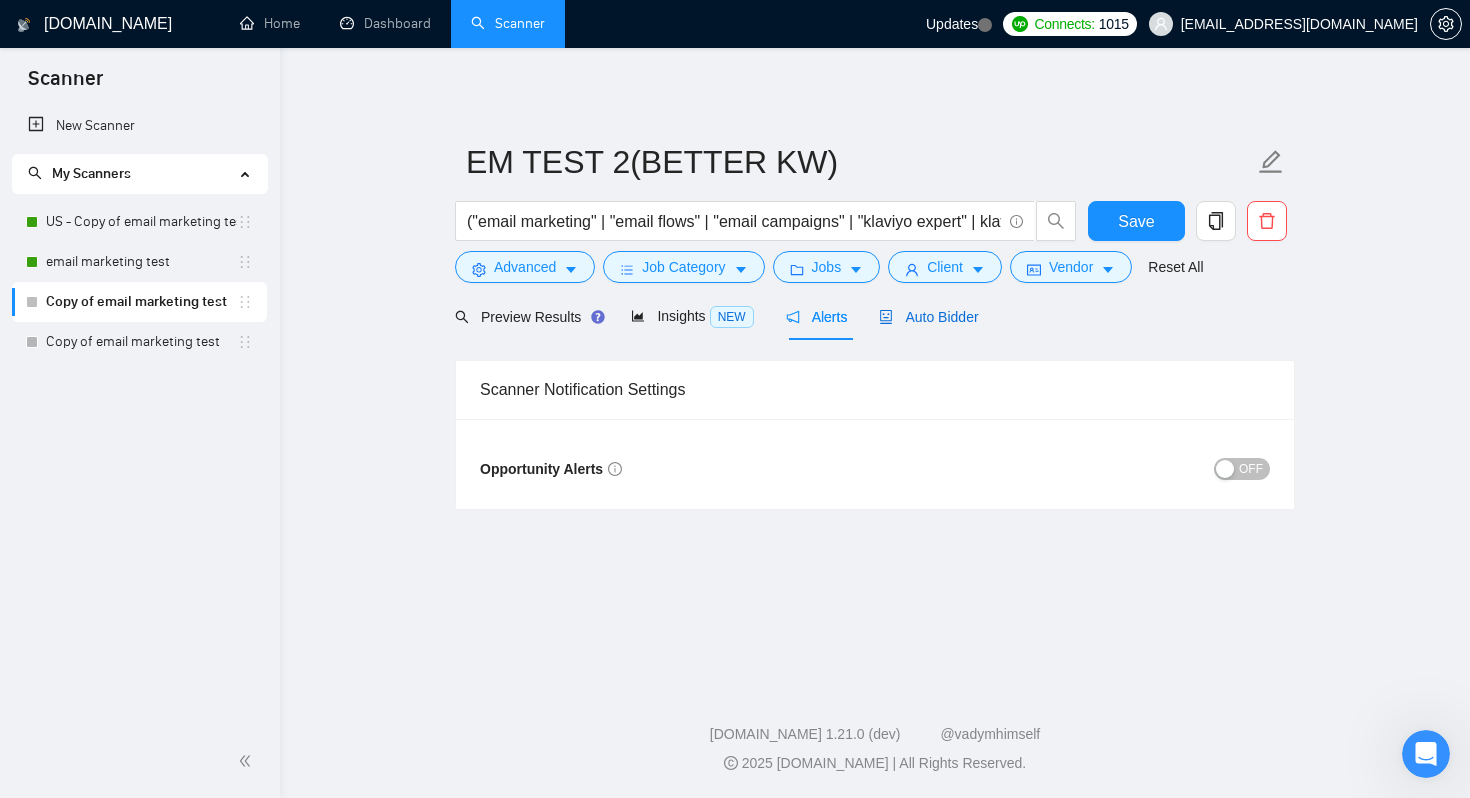 click on "Auto Bidder" at bounding box center [928, 317] 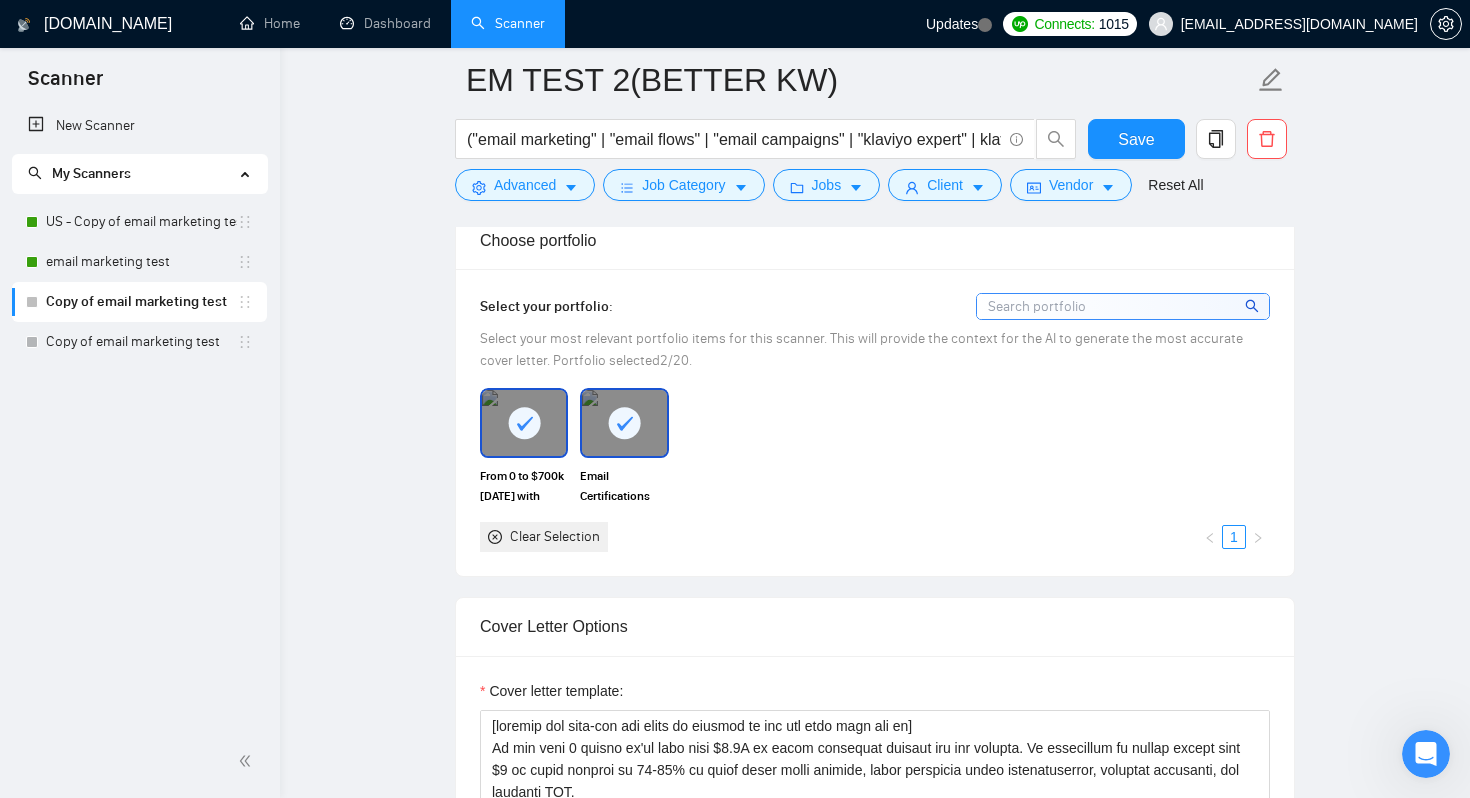scroll, scrollTop: 1548, scrollLeft: 0, axis: vertical 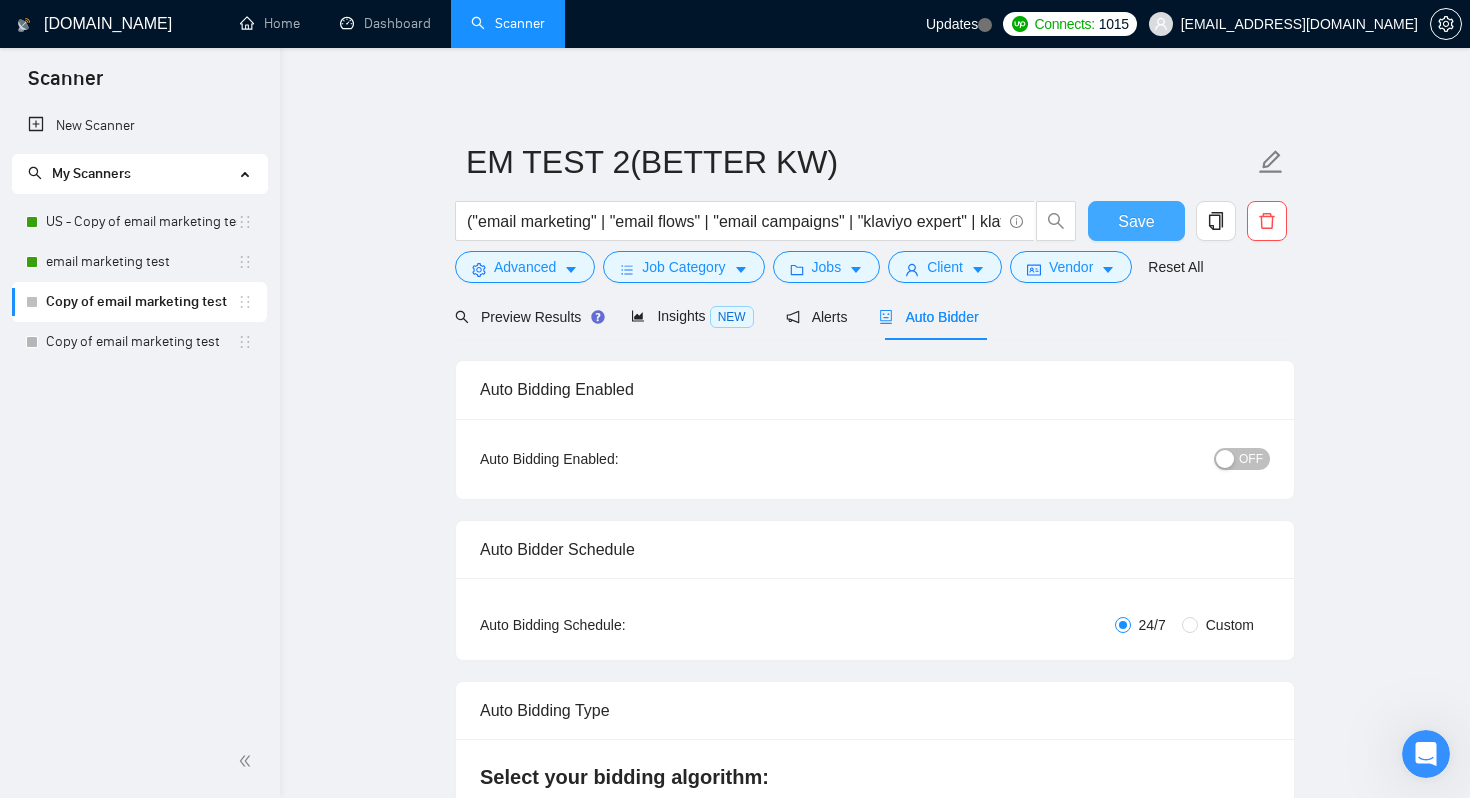 click on "Save" at bounding box center [1136, 221] 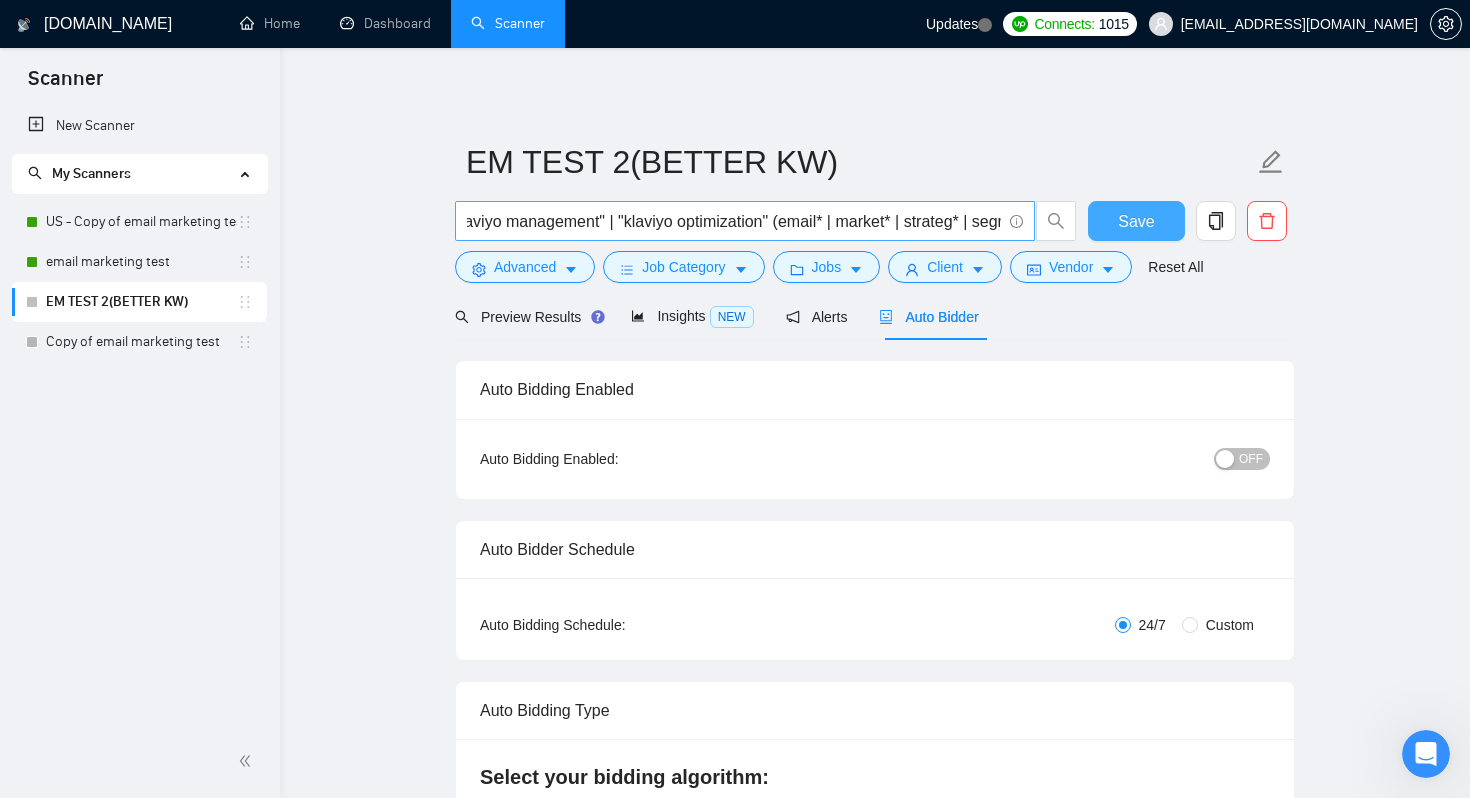 scroll, scrollTop: 0, scrollLeft: 2262, axis: horizontal 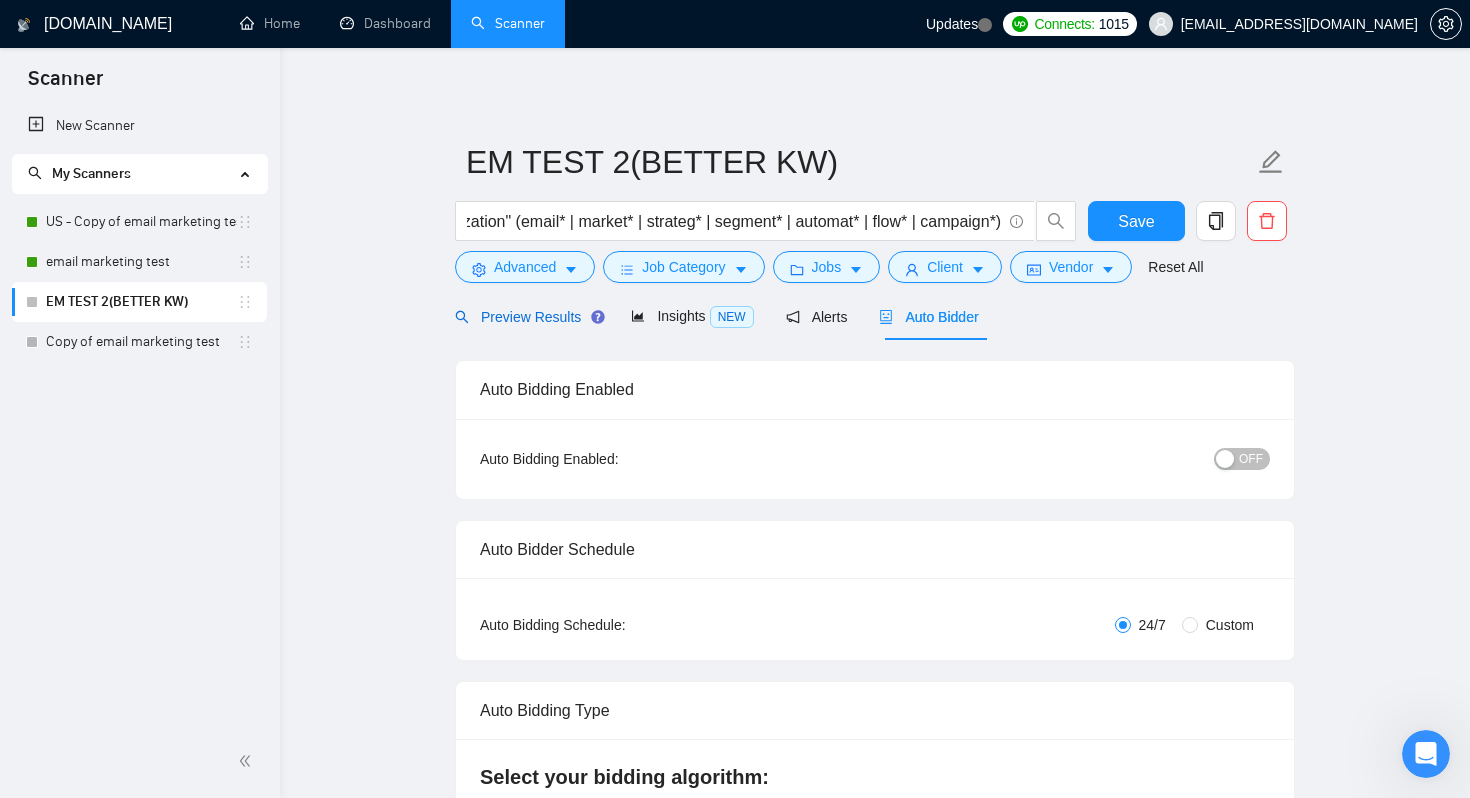 click on "Preview Results" at bounding box center (527, 317) 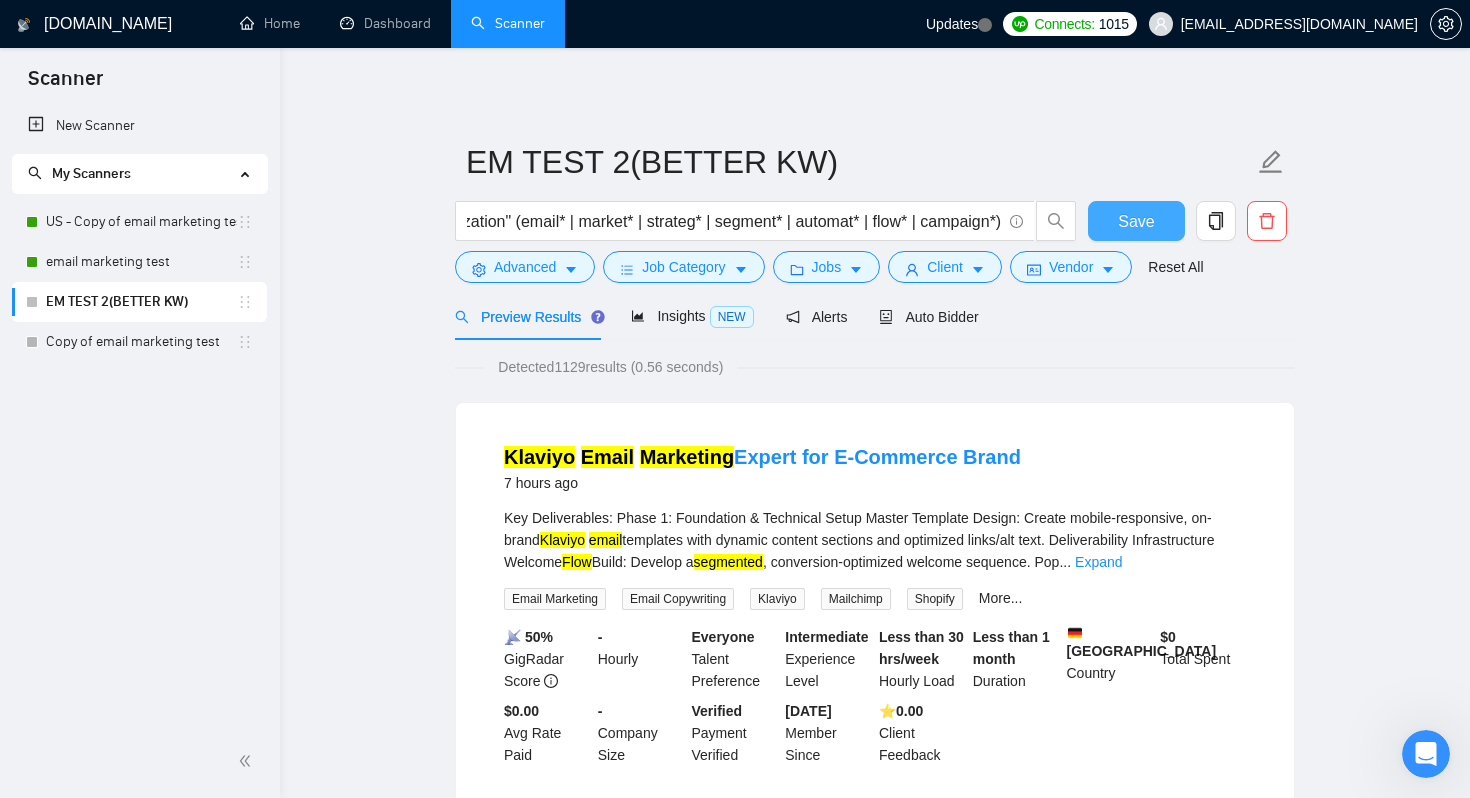 click on "Save" at bounding box center [1136, 221] 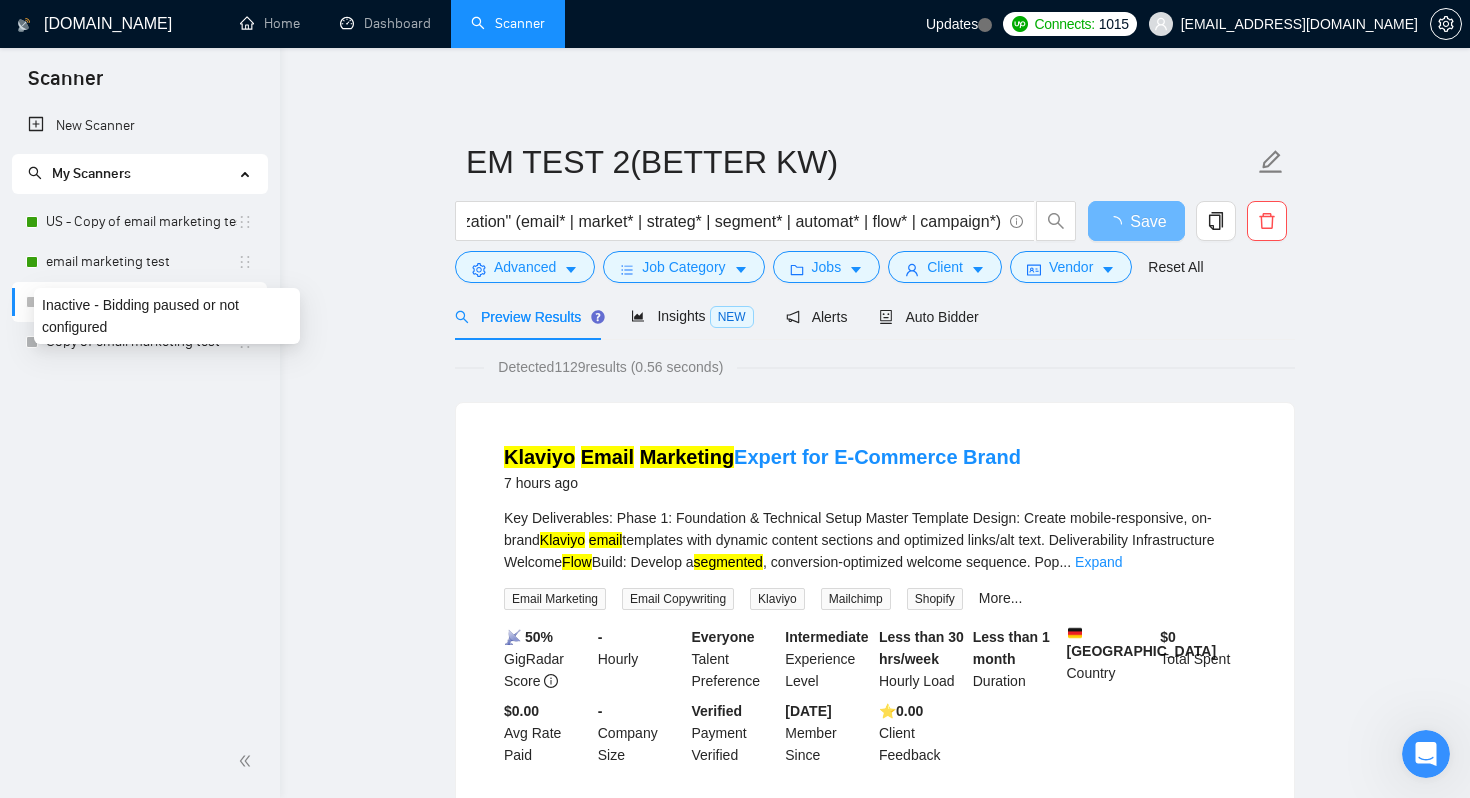click at bounding box center [32, 302] 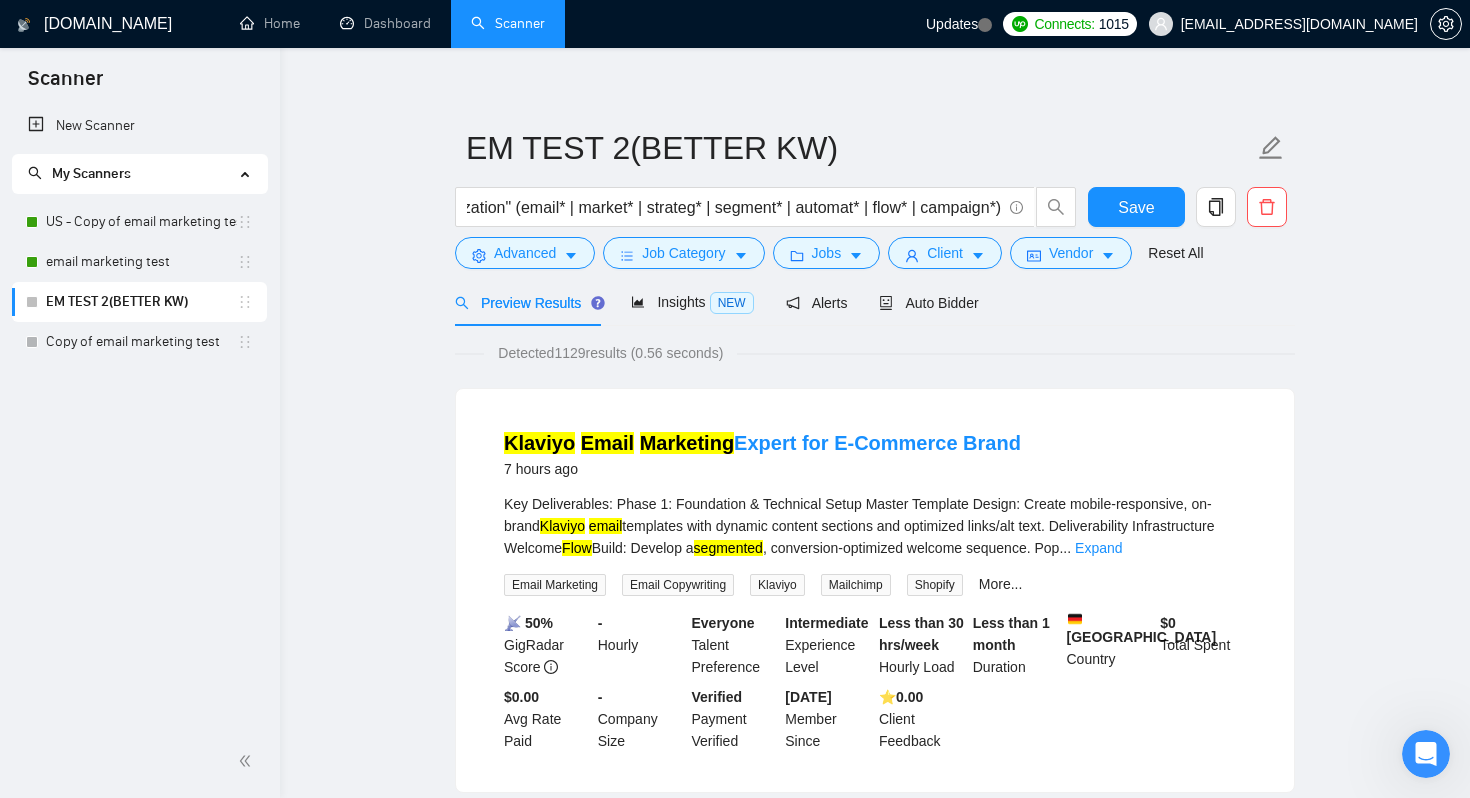 scroll, scrollTop: 15, scrollLeft: 0, axis: vertical 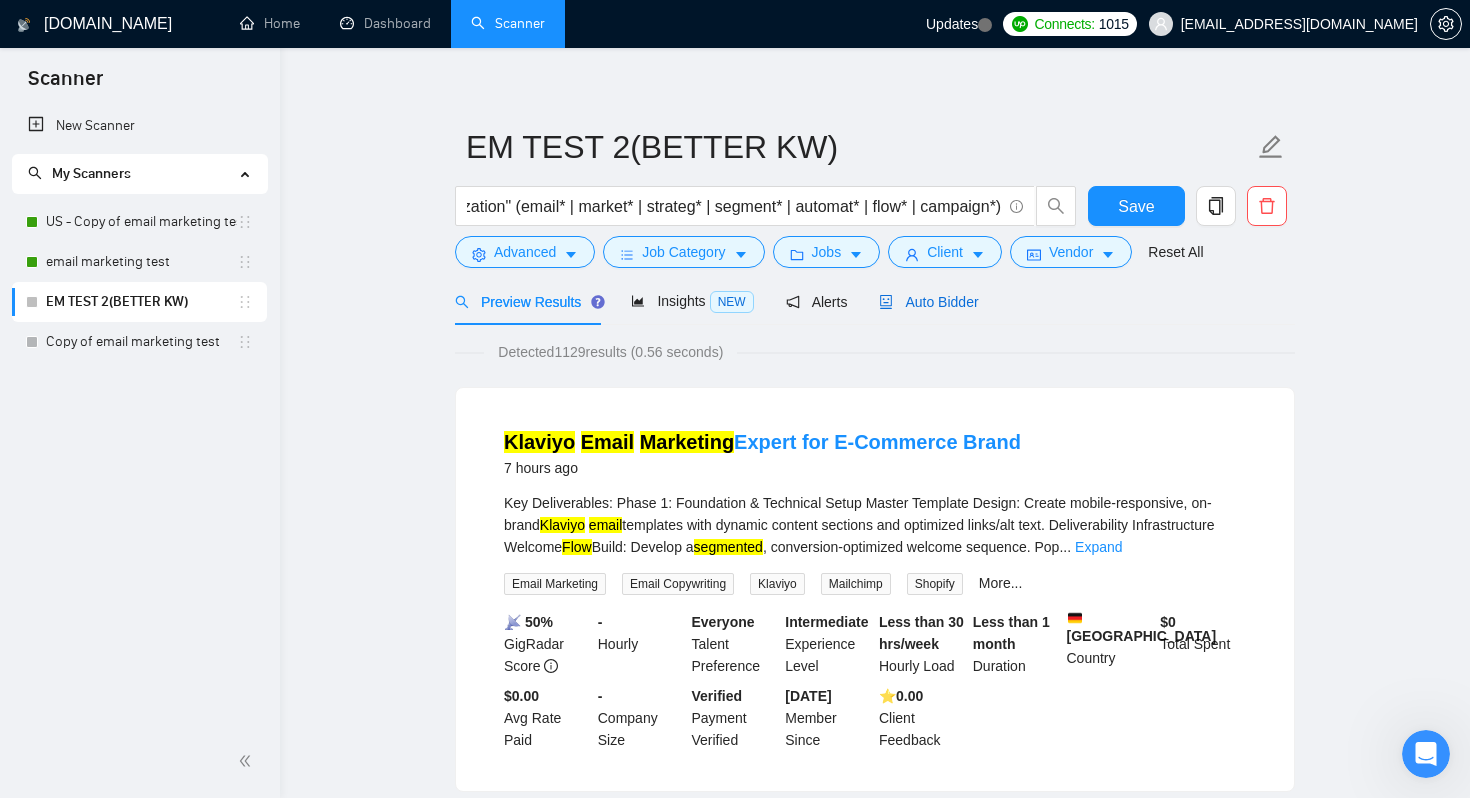 click on "Auto Bidder" at bounding box center (928, 302) 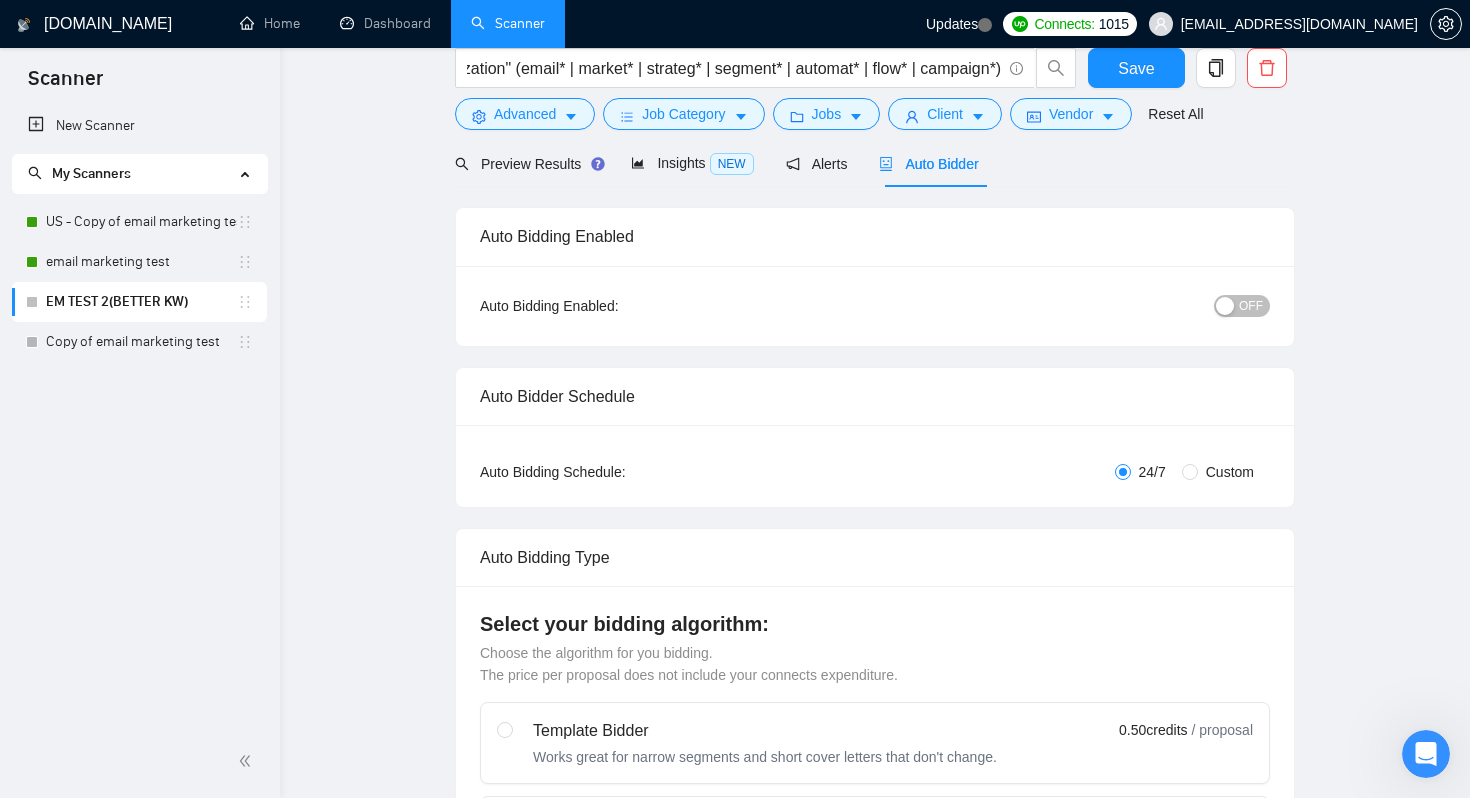 scroll, scrollTop: 0, scrollLeft: 0, axis: both 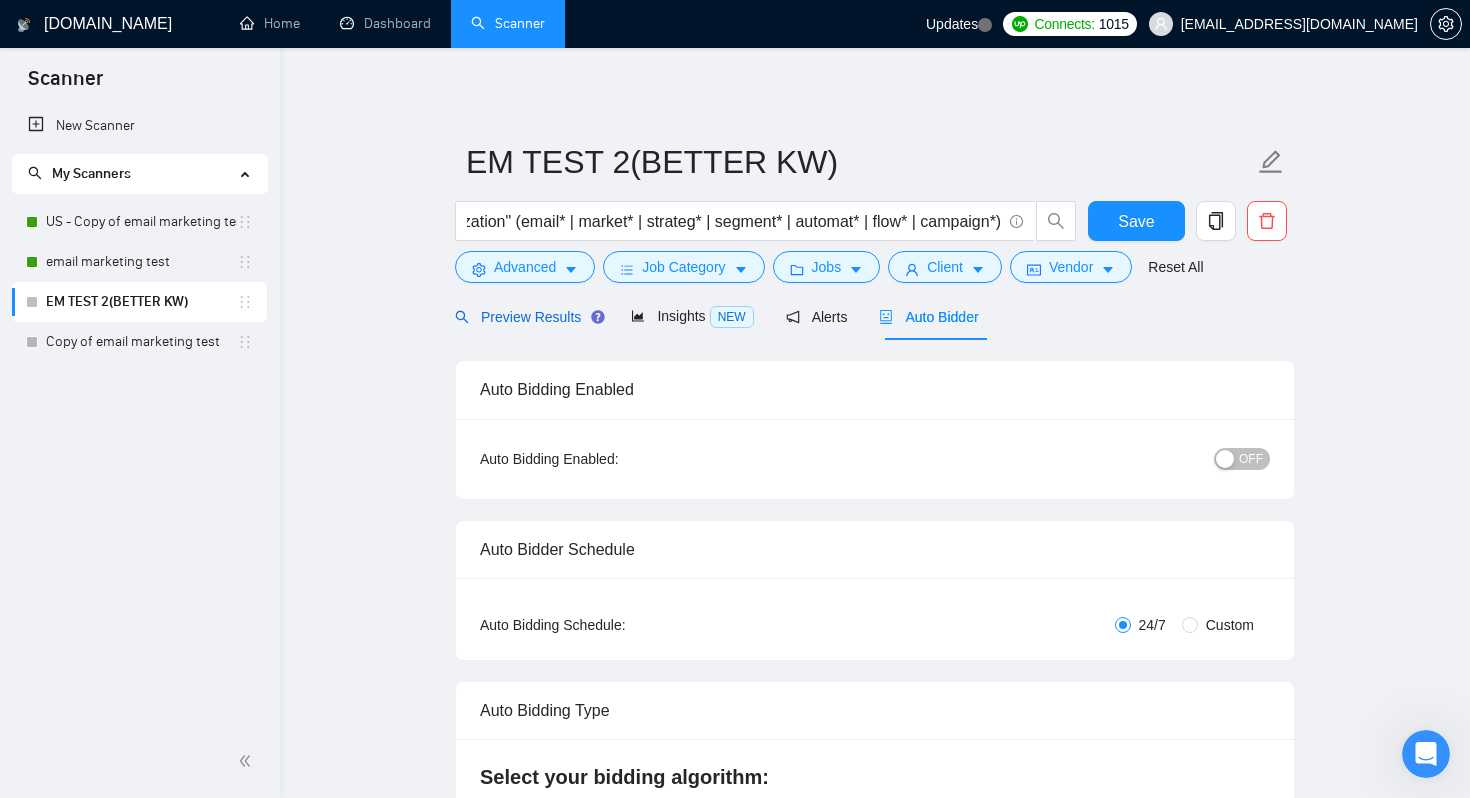 click on "Preview Results" at bounding box center (527, 317) 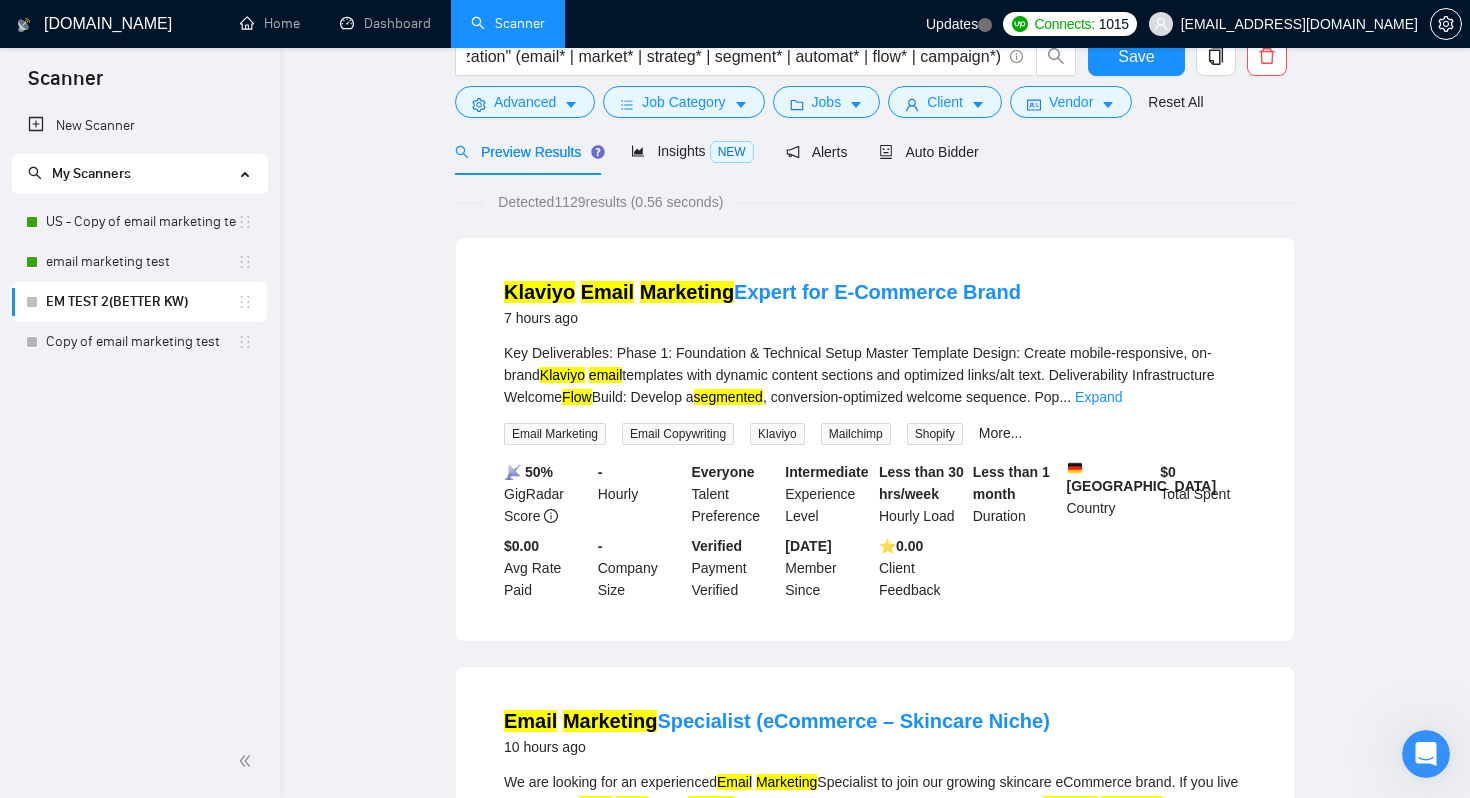 scroll, scrollTop: 0, scrollLeft: 0, axis: both 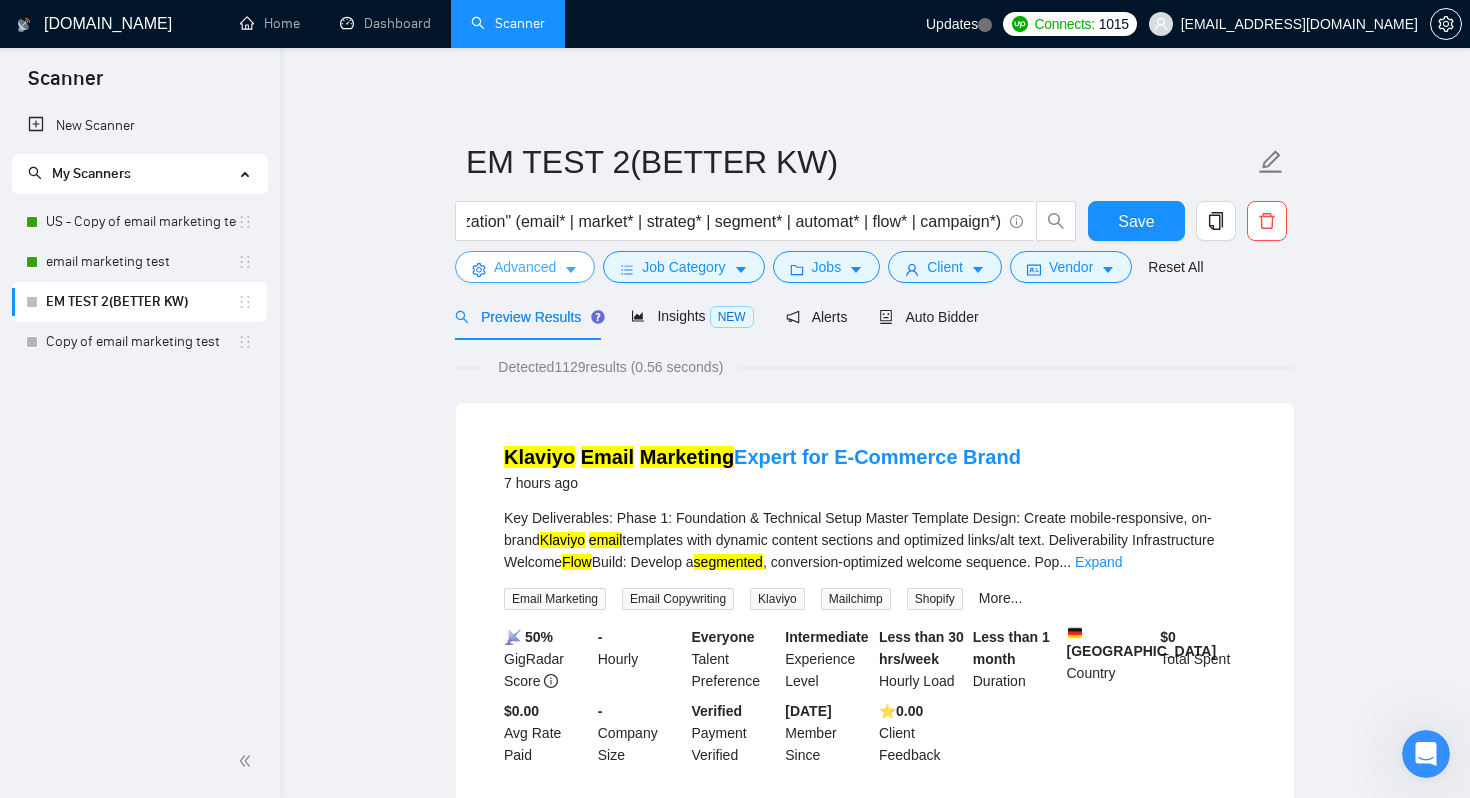 click on "Advanced" at bounding box center (525, 267) 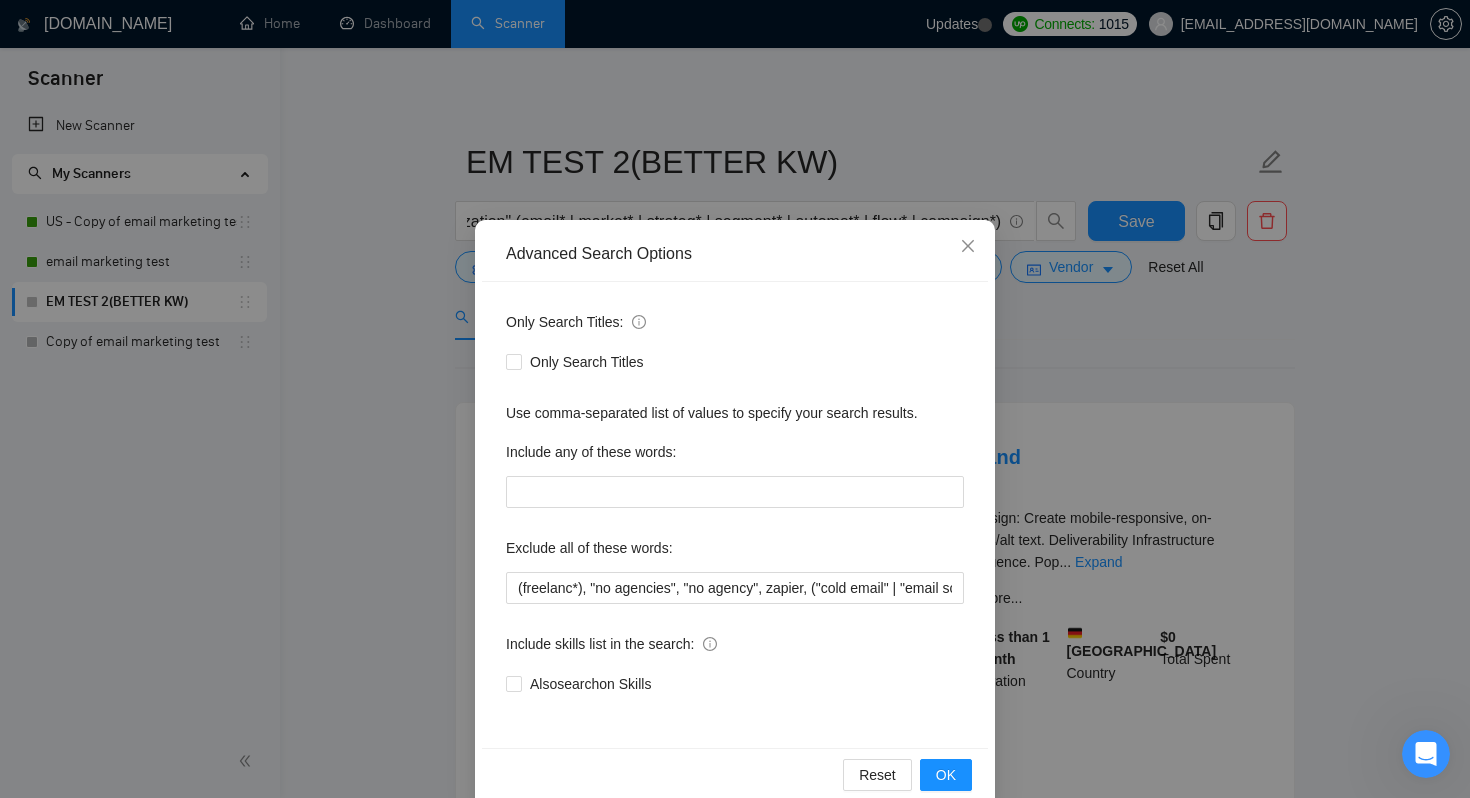 scroll, scrollTop: 34, scrollLeft: 0, axis: vertical 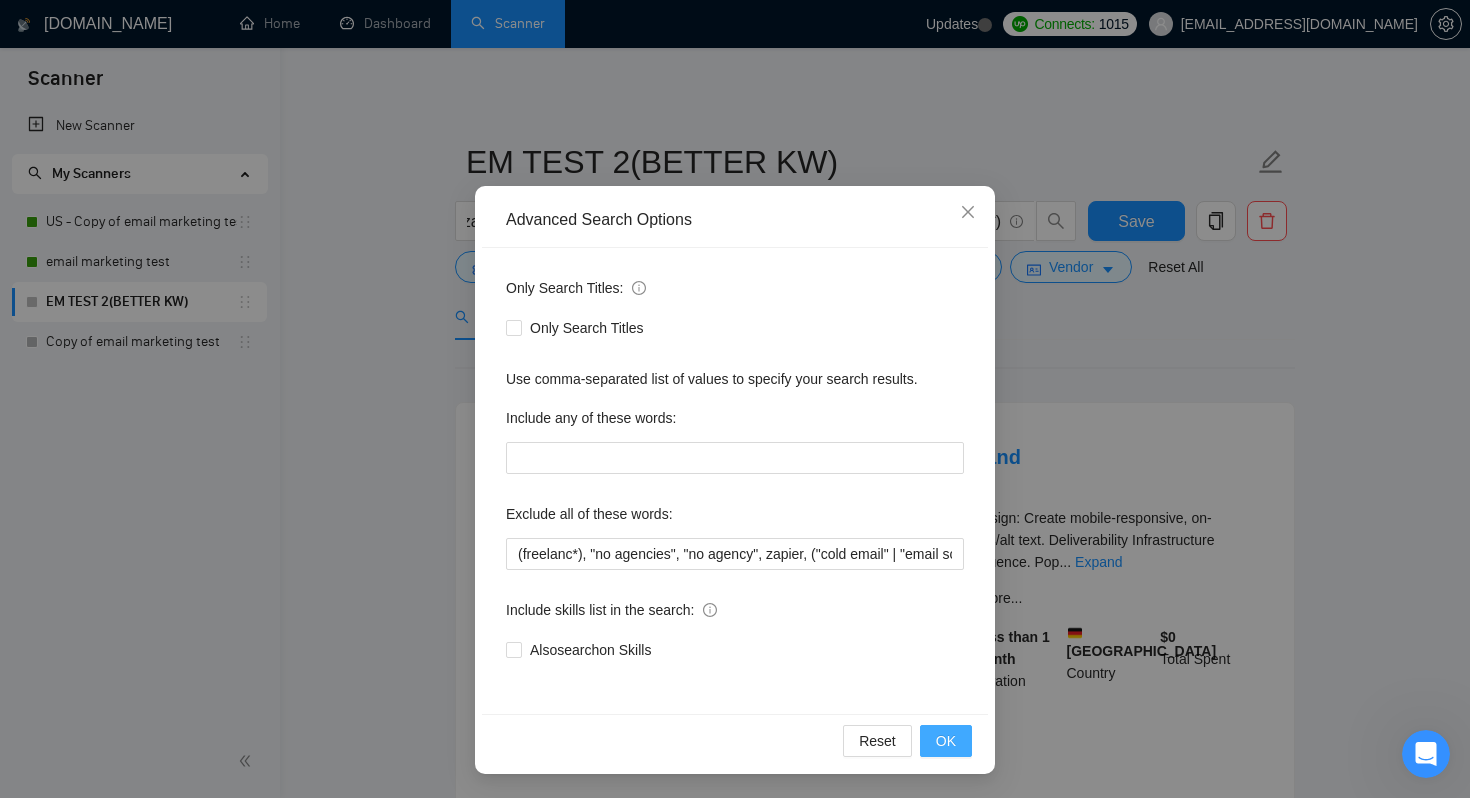 click on "OK" at bounding box center [946, 741] 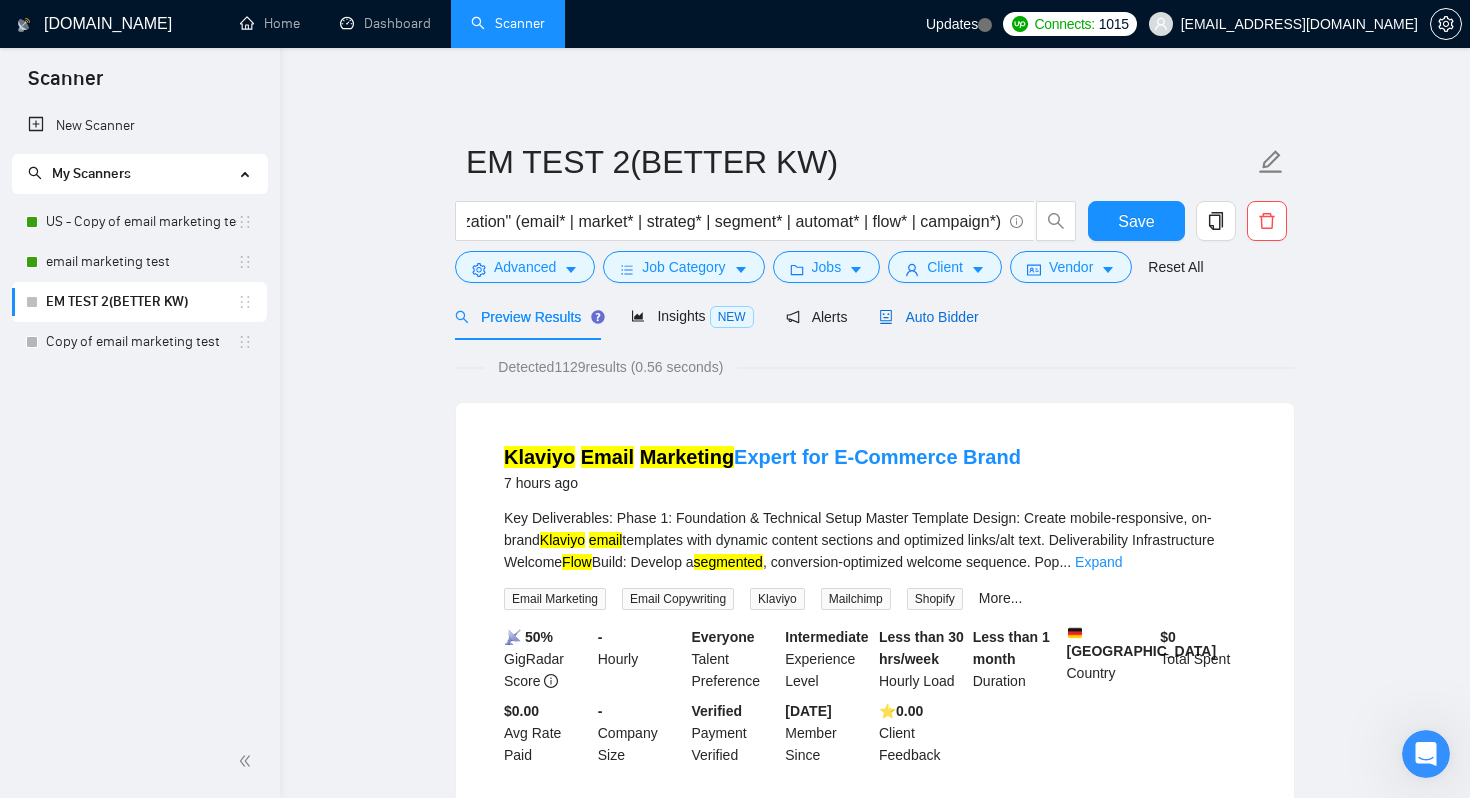 click on "Auto Bidder" at bounding box center (928, 317) 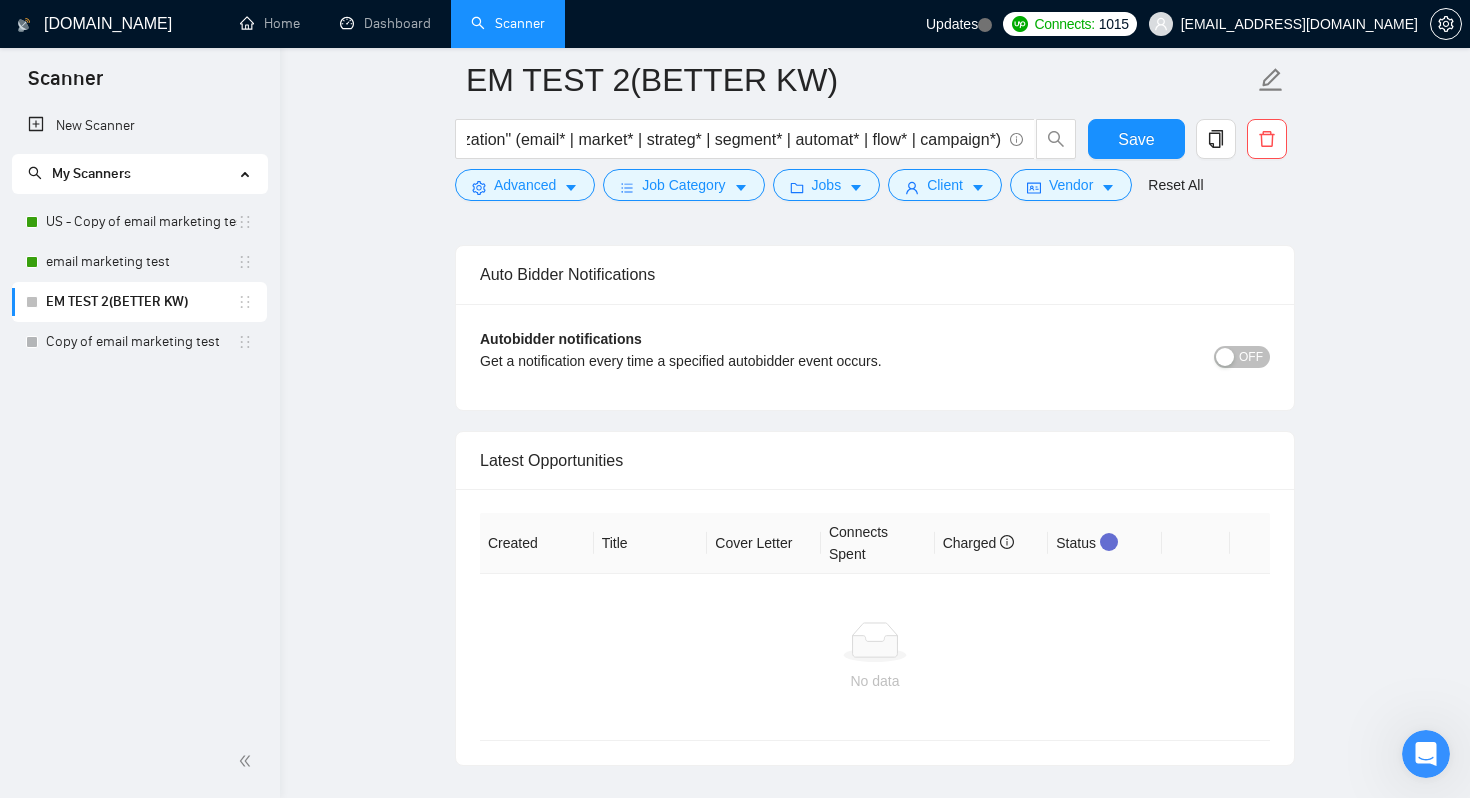 scroll, scrollTop: 4193, scrollLeft: 0, axis: vertical 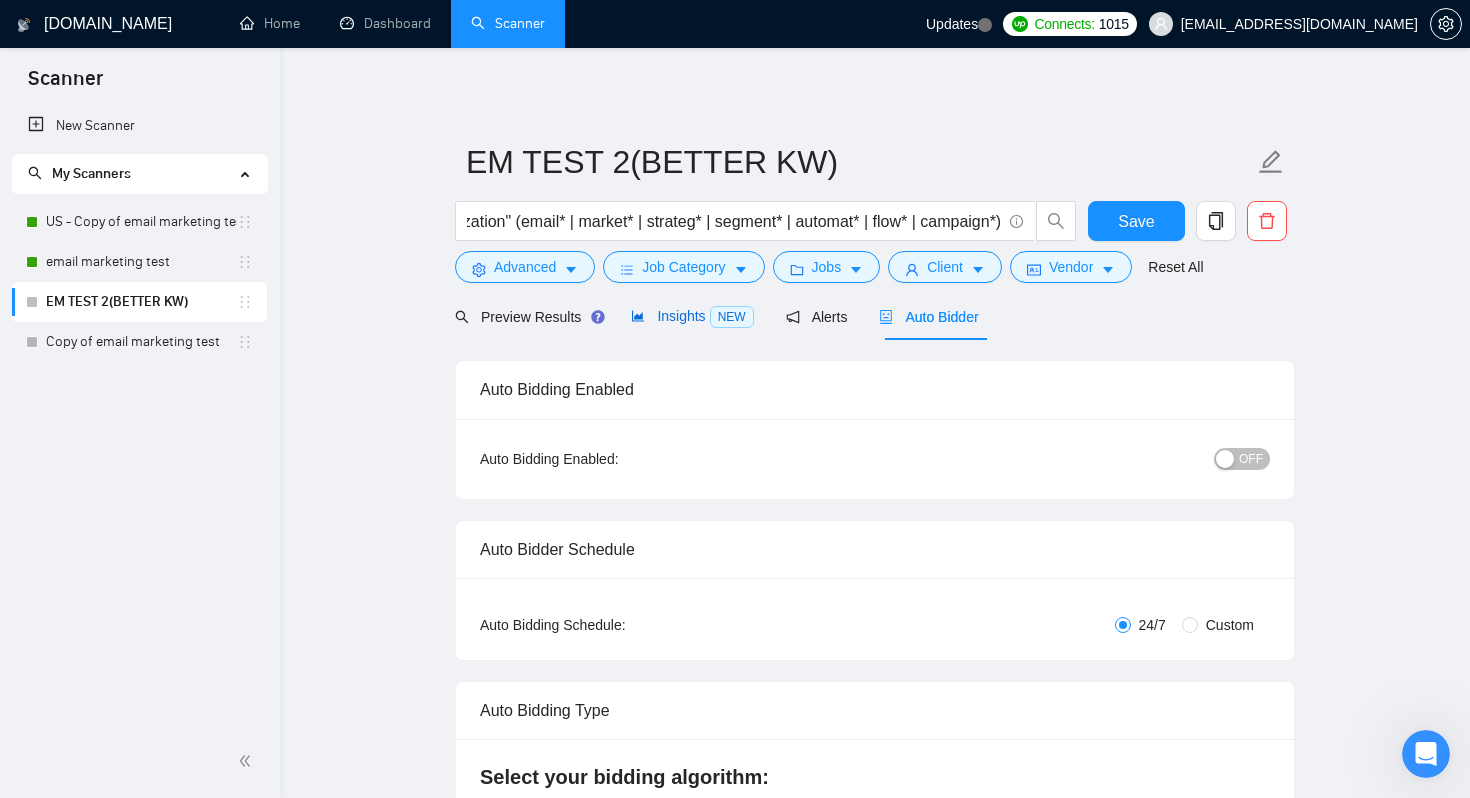 click on "Insights NEW" at bounding box center [692, 316] 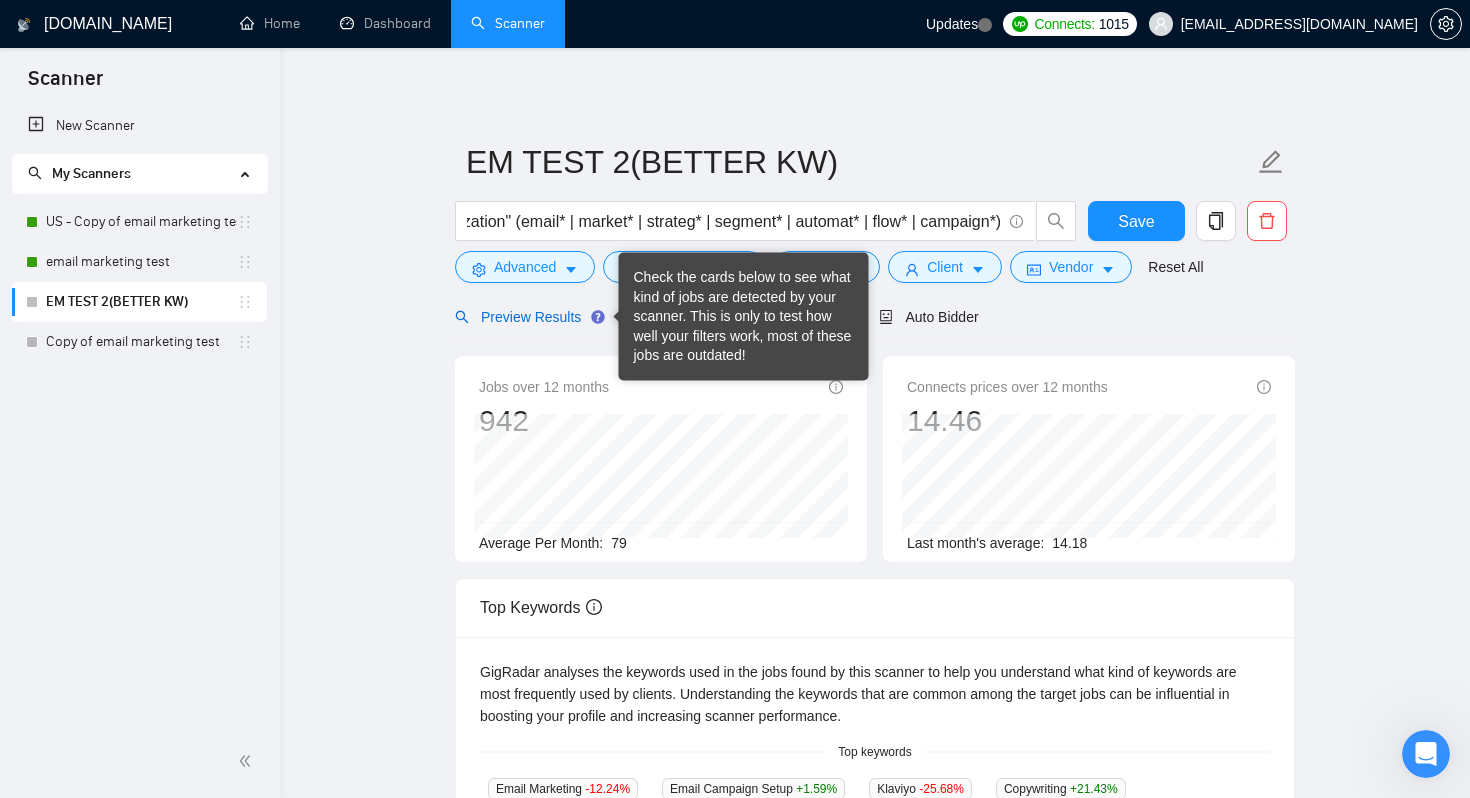 click on "Preview Results" at bounding box center (527, 317) 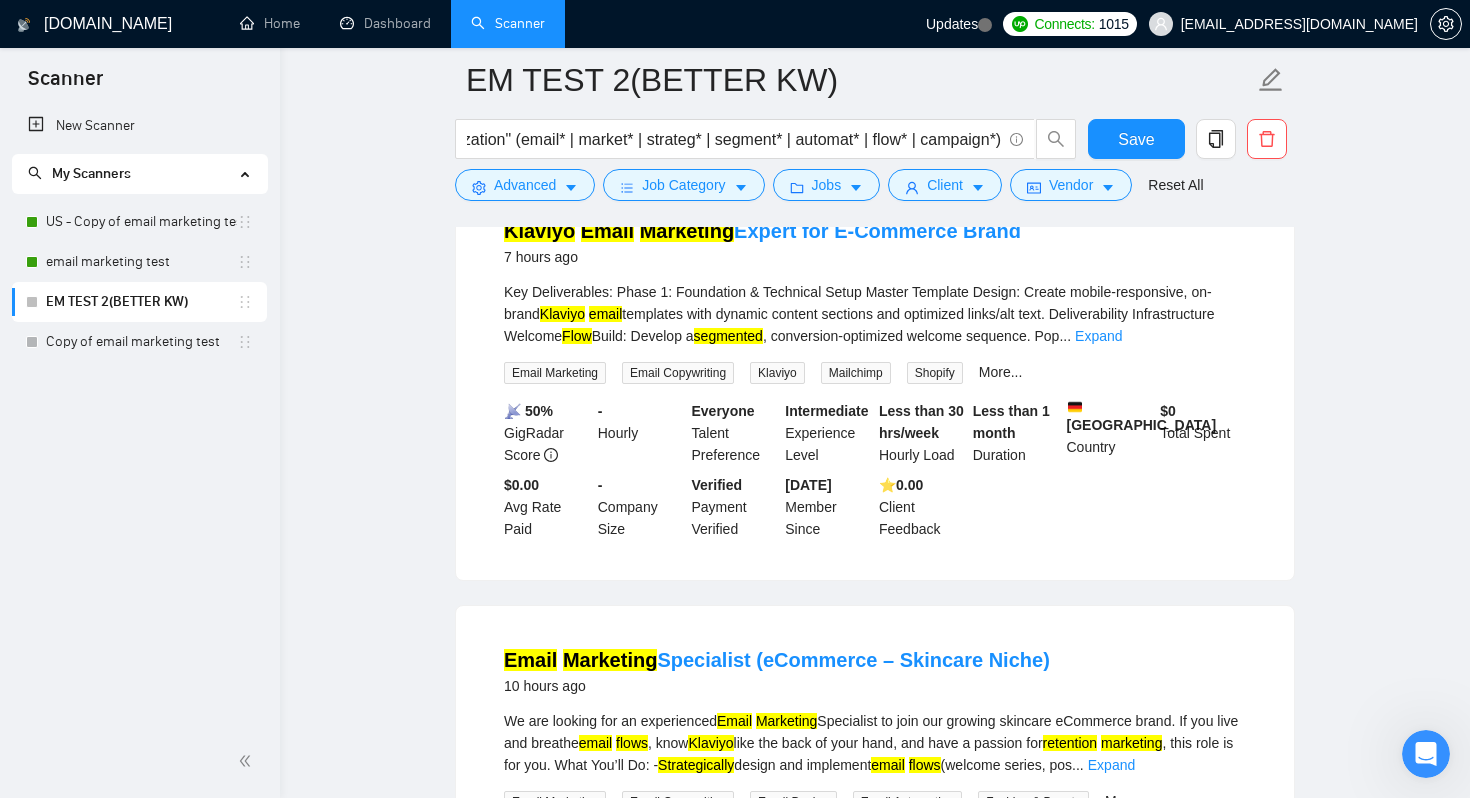 scroll, scrollTop: 0, scrollLeft: 0, axis: both 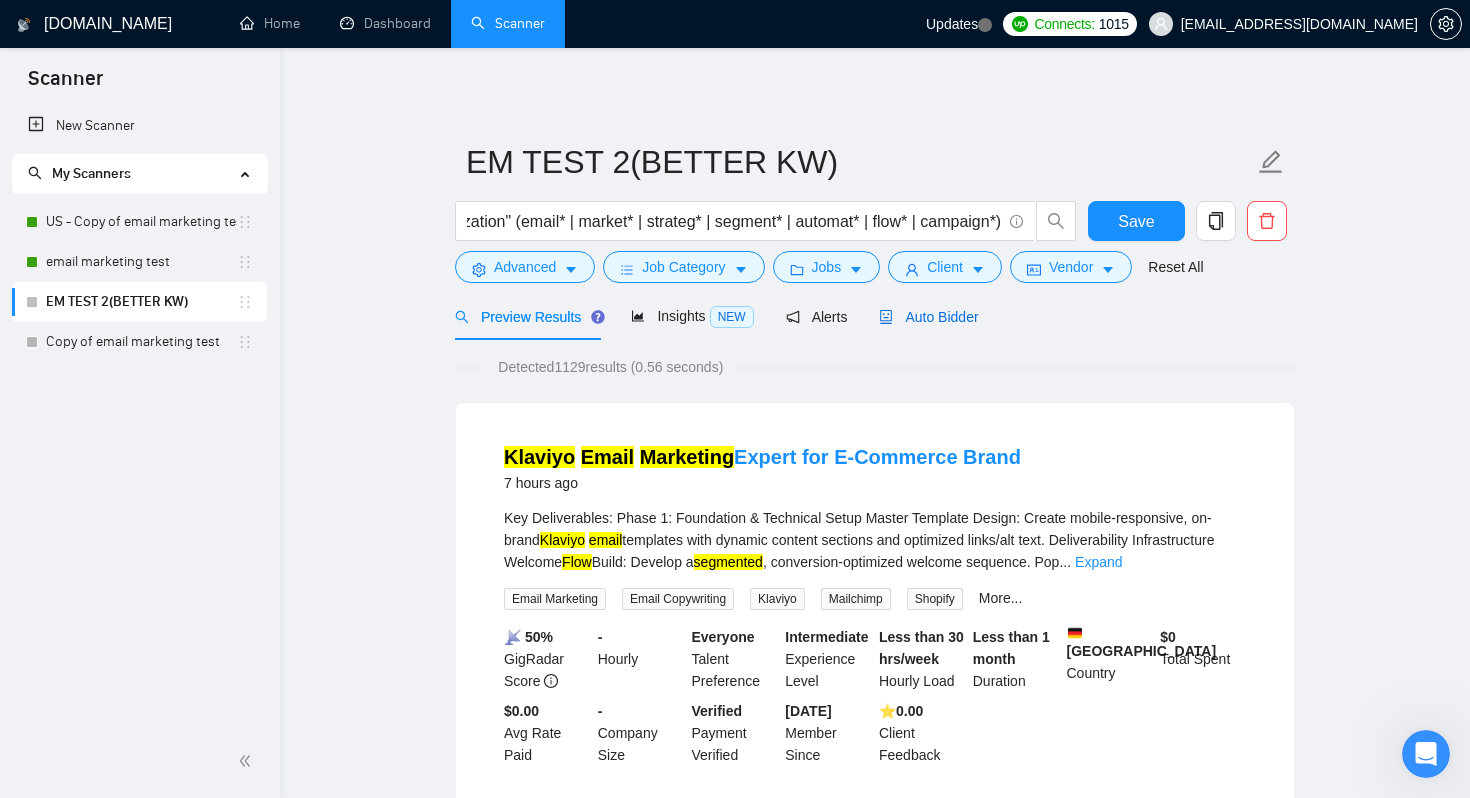 click on "Auto Bidder" at bounding box center (928, 317) 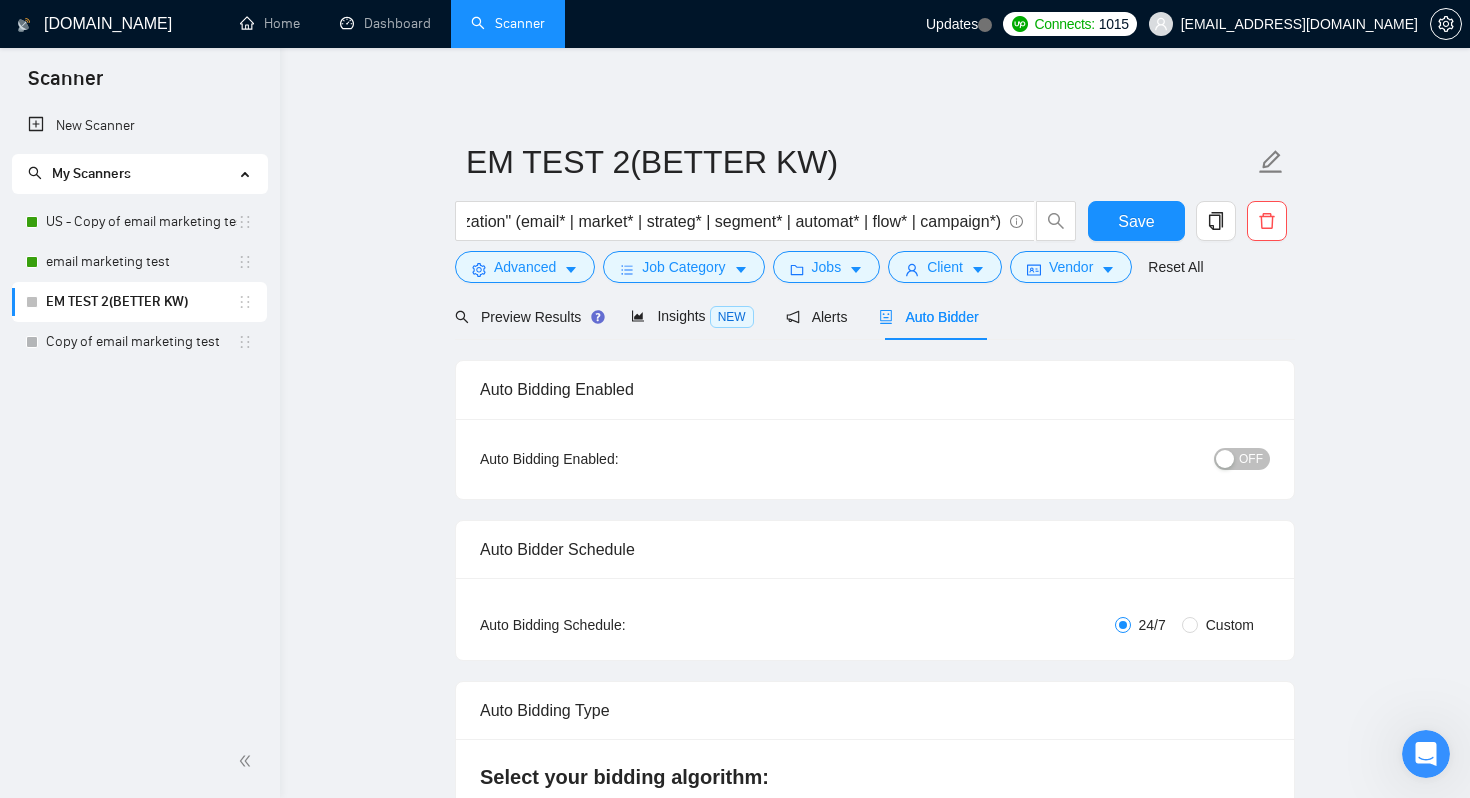 type 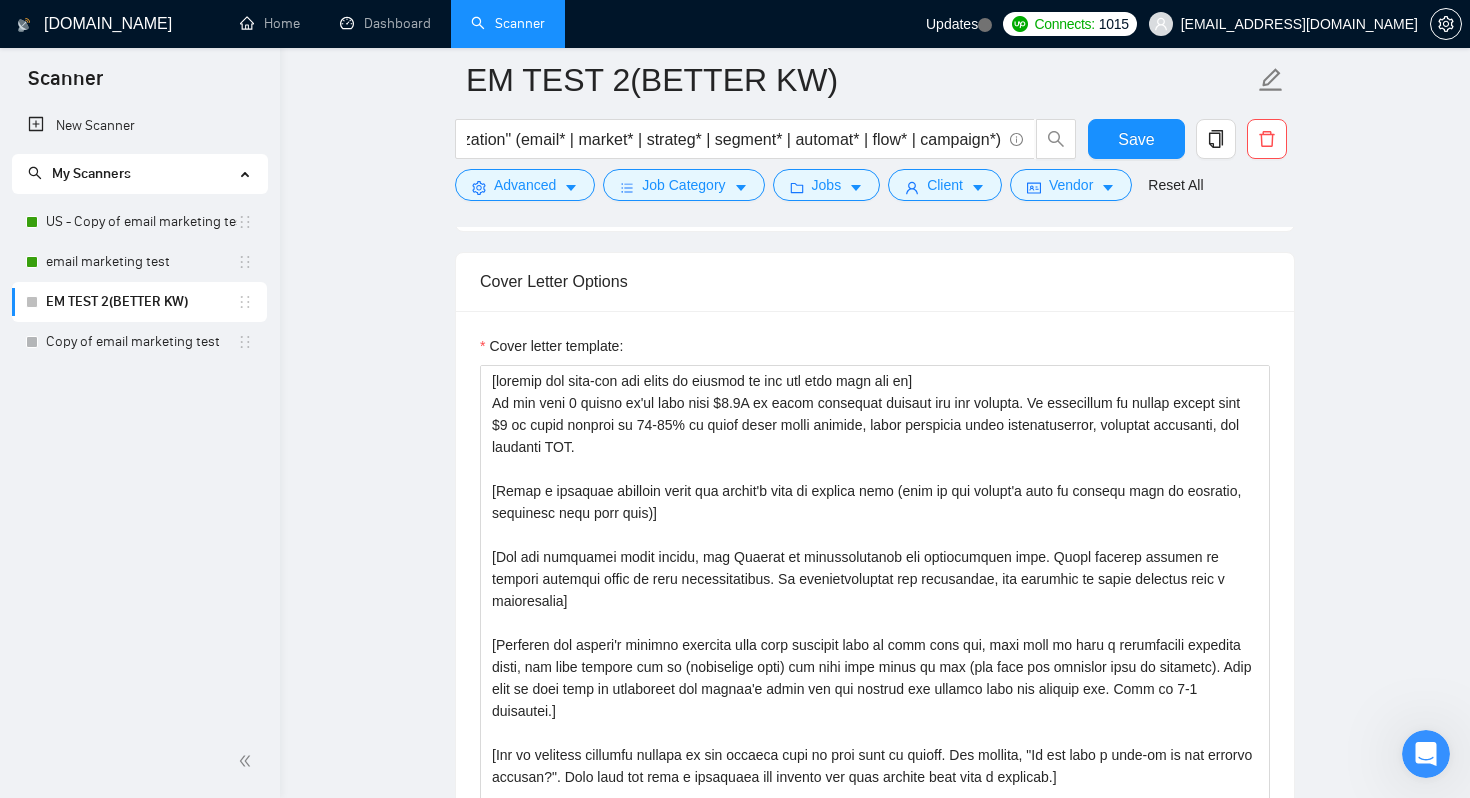 scroll, scrollTop: 1761, scrollLeft: 0, axis: vertical 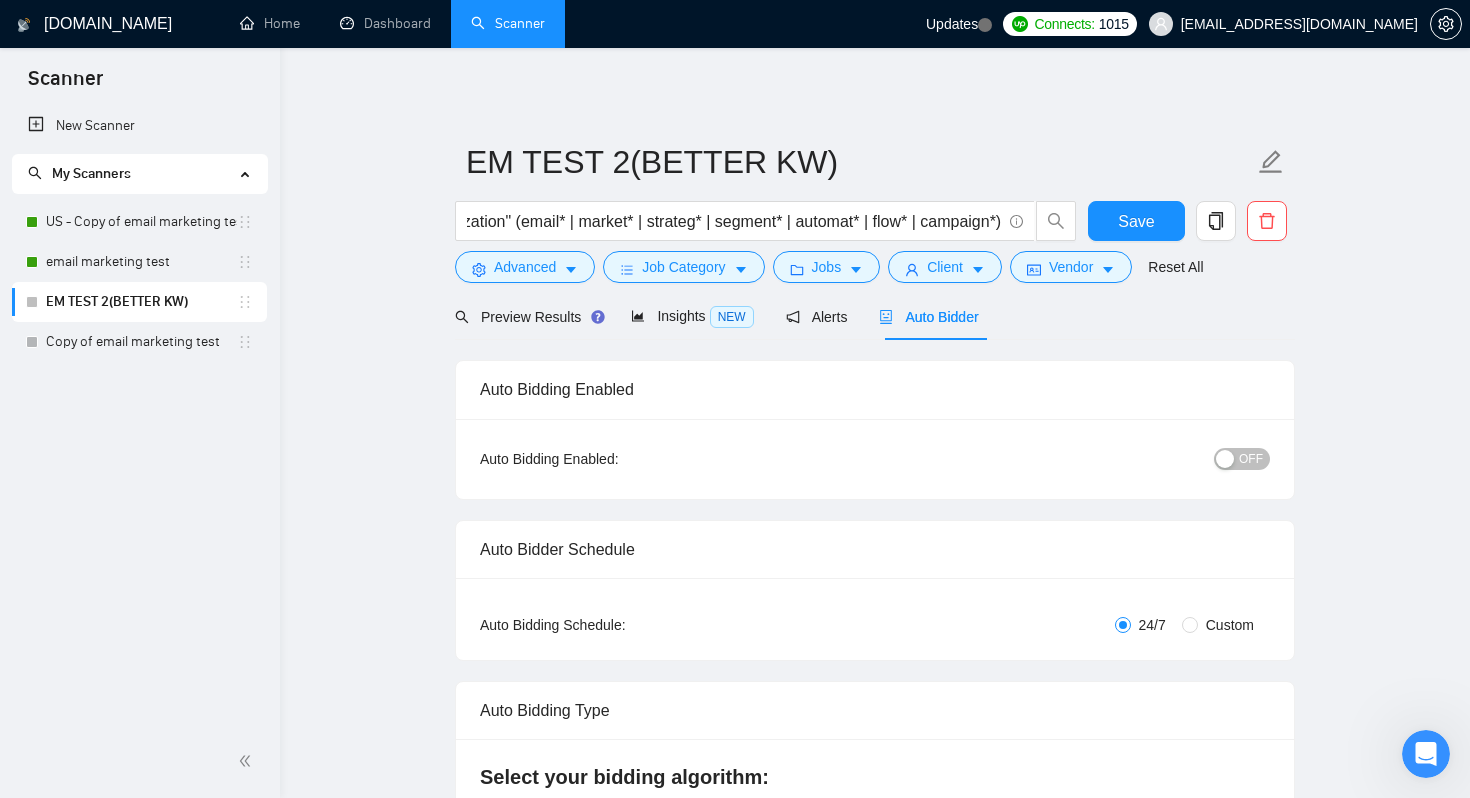 click 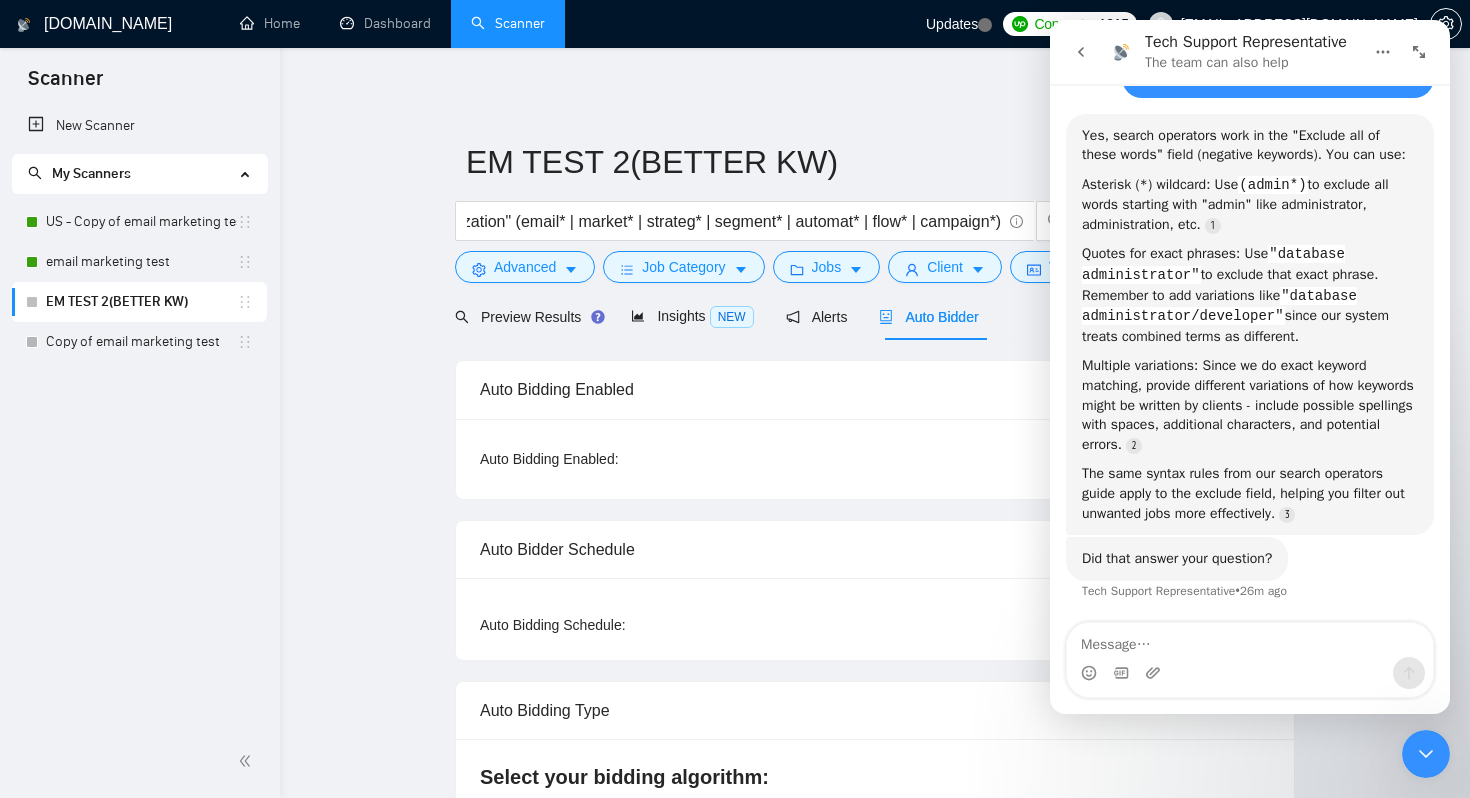 scroll, scrollTop: 972, scrollLeft: 0, axis: vertical 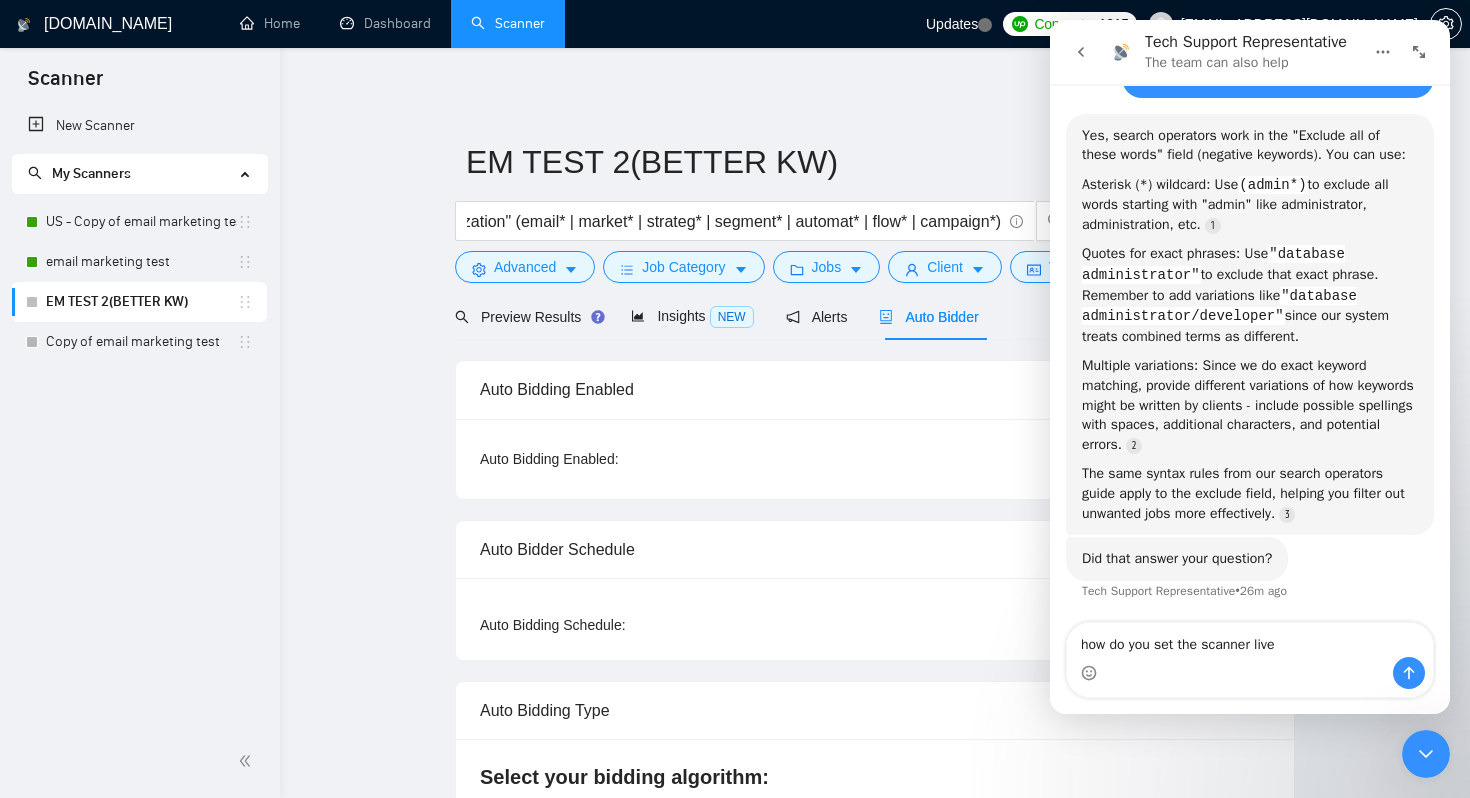 type on "how do you set the scanner live" 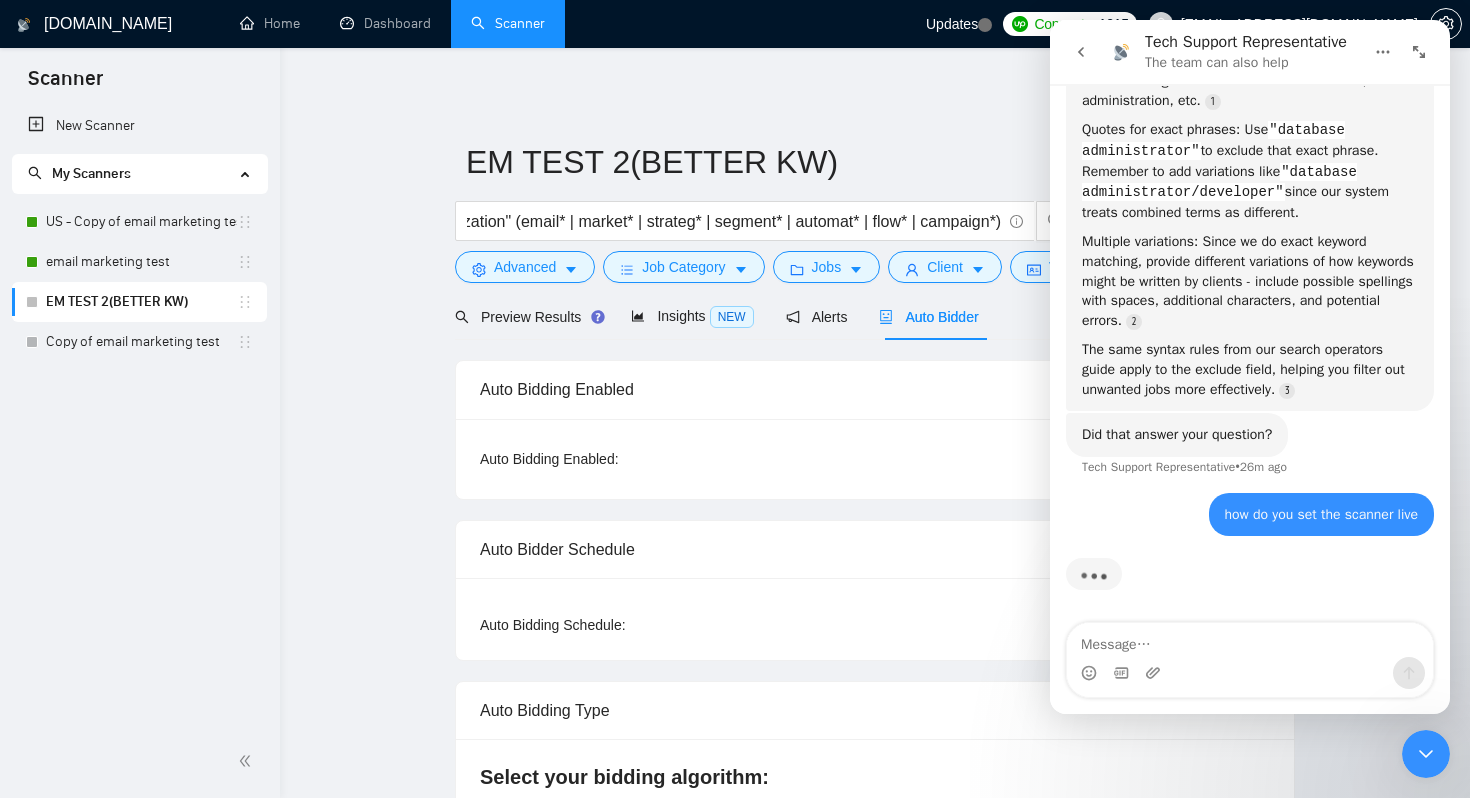 scroll, scrollTop: 1097, scrollLeft: 0, axis: vertical 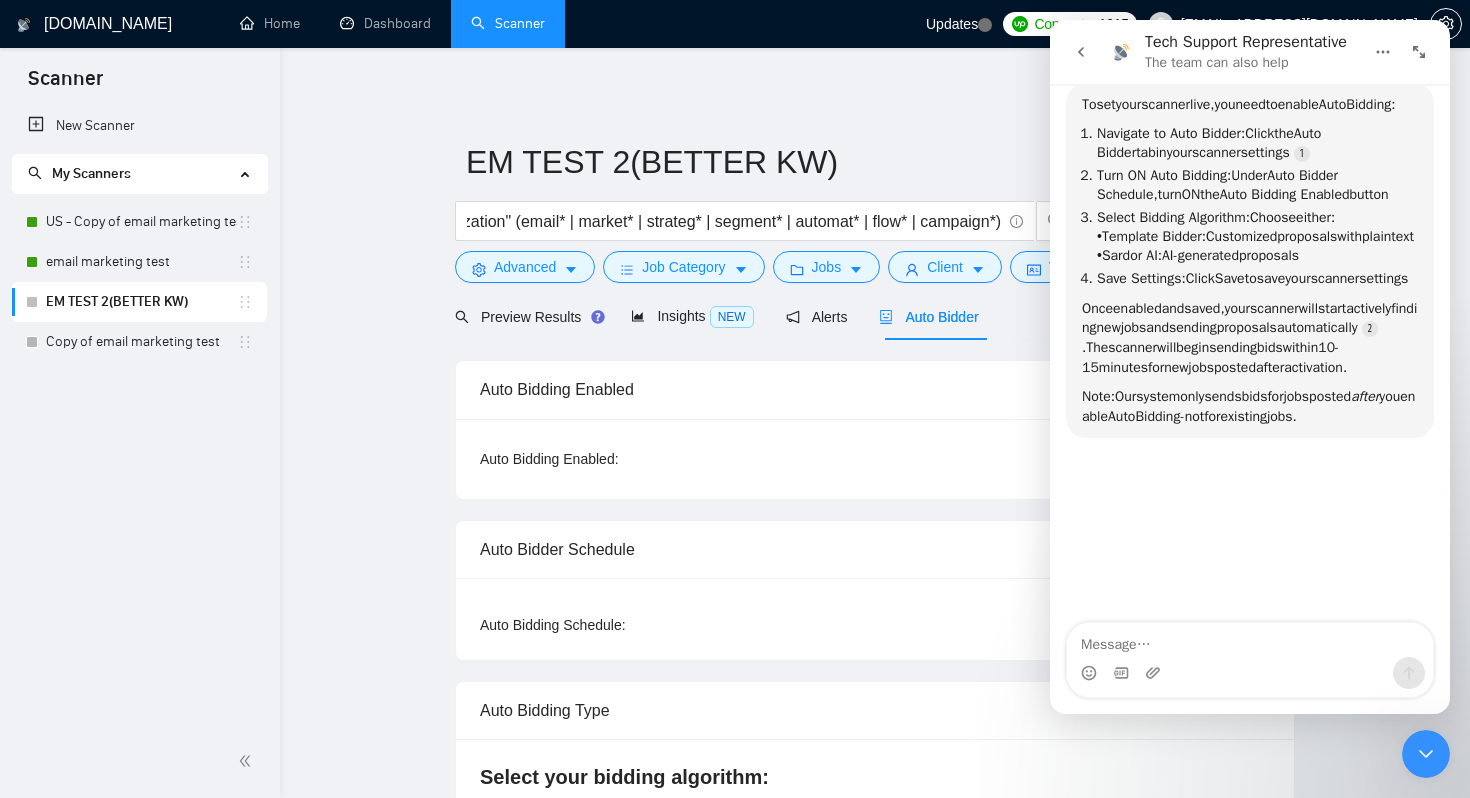 click on "Auto Bidding Enabled: OFF" at bounding box center (875, 459) 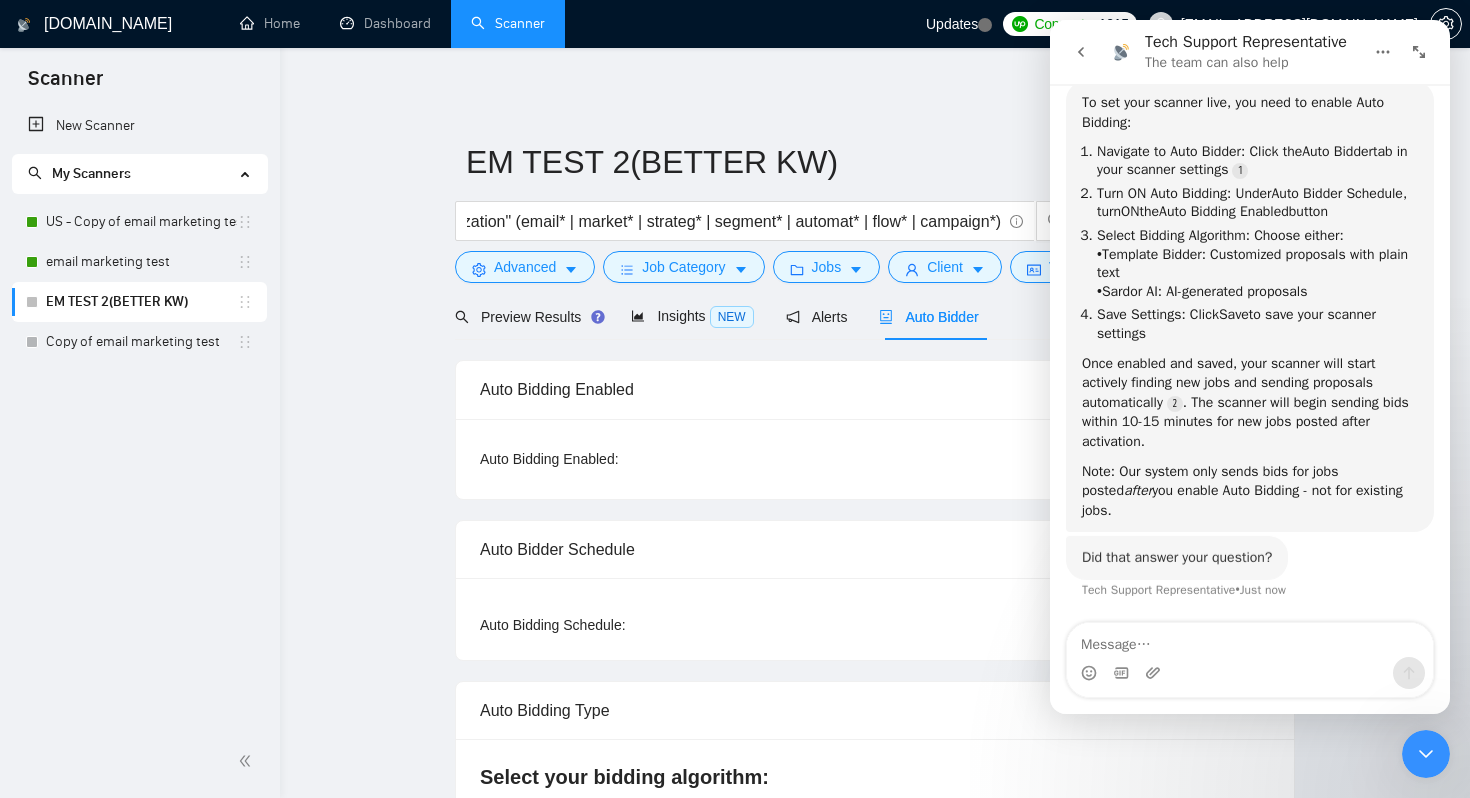 scroll, scrollTop: 1524, scrollLeft: 0, axis: vertical 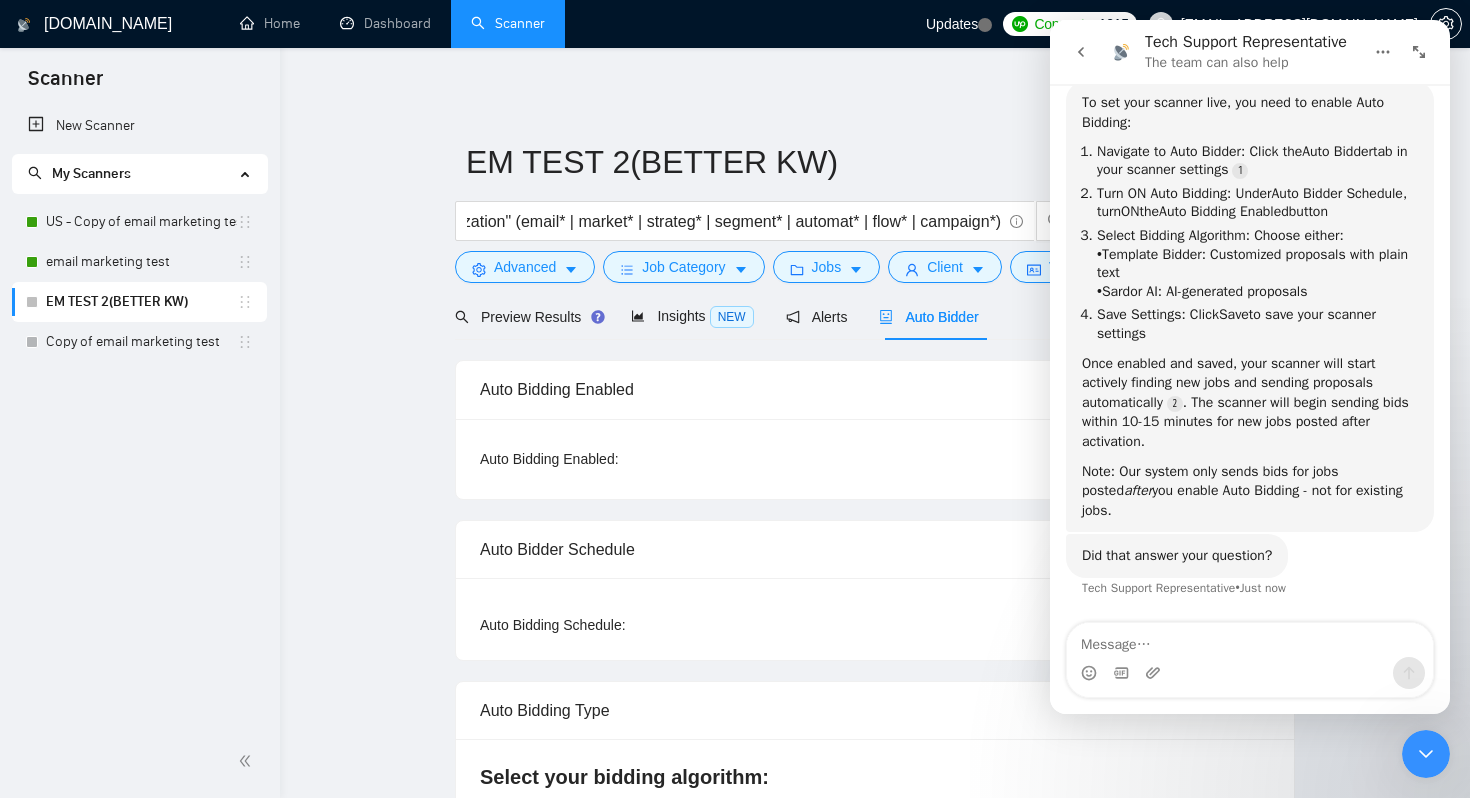 click 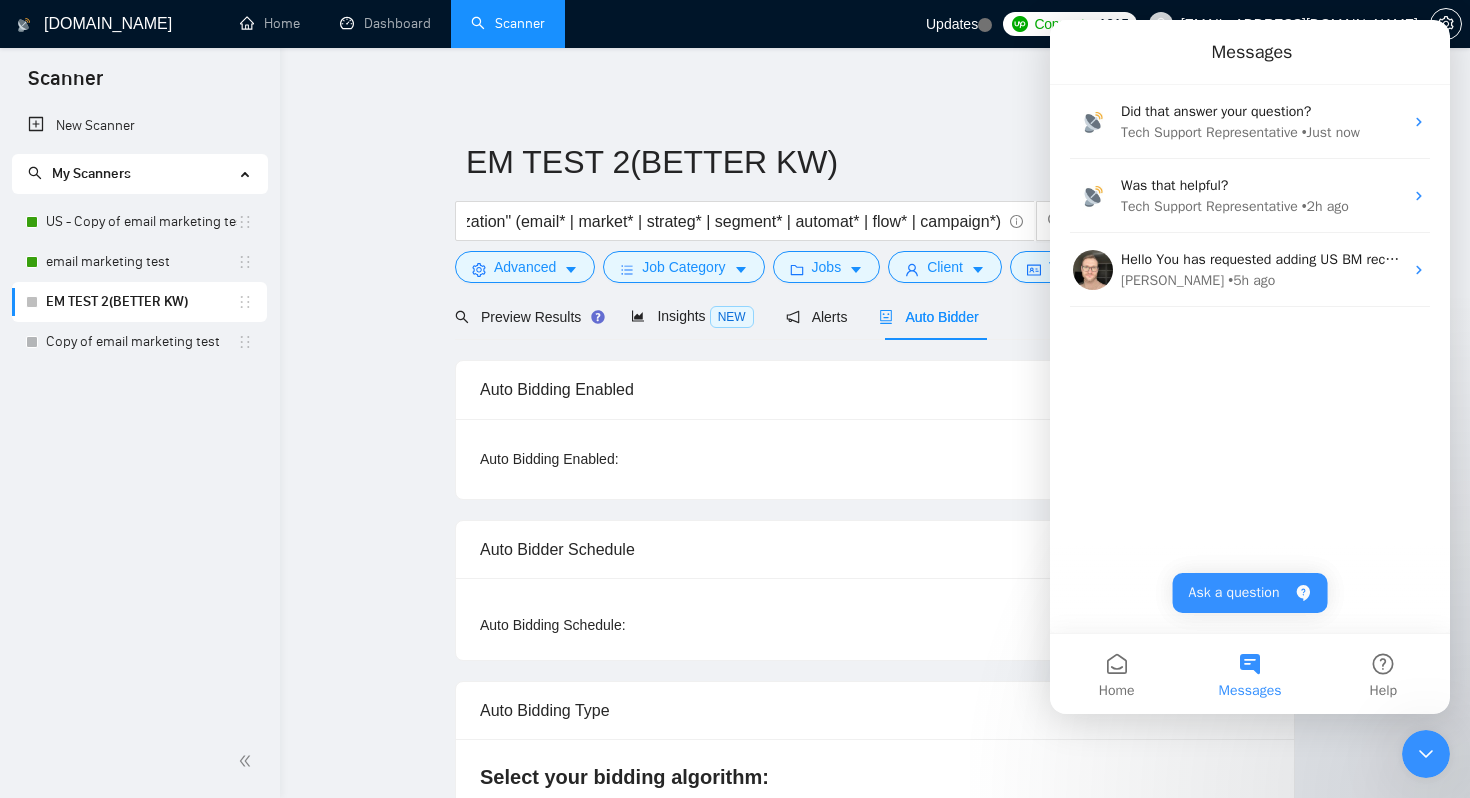 scroll, scrollTop: 0, scrollLeft: 0, axis: both 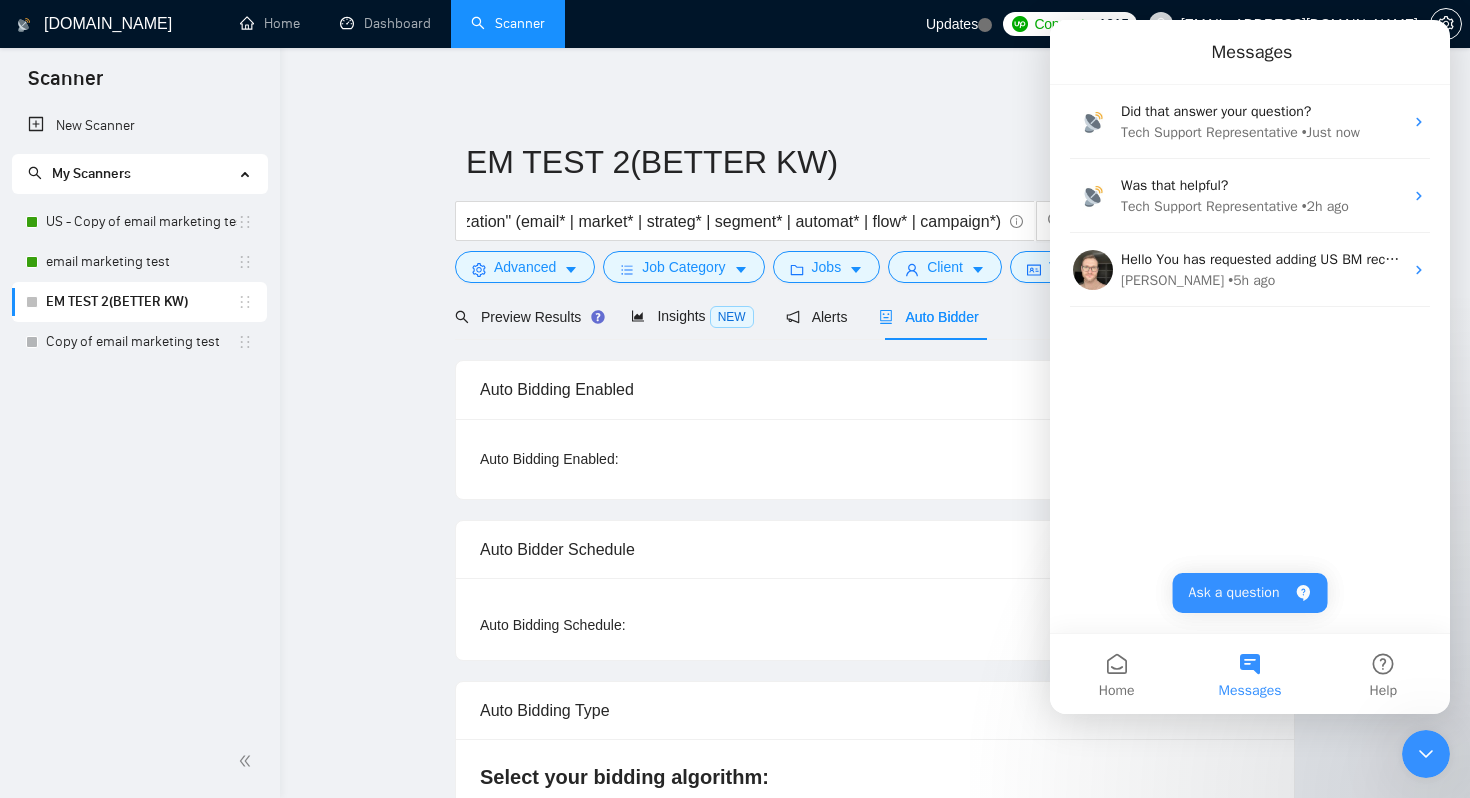 click on "EM TEST 2(BETTER KW) ("email marketing" | "email flows" | "email campaigns" | "klaviyo expert" | klaviyo | "klaviyo setup" | "klaviyo flows" | "klaviyo segmentation" | email retention | "ecommerce email" | "shopify email" | "abandoned cart" | "welcome series" | "email strategist" | "klaviyo partner" | "klaviyo management" | "klaviyo optimization" (email* | market* | strateg* | segment* | automat* | flow* | campaign*) Save Advanced   Job Category   Jobs   Client   Vendor   Reset All Preview Results Insights NEW Alerts Auto Bidder Auto Bidding Enabled Auto Bidding Enabled: OFF Auto Bidder Schedule Auto Bidding Type: Automated (recommended) Semi-automated Auto Bidding Schedule: 24/7 Custom Custom Auto Bidder Schedule Repeat every week [DATE] [DATE] [DATE] [DATE] [DATE] [DATE] [DATE] Active Hours ( [GEOGRAPHIC_DATA]/[GEOGRAPHIC_DATA] ): From: To: ( 24  hours) [GEOGRAPHIC_DATA]/[GEOGRAPHIC_DATA] Auto Bidding Type Select your bidding algorithm: Choose the algorithm for you bidding. The price per proposal does not include your connects expenditure." at bounding box center (875, 2512) 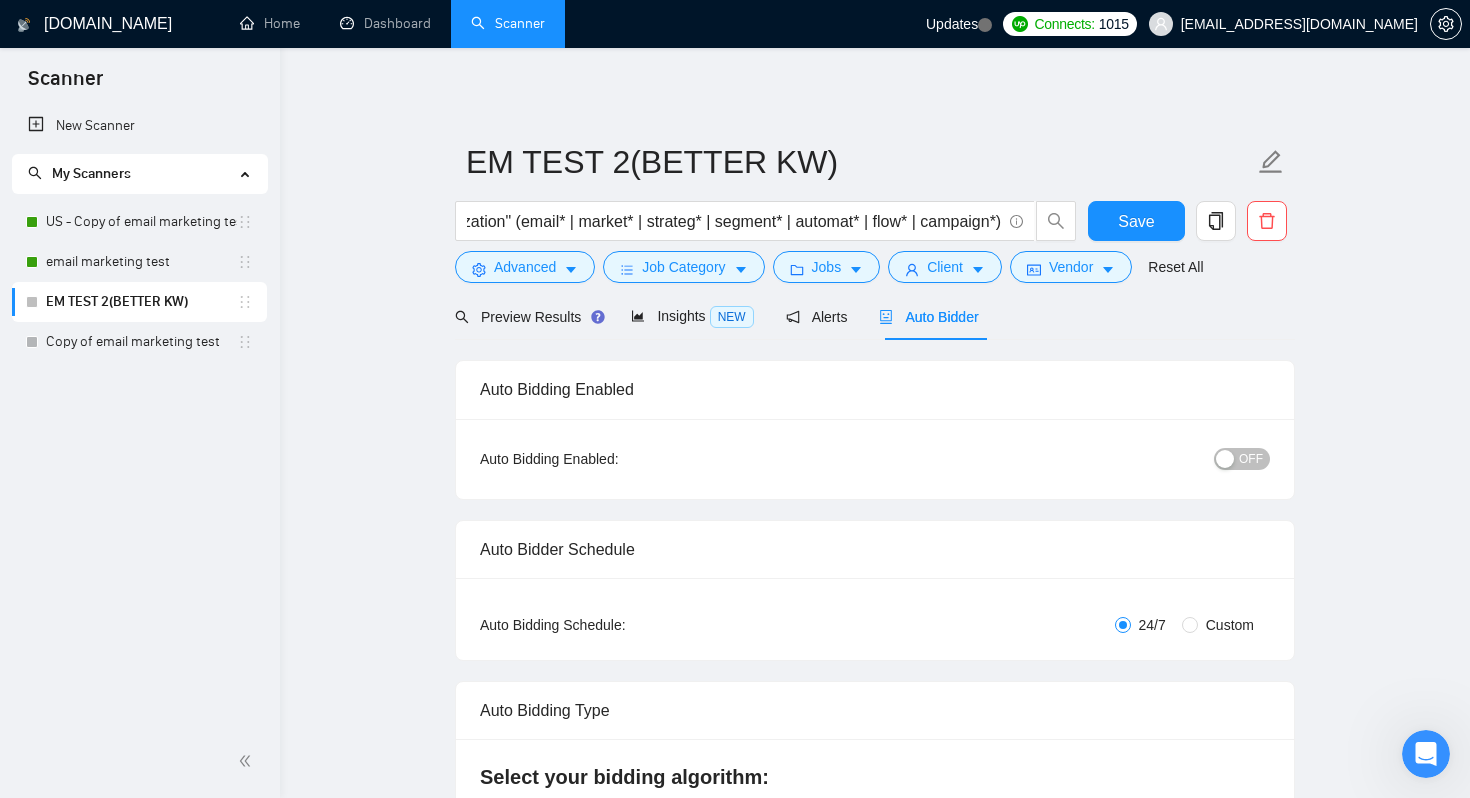 click on "OFF" at bounding box center [1251, 459] 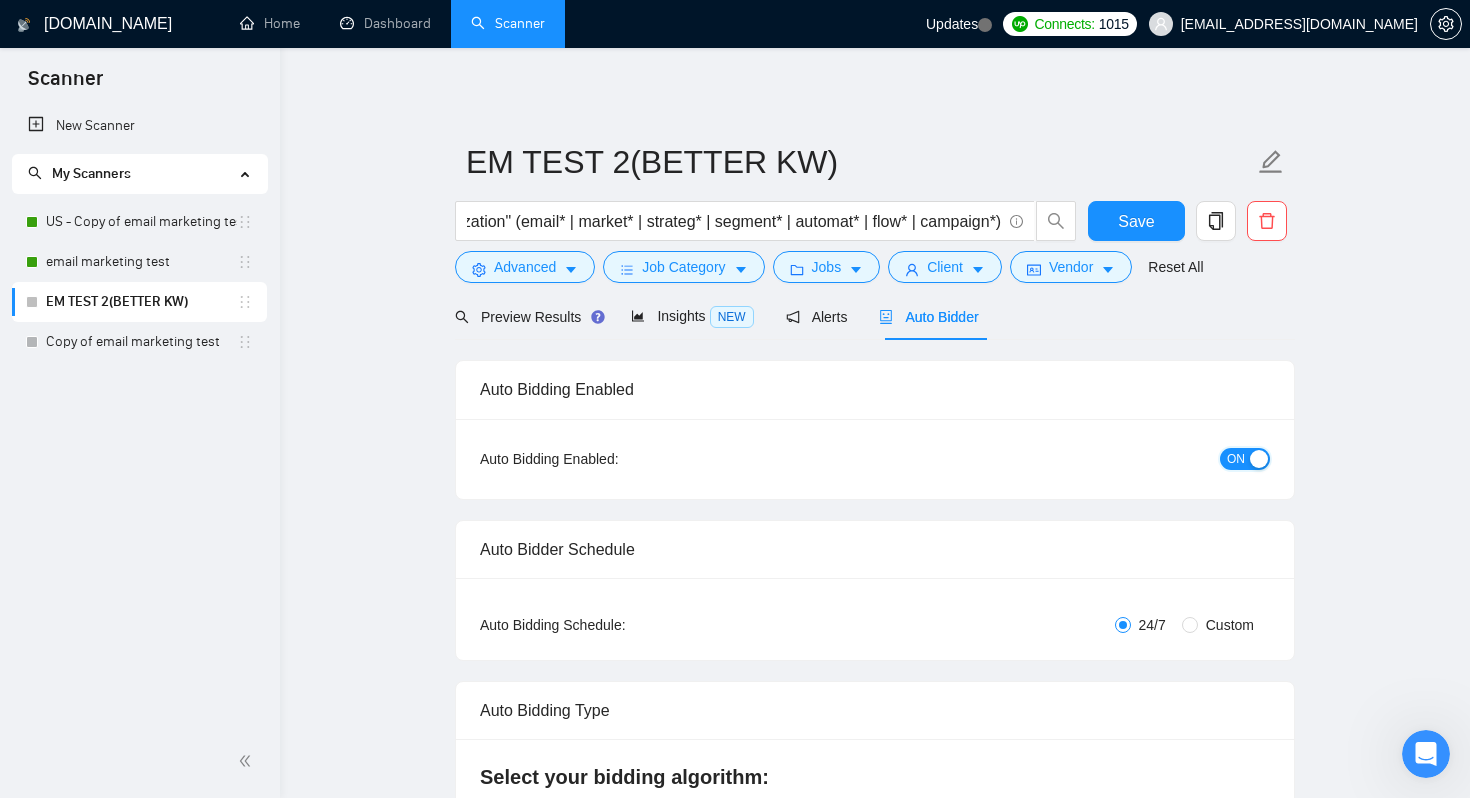 scroll, scrollTop: 21, scrollLeft: 0, axis: vertical 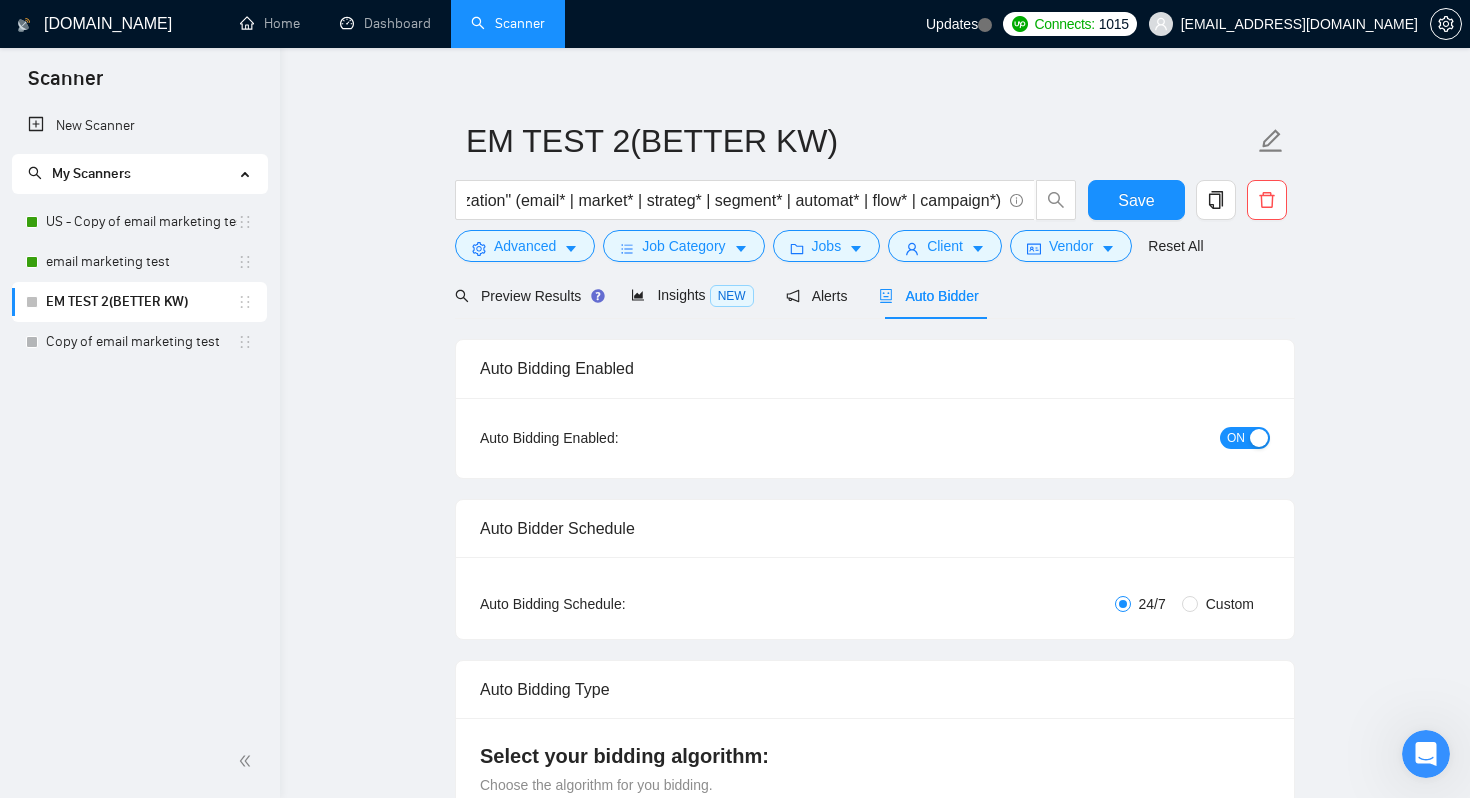 click 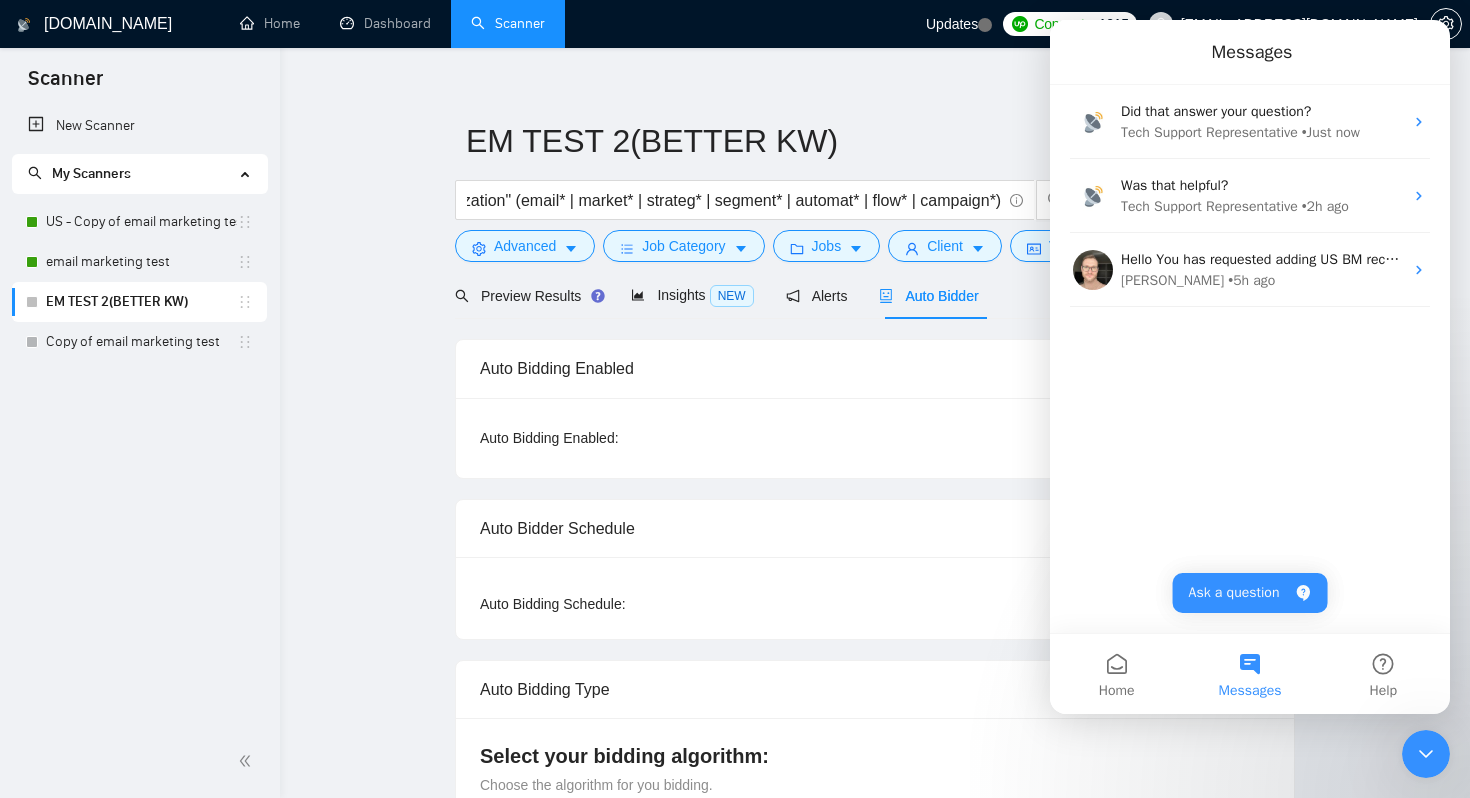 click on "Auto Bidder Schedule" at bounding box center (875, 528) 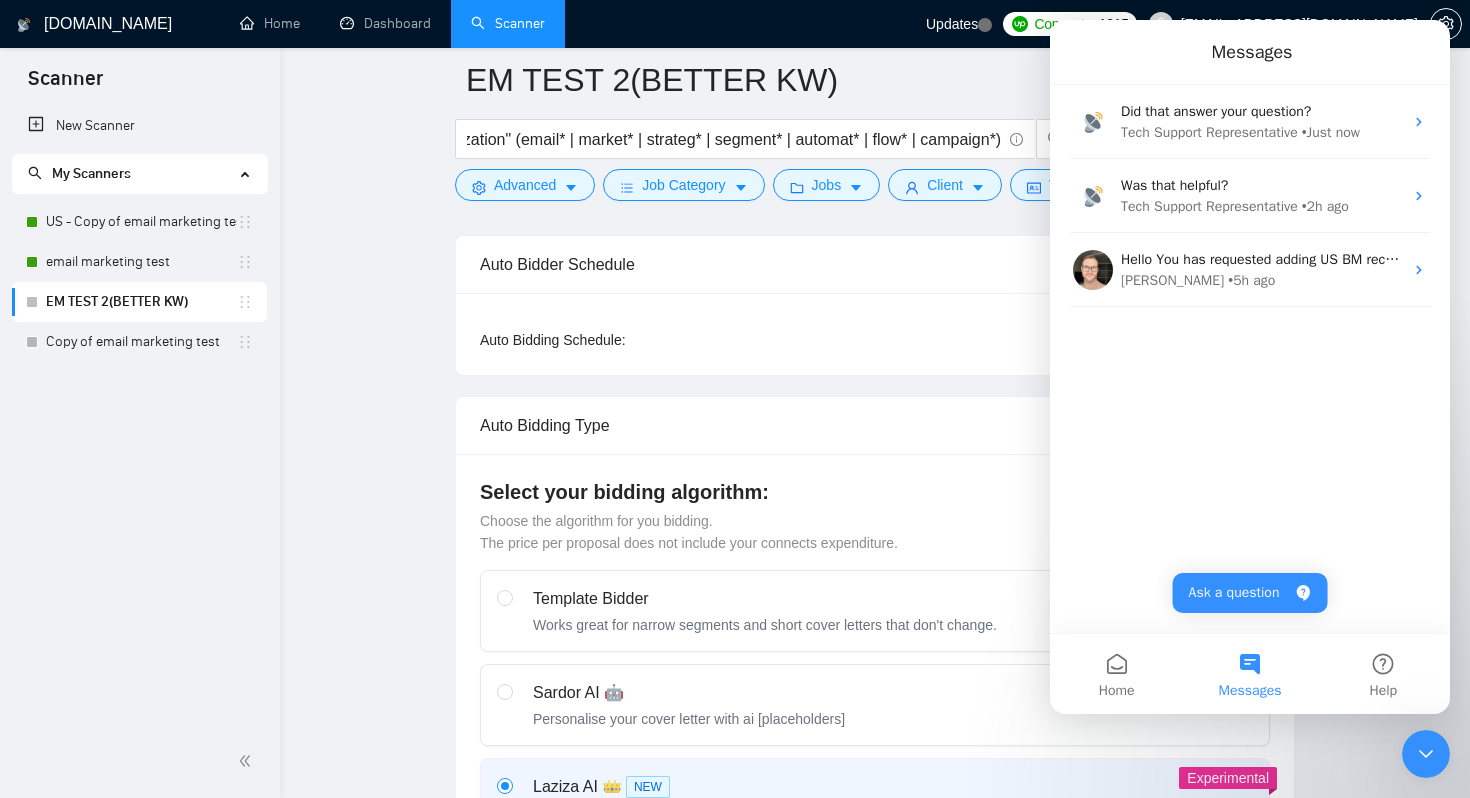 scroll, scrollTop: 171, scrollLeft: 0, axis: vertical 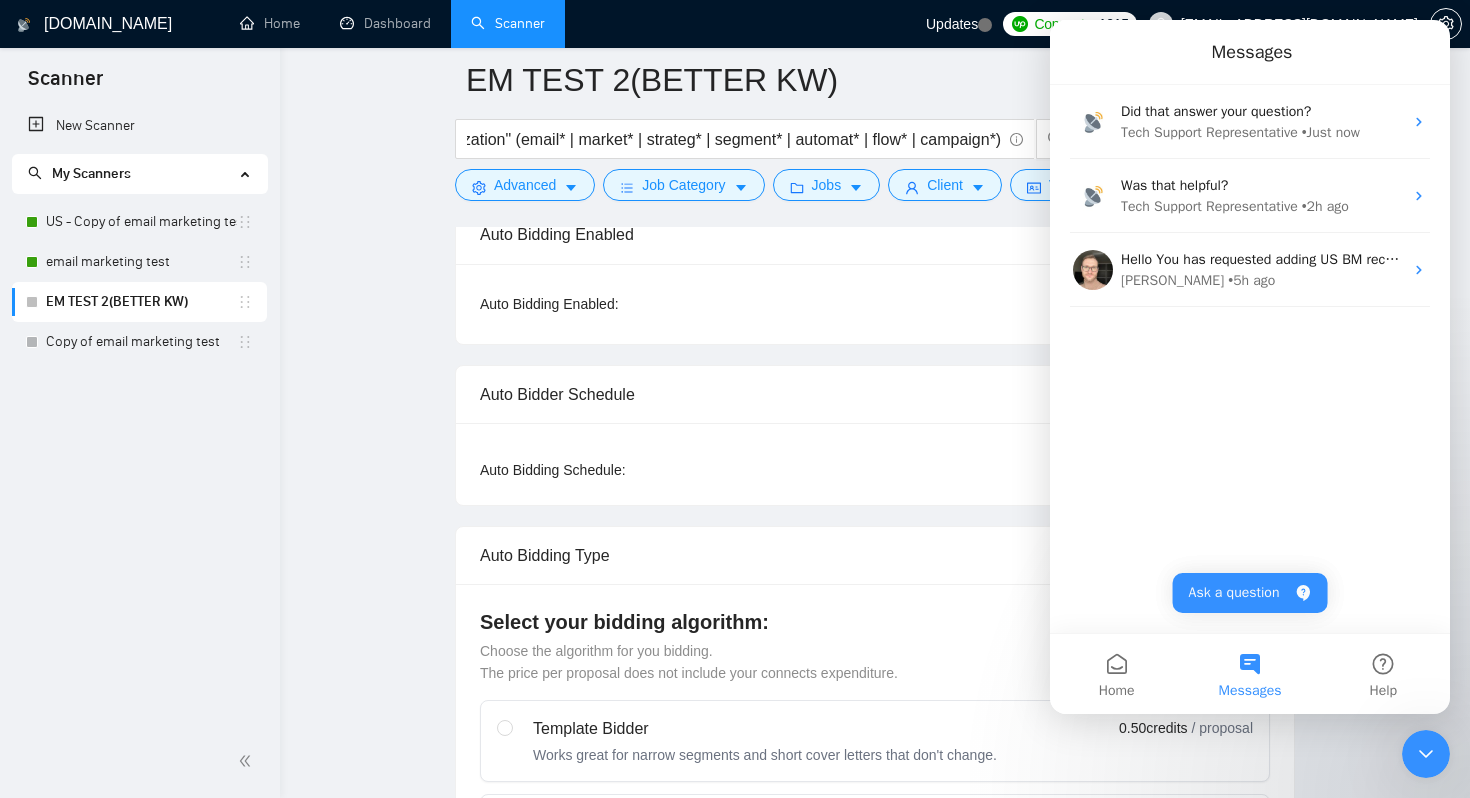 drag, startPoint x: 1422, startPoint y: 753, endPoint x: 2801, endPoint y: 1355, distance: 1504.6744 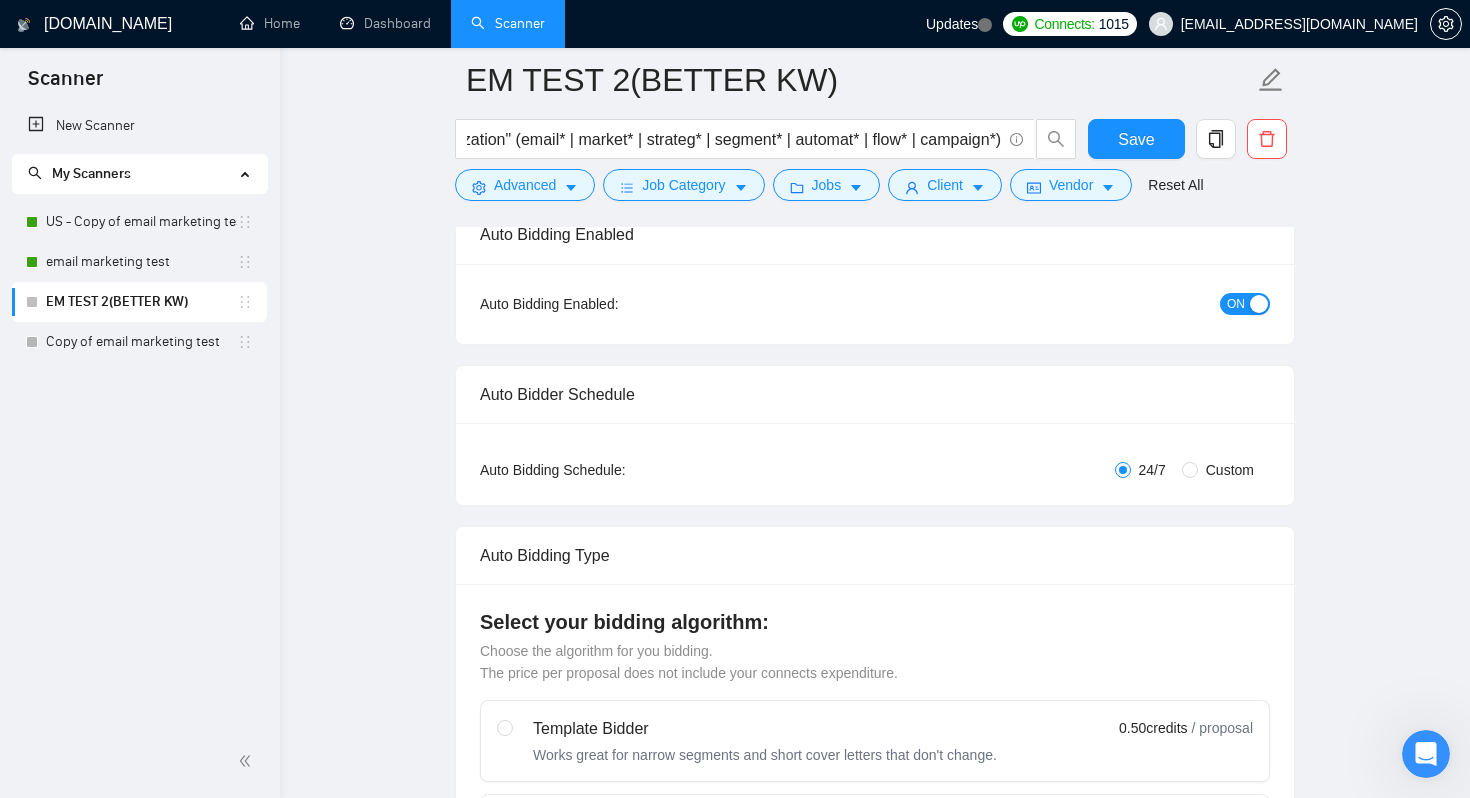 click 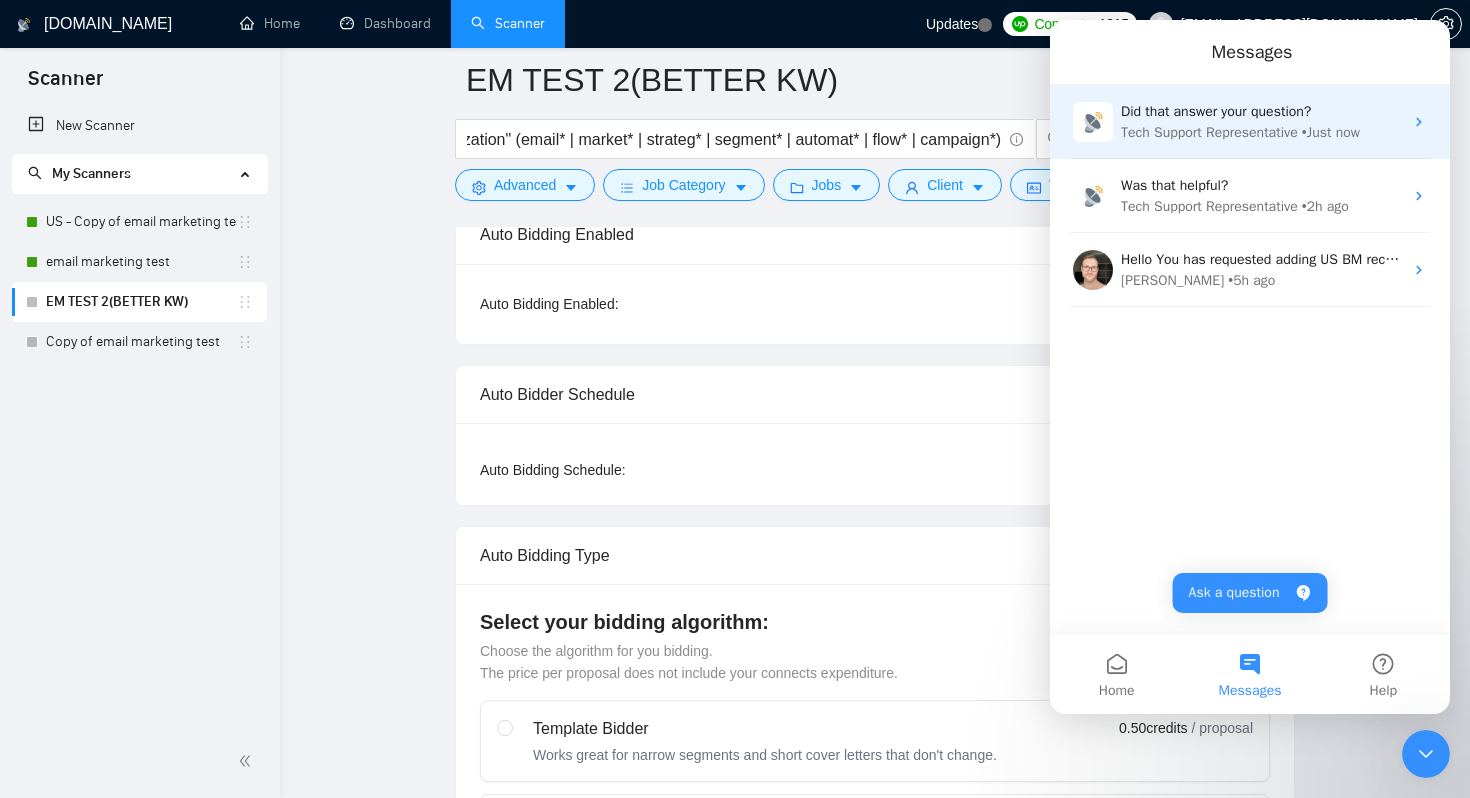 click on "Did that answer your question? Tech Support Representative •  Just now" at bounding box center [1250, 122] 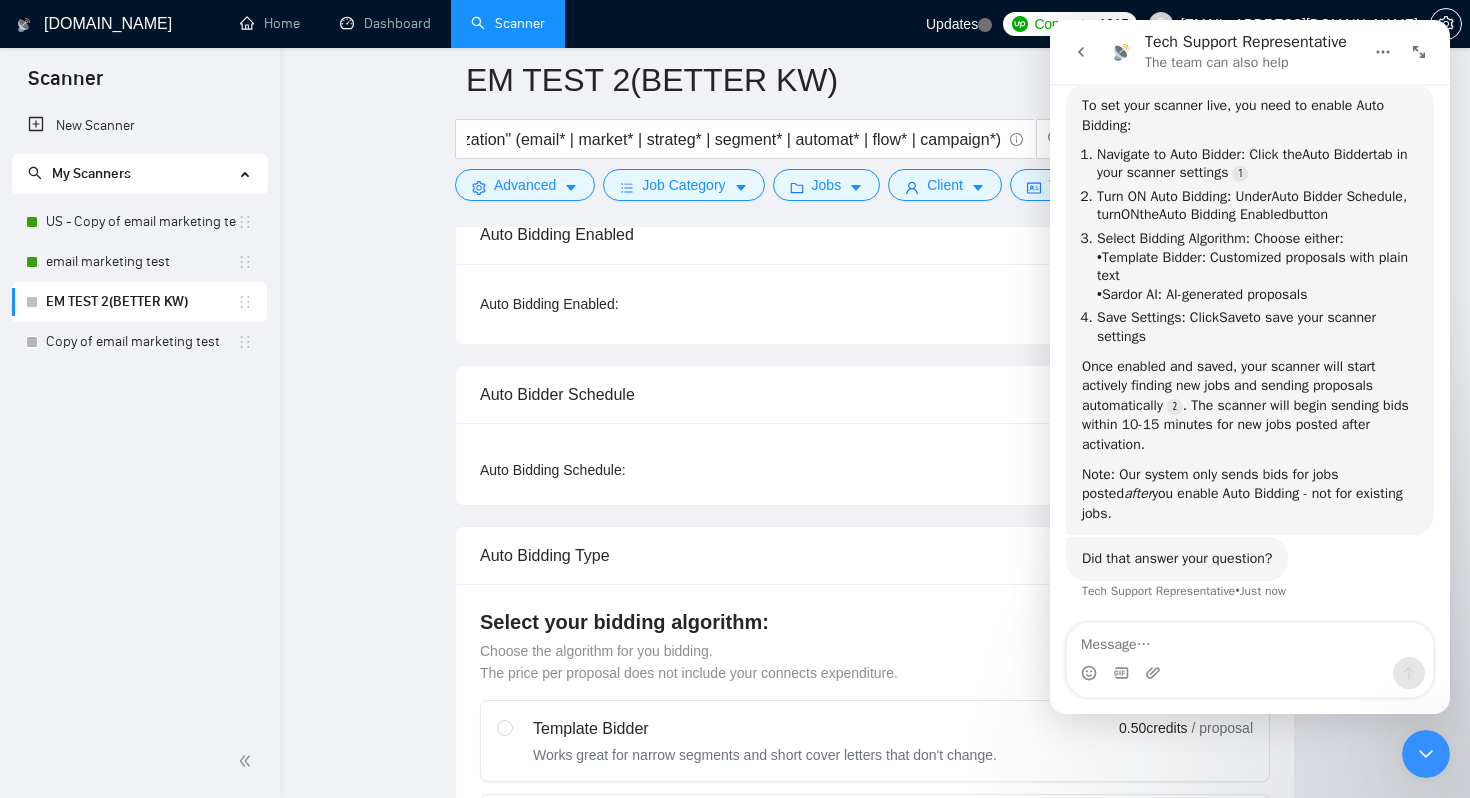 scroll, scrollTop: 1563, scrollLeft: 0, axis: vertical 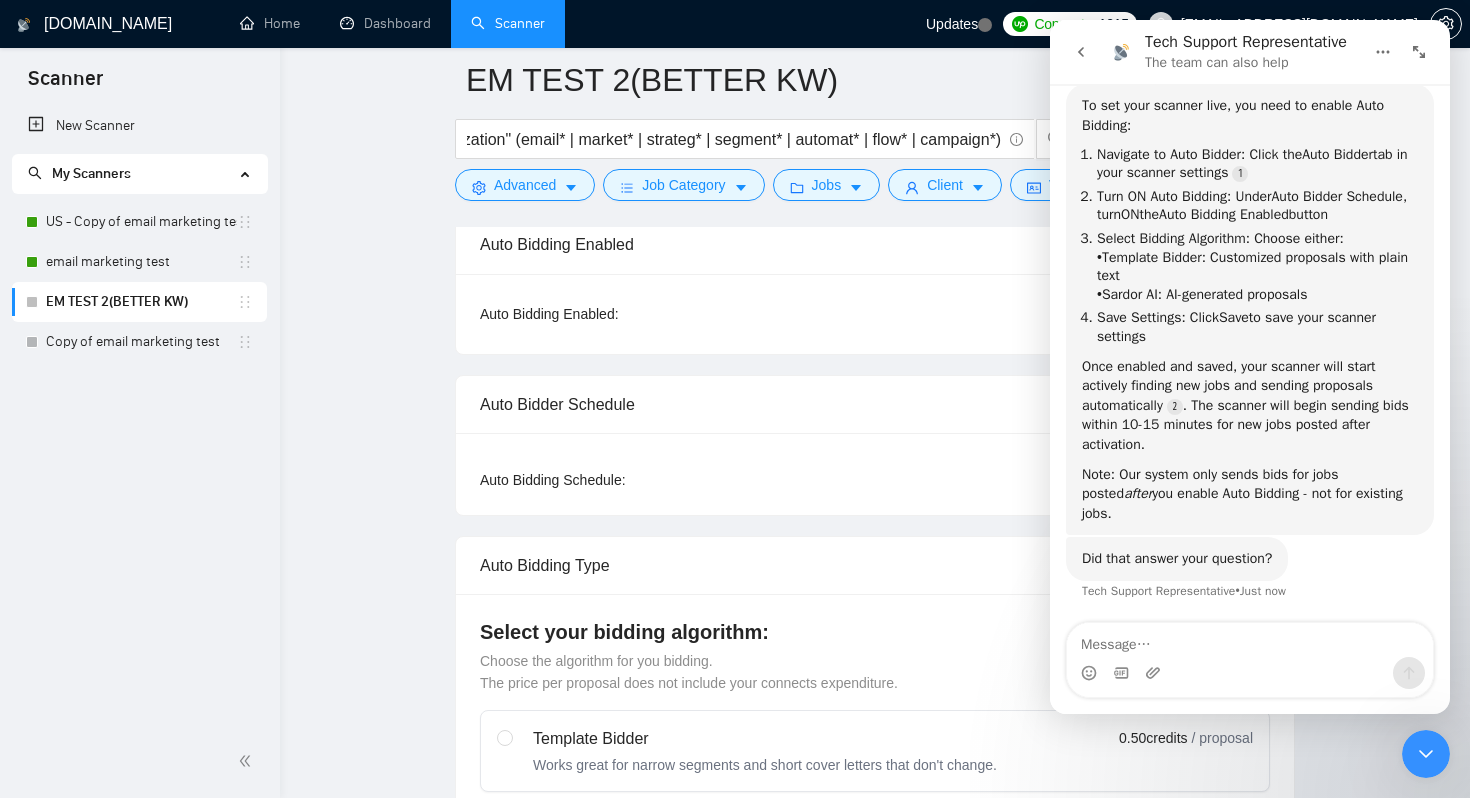 click 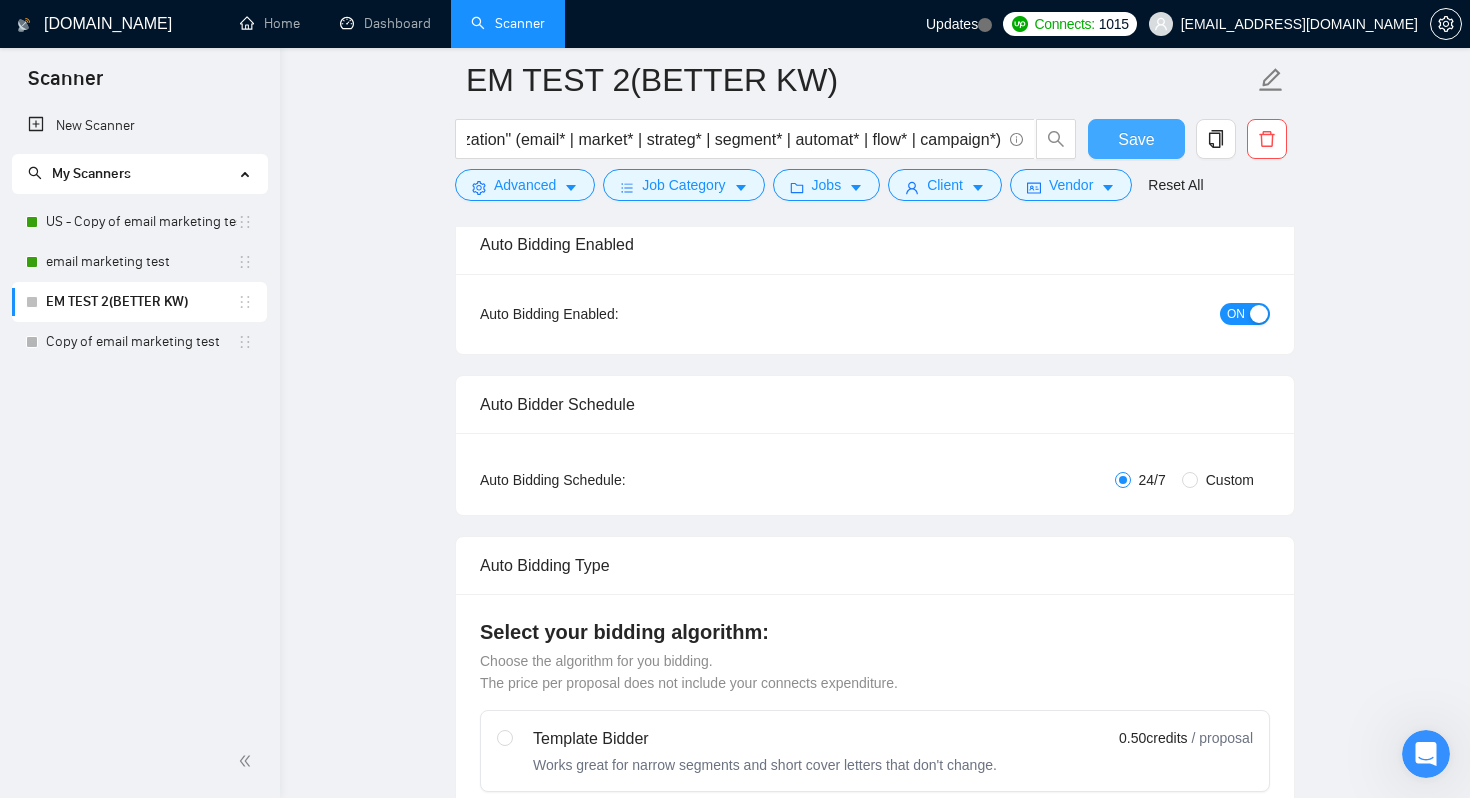 click on "Save" at bounding box center (1136, 139) 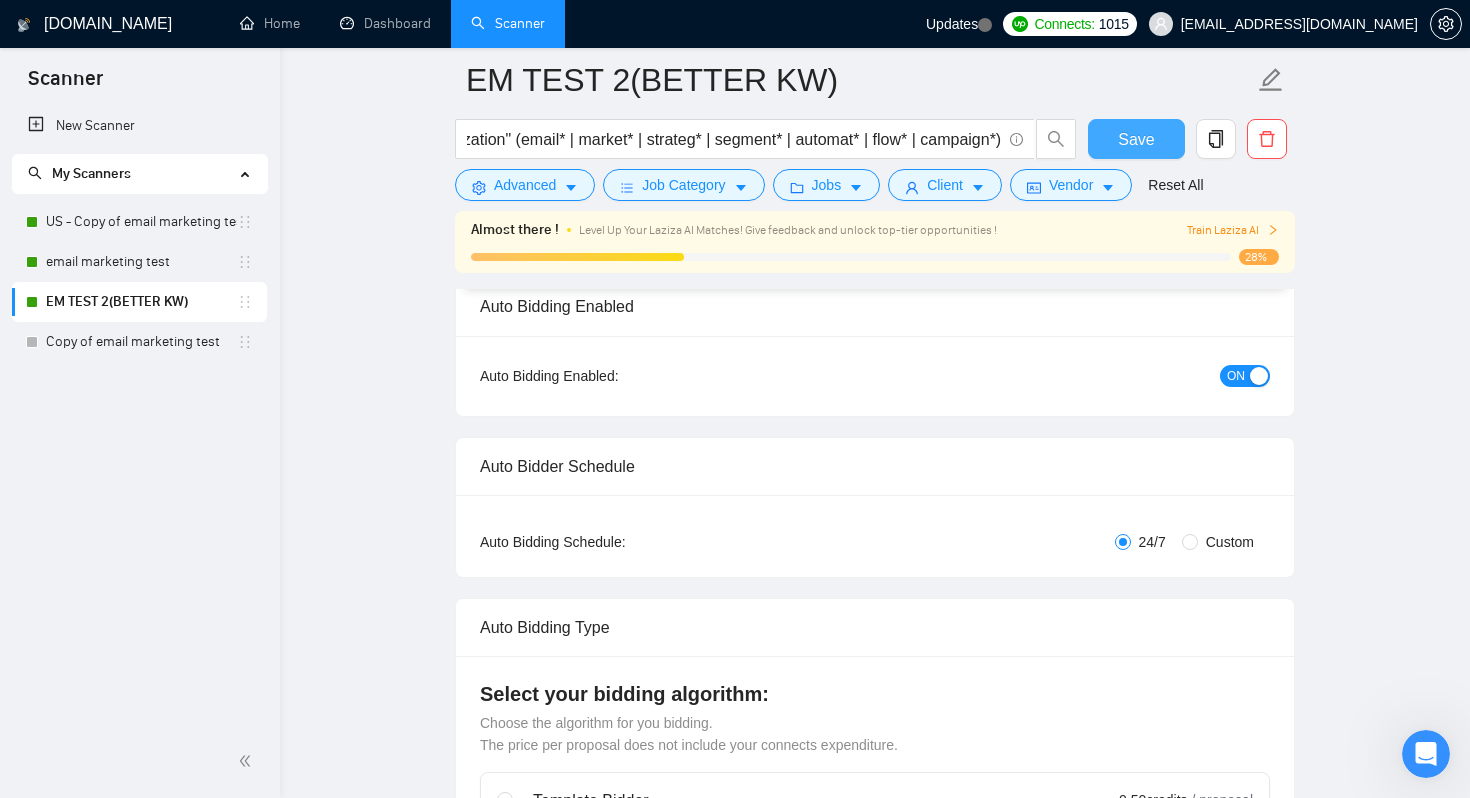 type 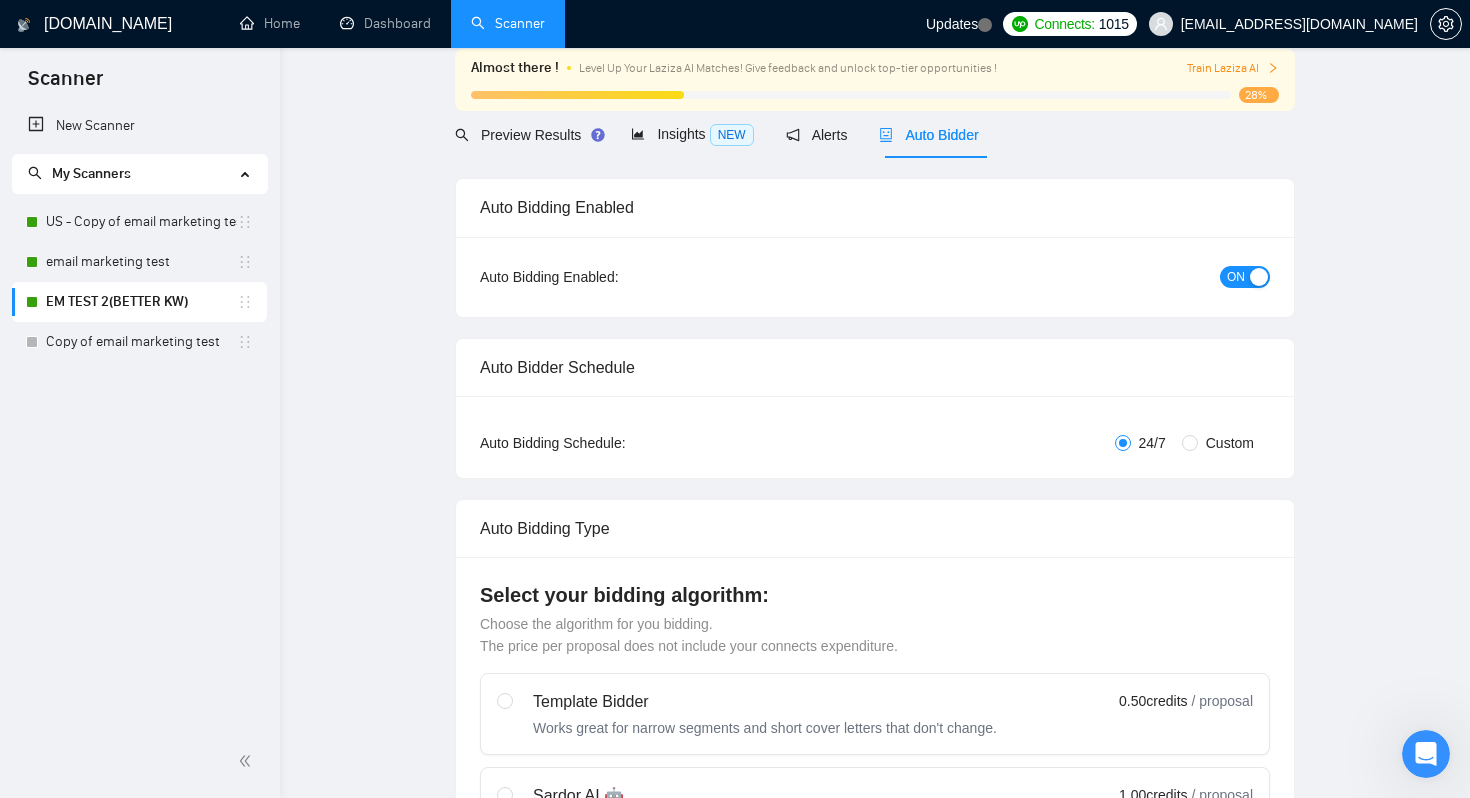scroll, scrollTop: 0, scrollLeft: 0, axis: both 